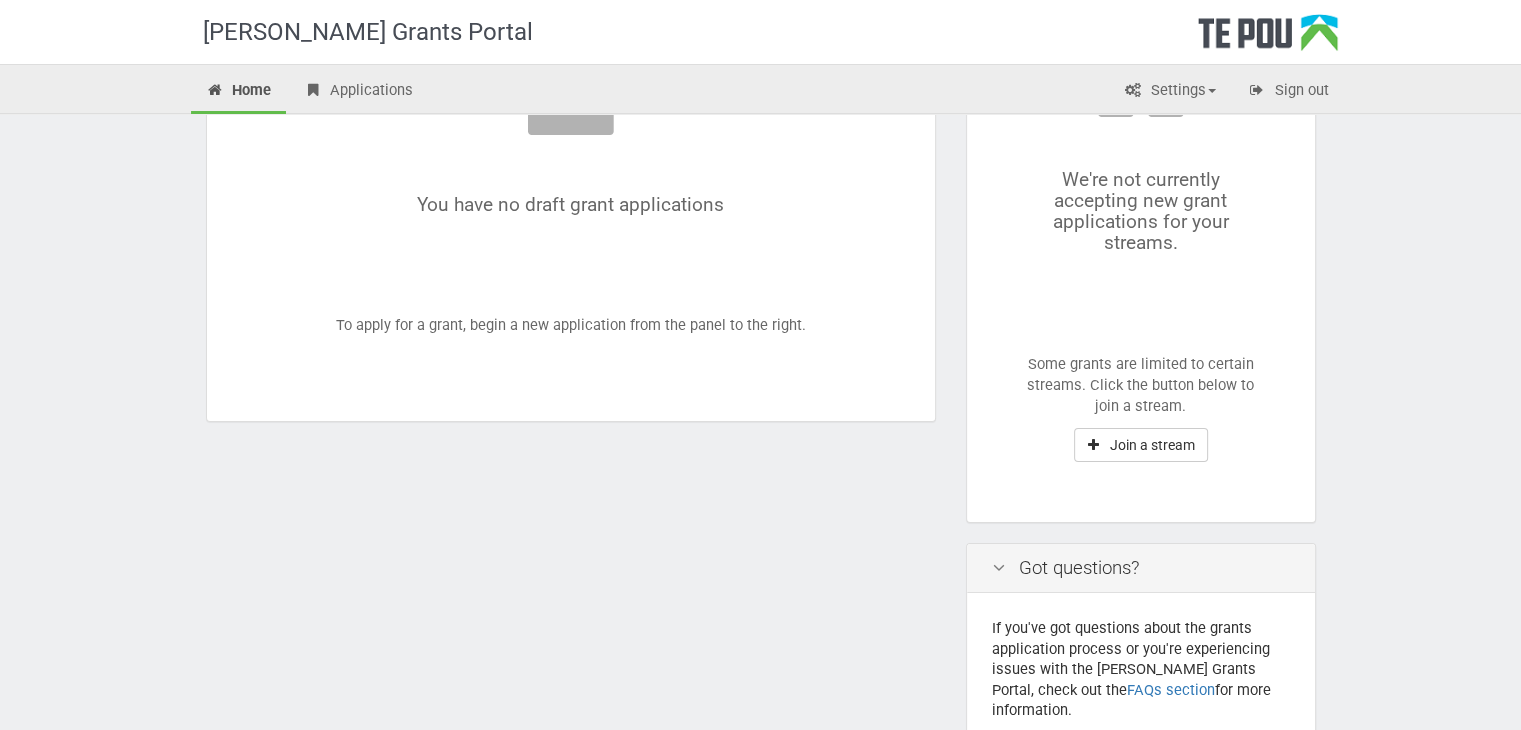 scroll, scrollTop: 400, scrollLeft: 0, axis: vertical 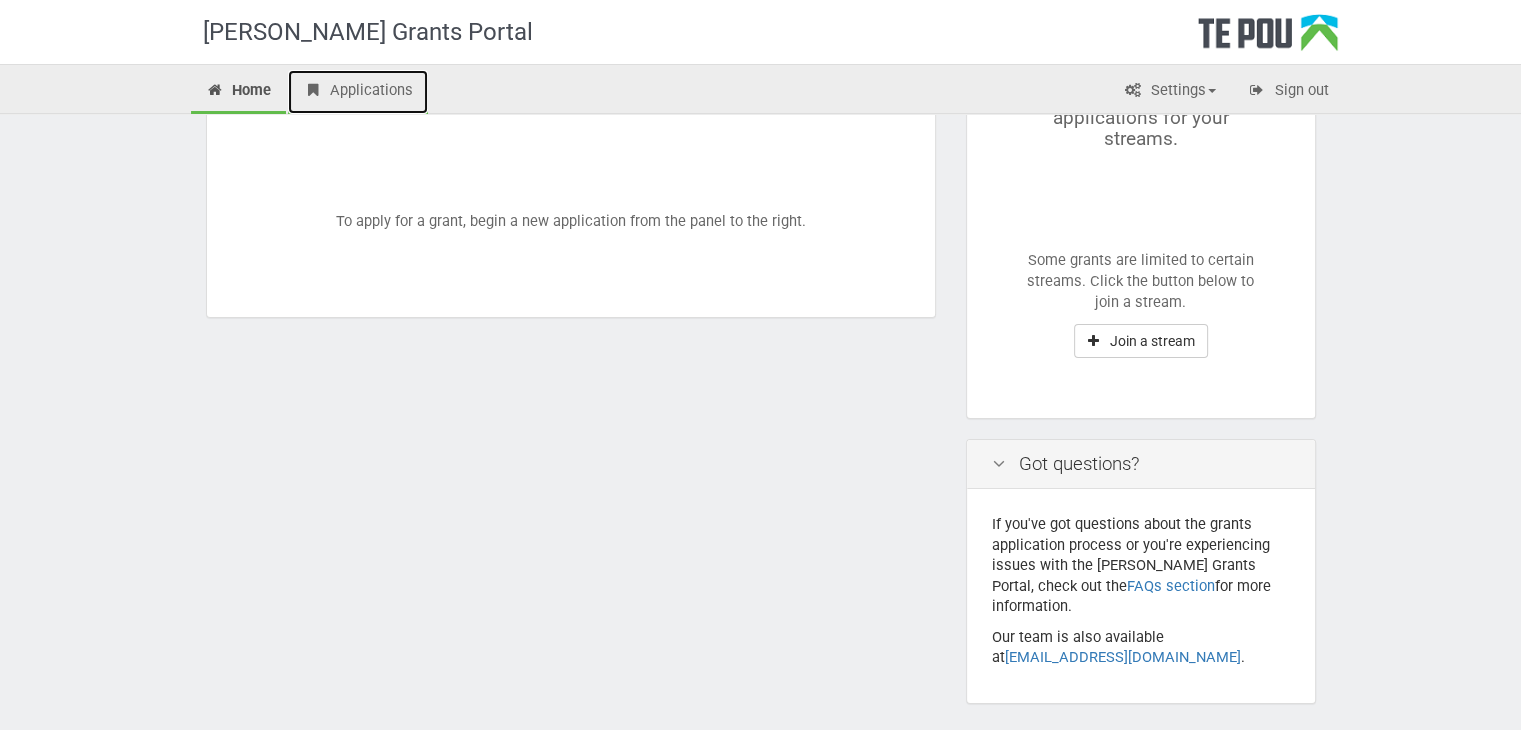 click on "Applications" at bounding box center (358, 92) 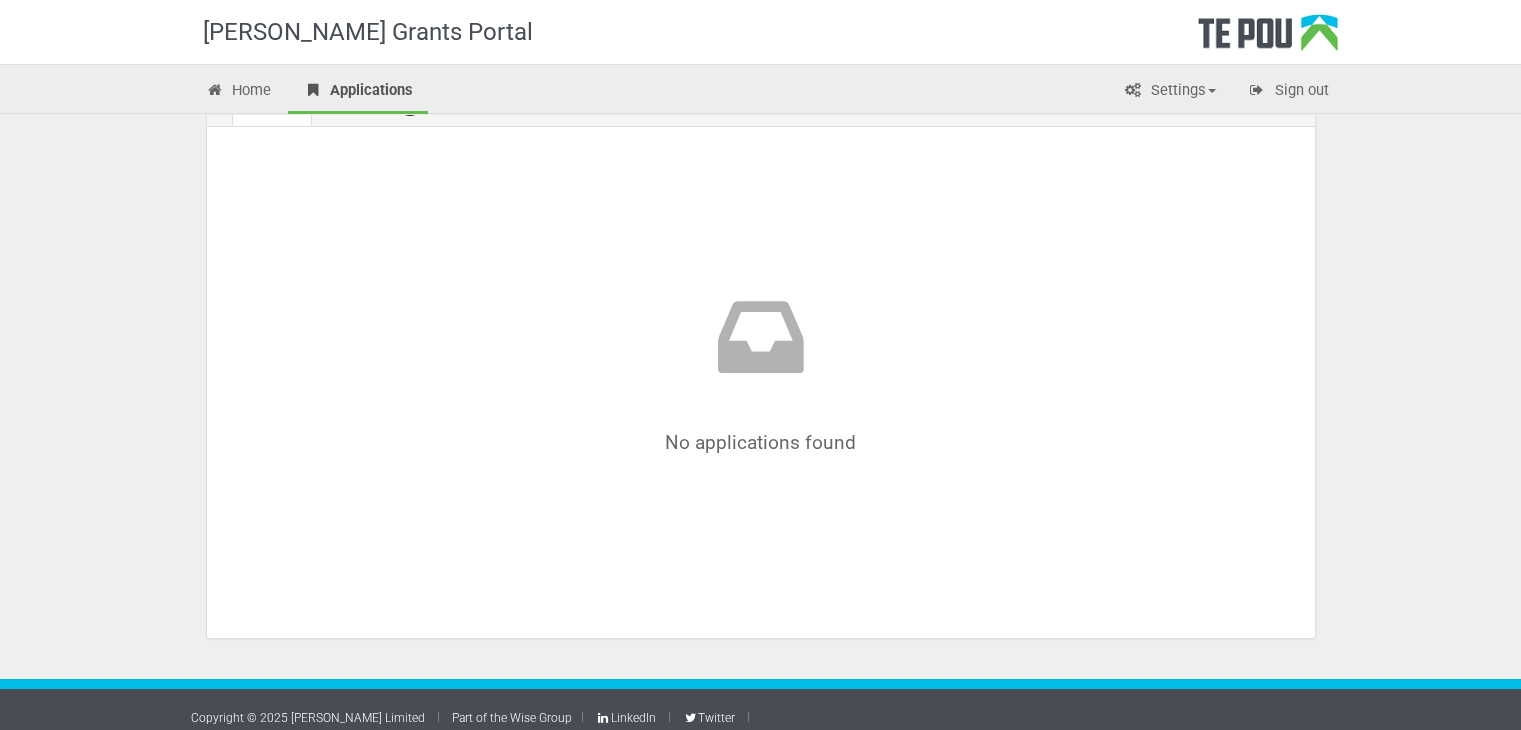 scroll, scrollTop: 0, scrollLeft: 0, axis: both 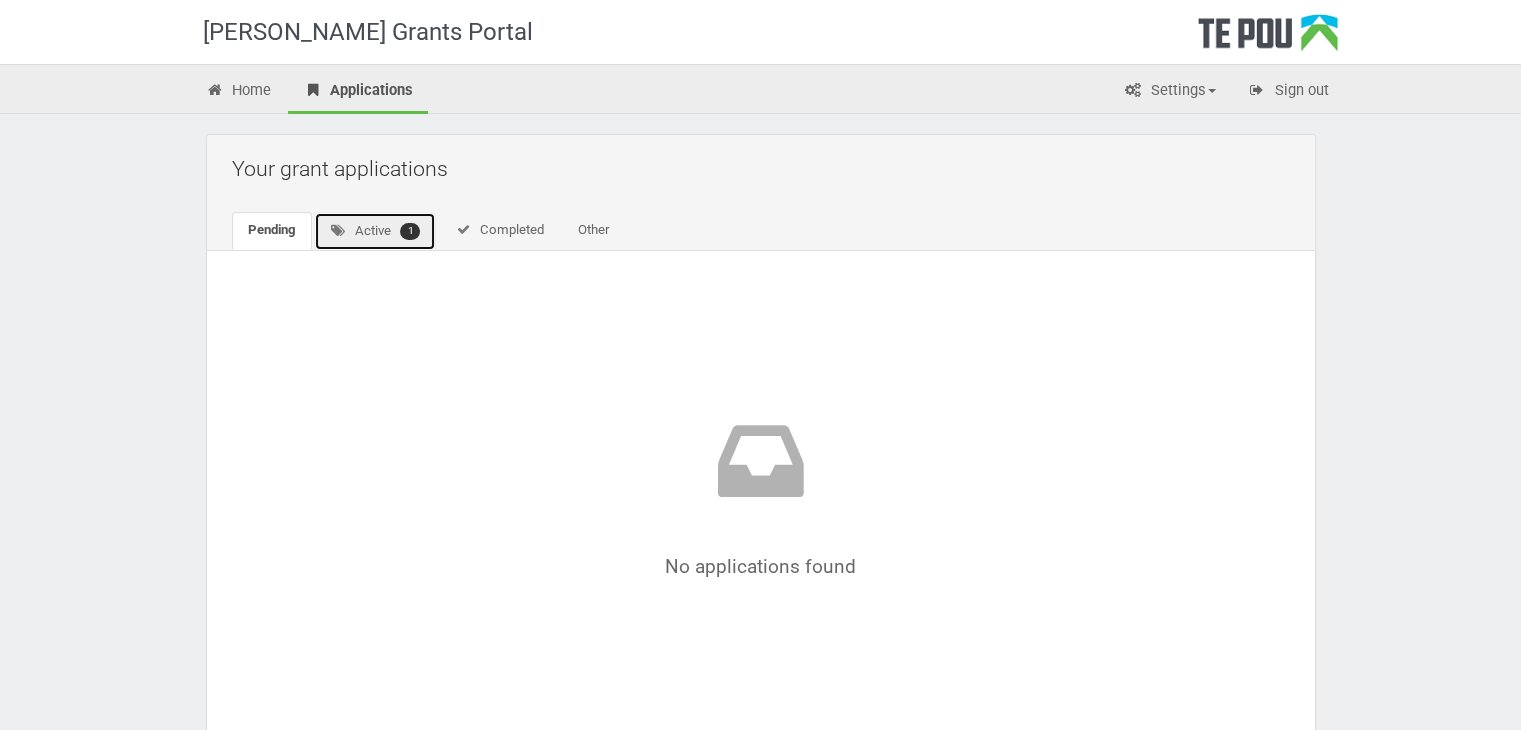 click on "Active
1" at bounding box center (375, 231) 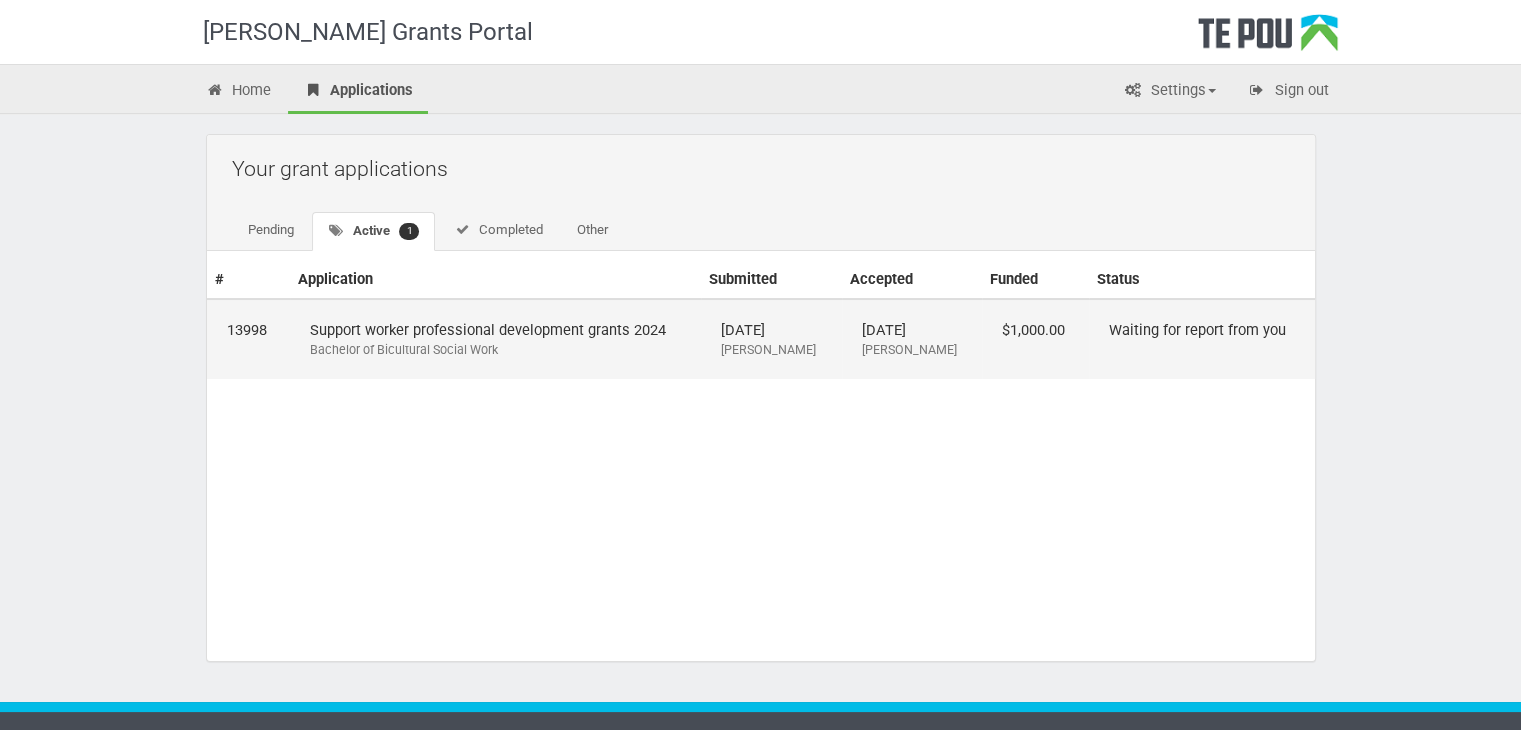click on "Waiting for report from you" at bounding box center (1202, 339) 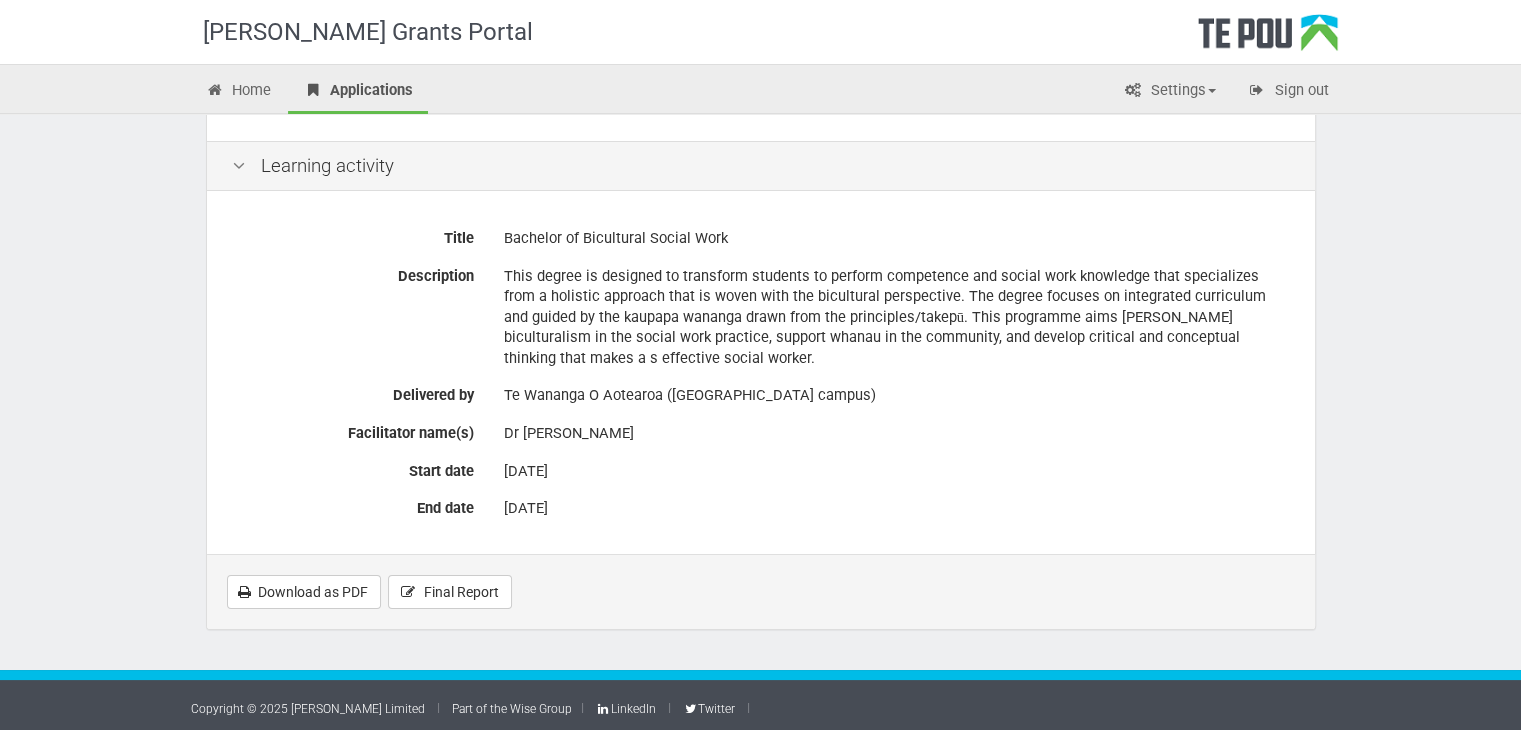 scroll, scrollTop: 402, scrollLeft: 0, axis: vertical 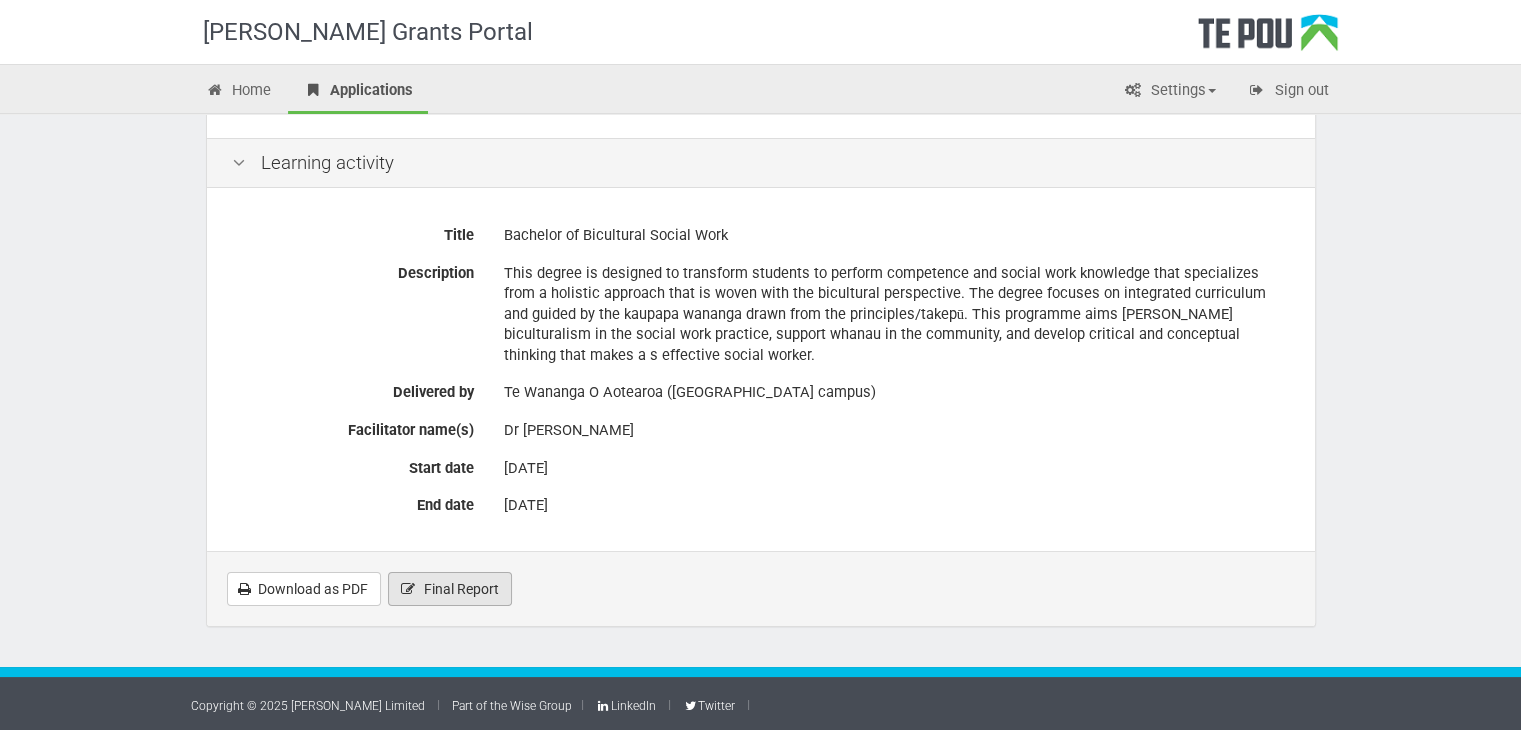 click on "Final Report" at bounding box center (461, 589) 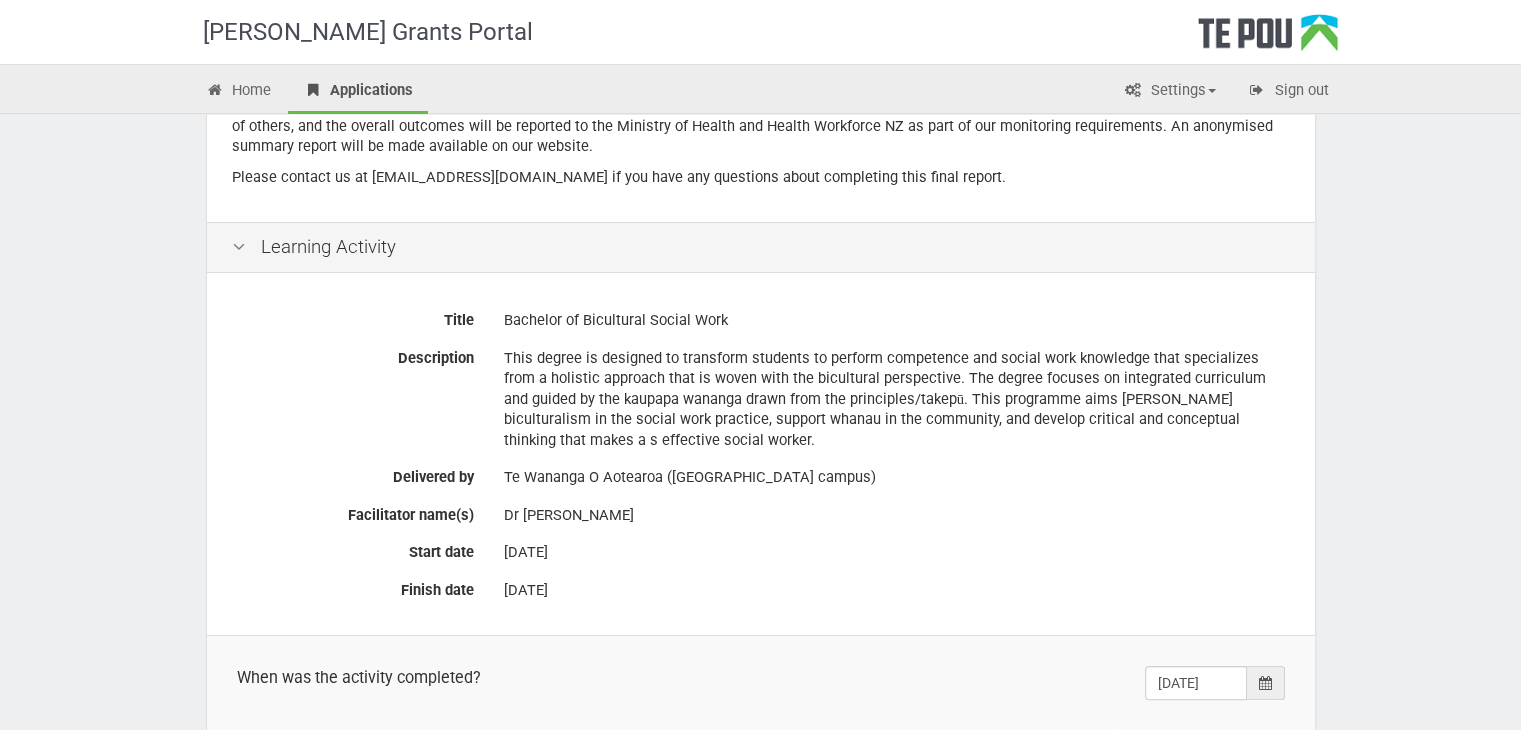 scroll, scrollTop: 400, scrollLeft: 0, axis: vertical 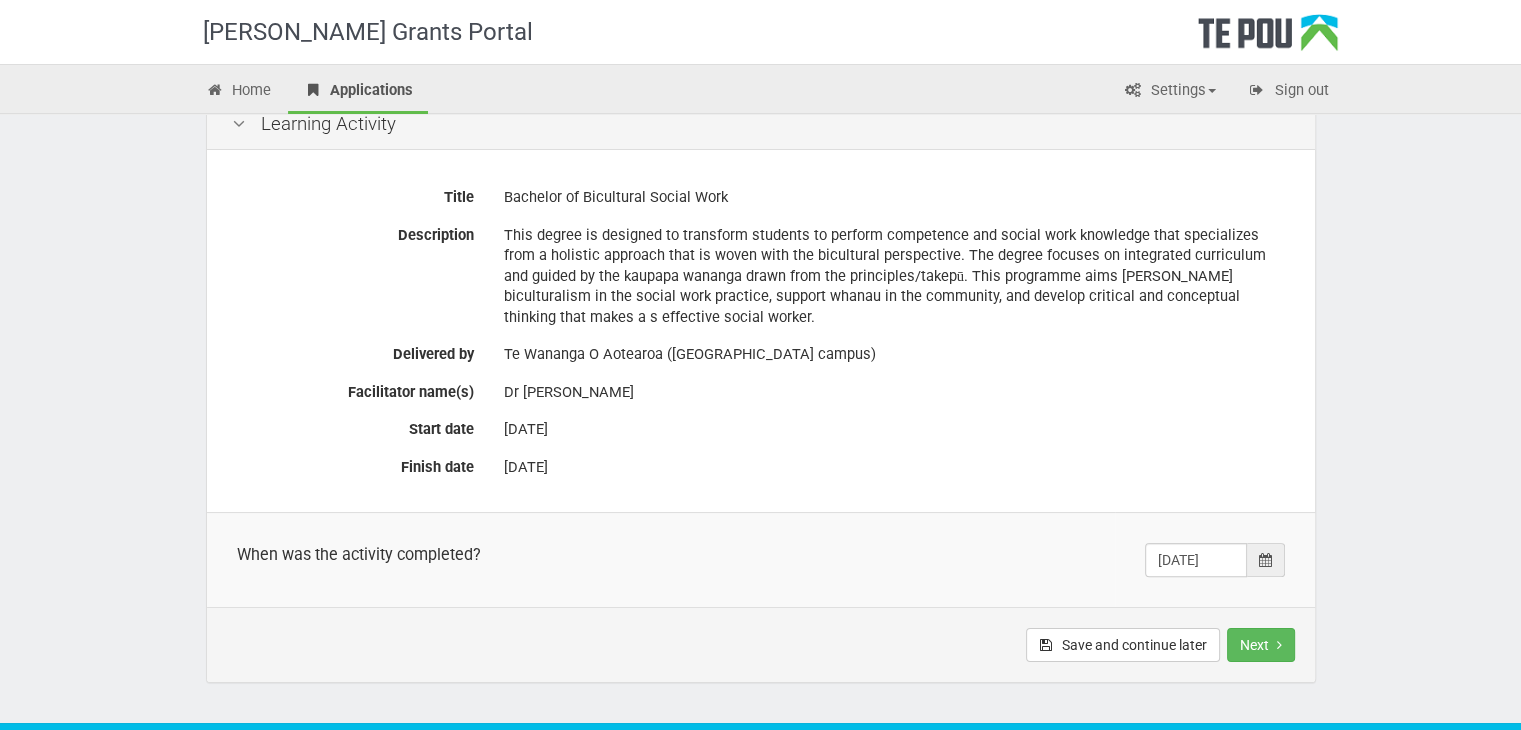 click at bounding box center [1265, 560] 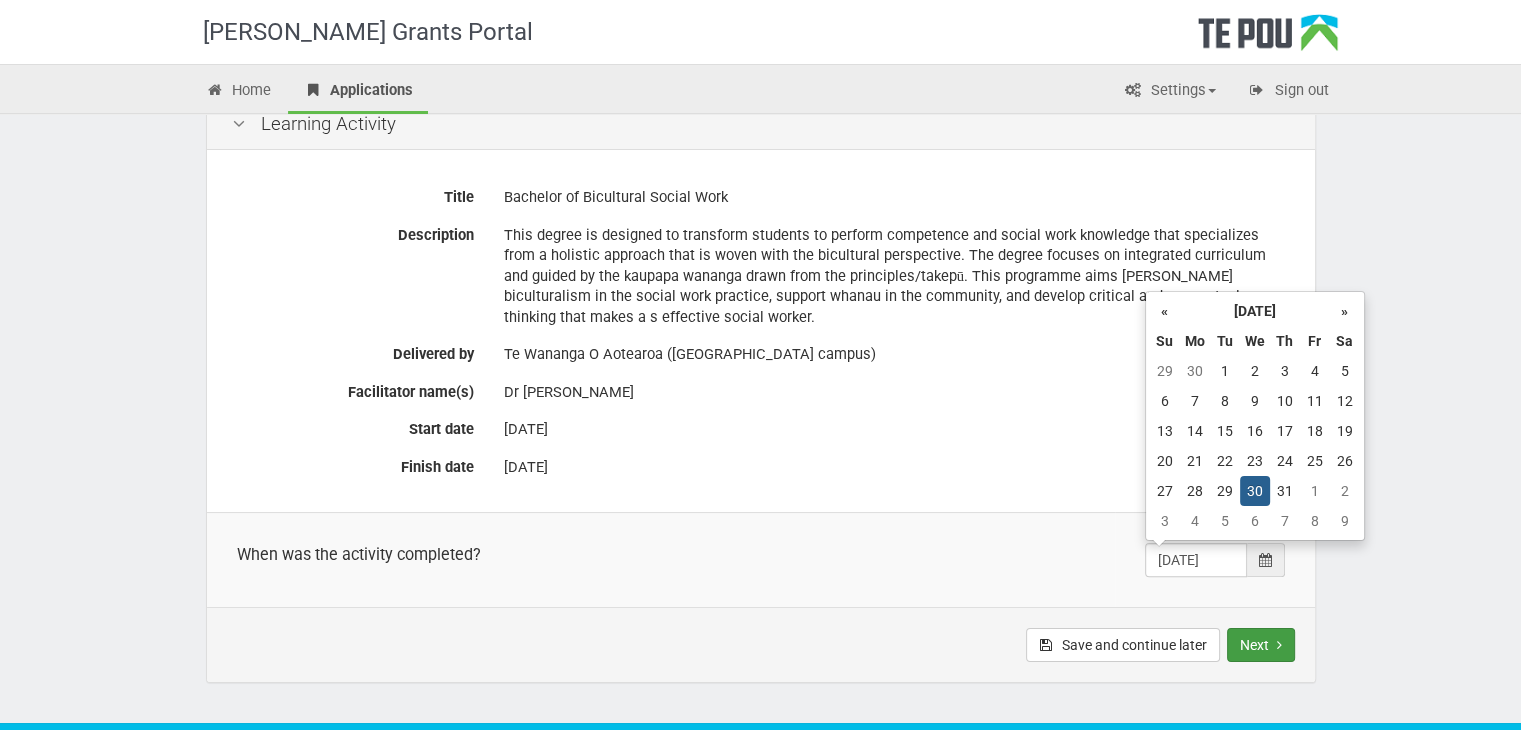 click on "Next" at bounding box center (1261, 645) 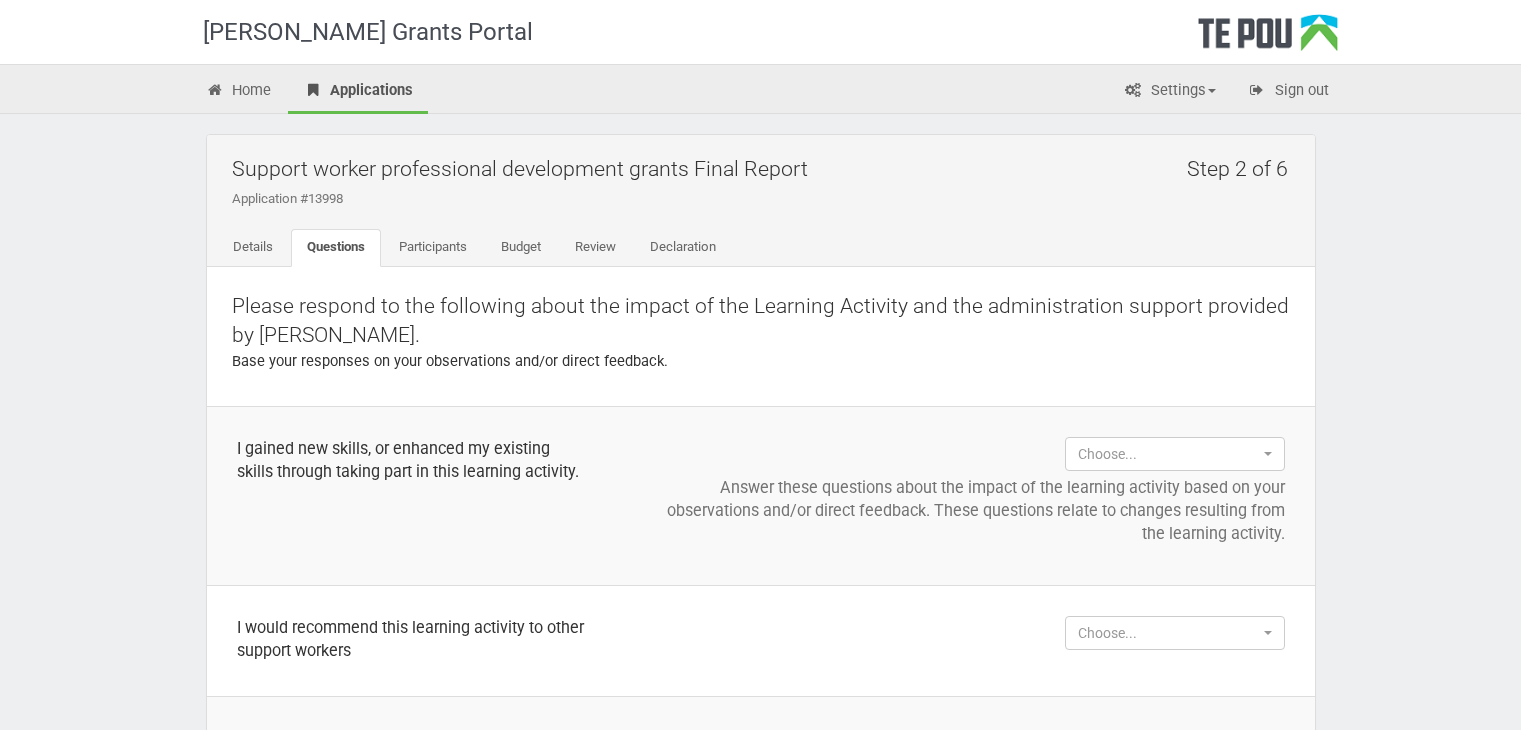 scroll, scrollTop: 0, scrollLeft: 0, axis: both 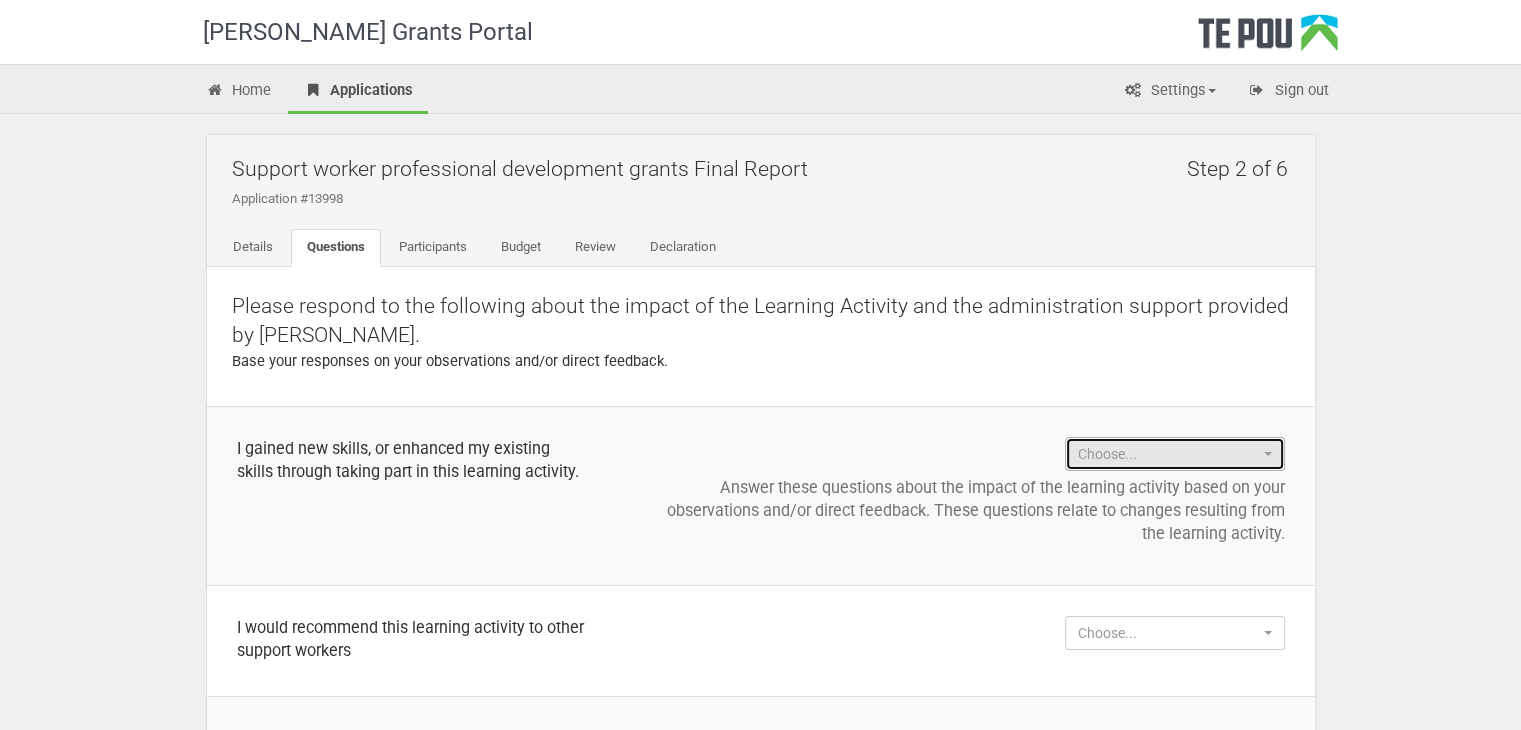 click on "Choose..." at bounding box center [1175, 454] 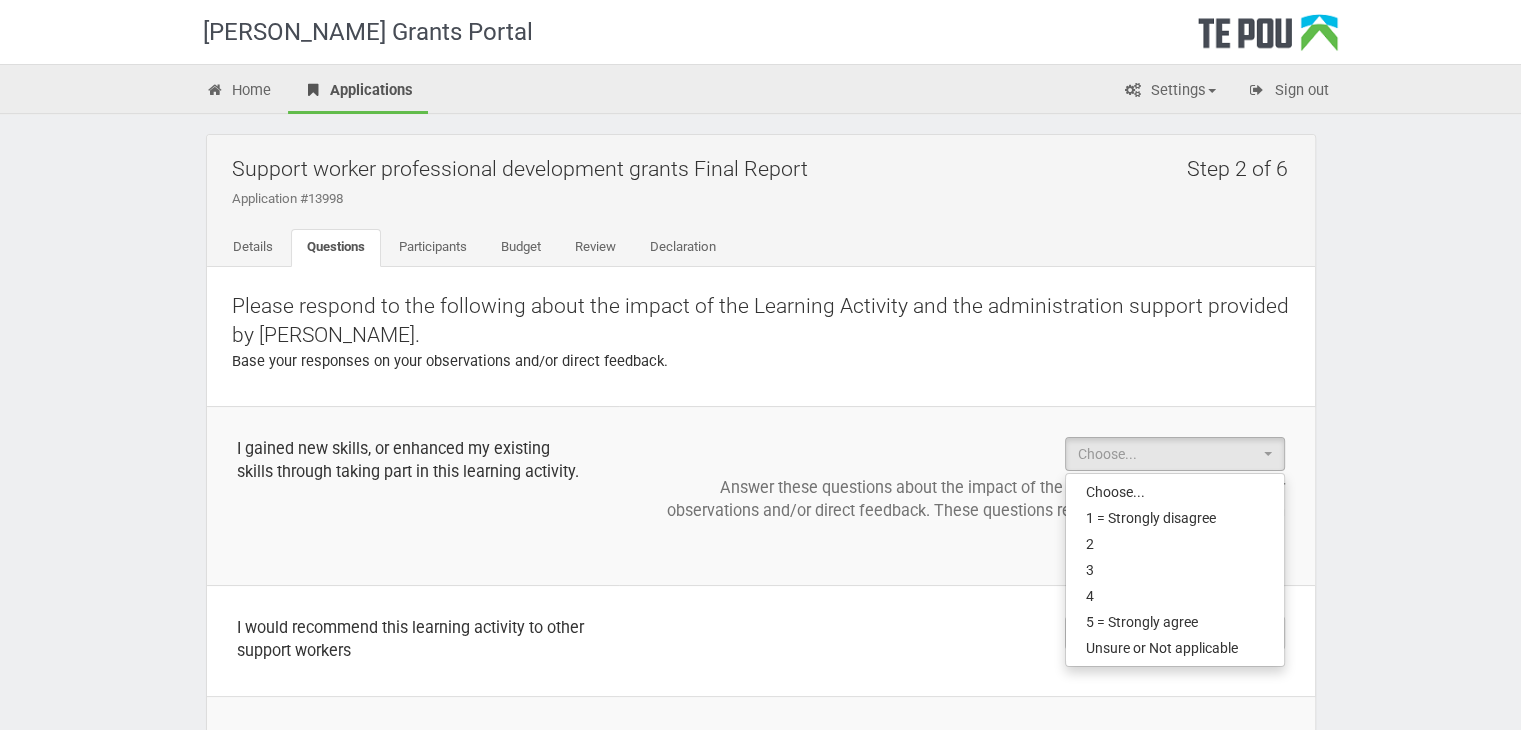 click on "Answer these questions about the impact of the learning activity based on your observations and/or direct feedback. These questions relate to changes resulting from the learning activity." at bounding box center (967, 510) 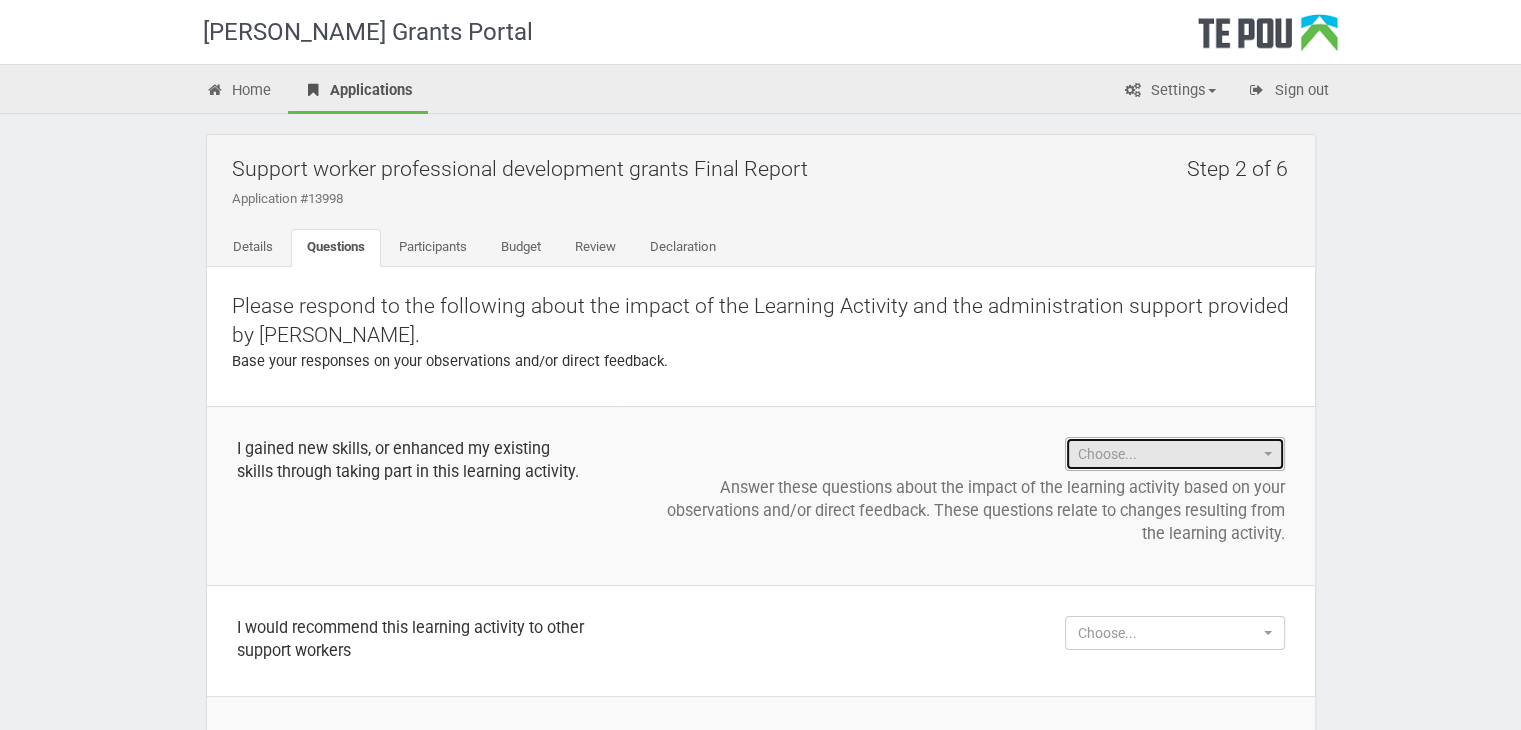 click on "Choose..." at bounding box center [1175, 454] 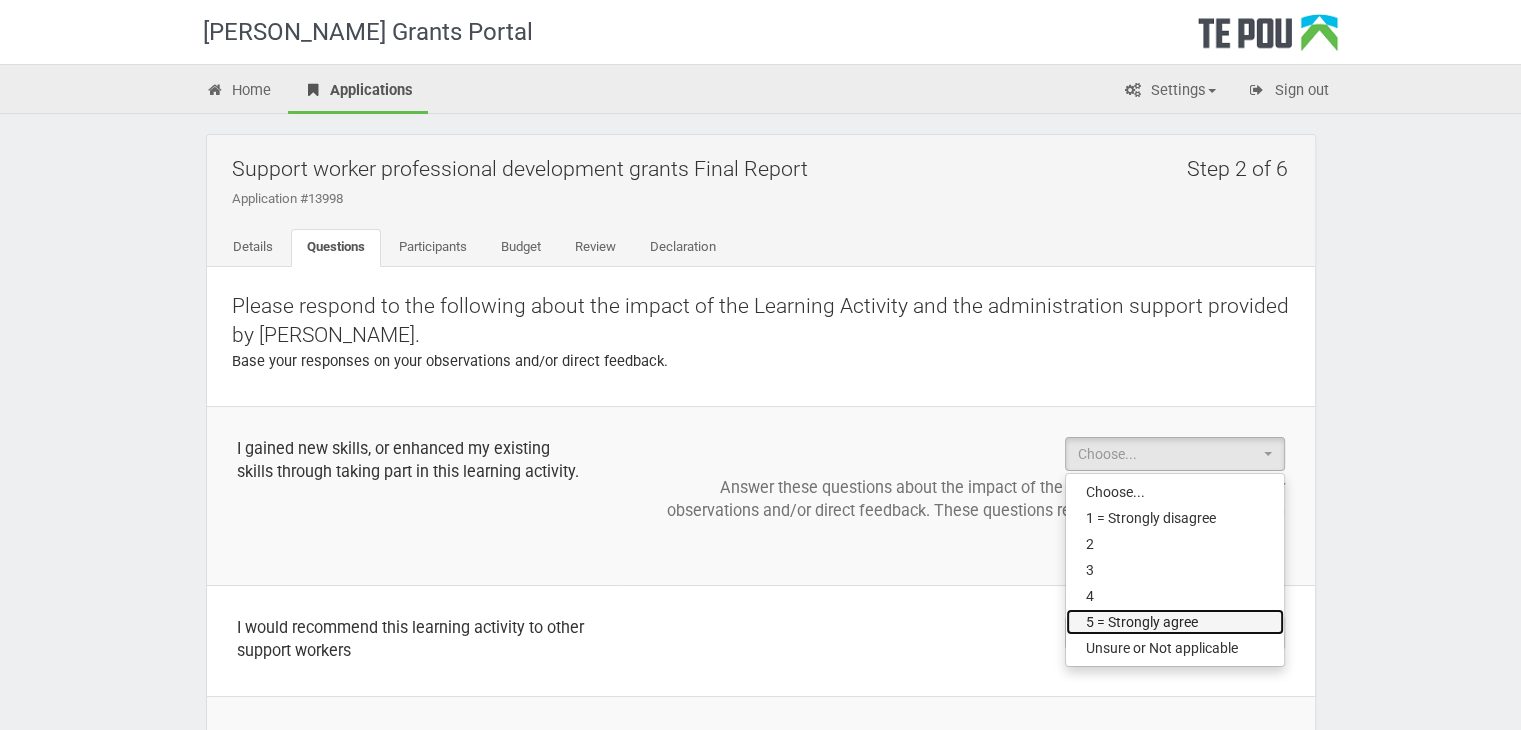 click on "5 = Strongly agree" at bounding box center [1142, 622] 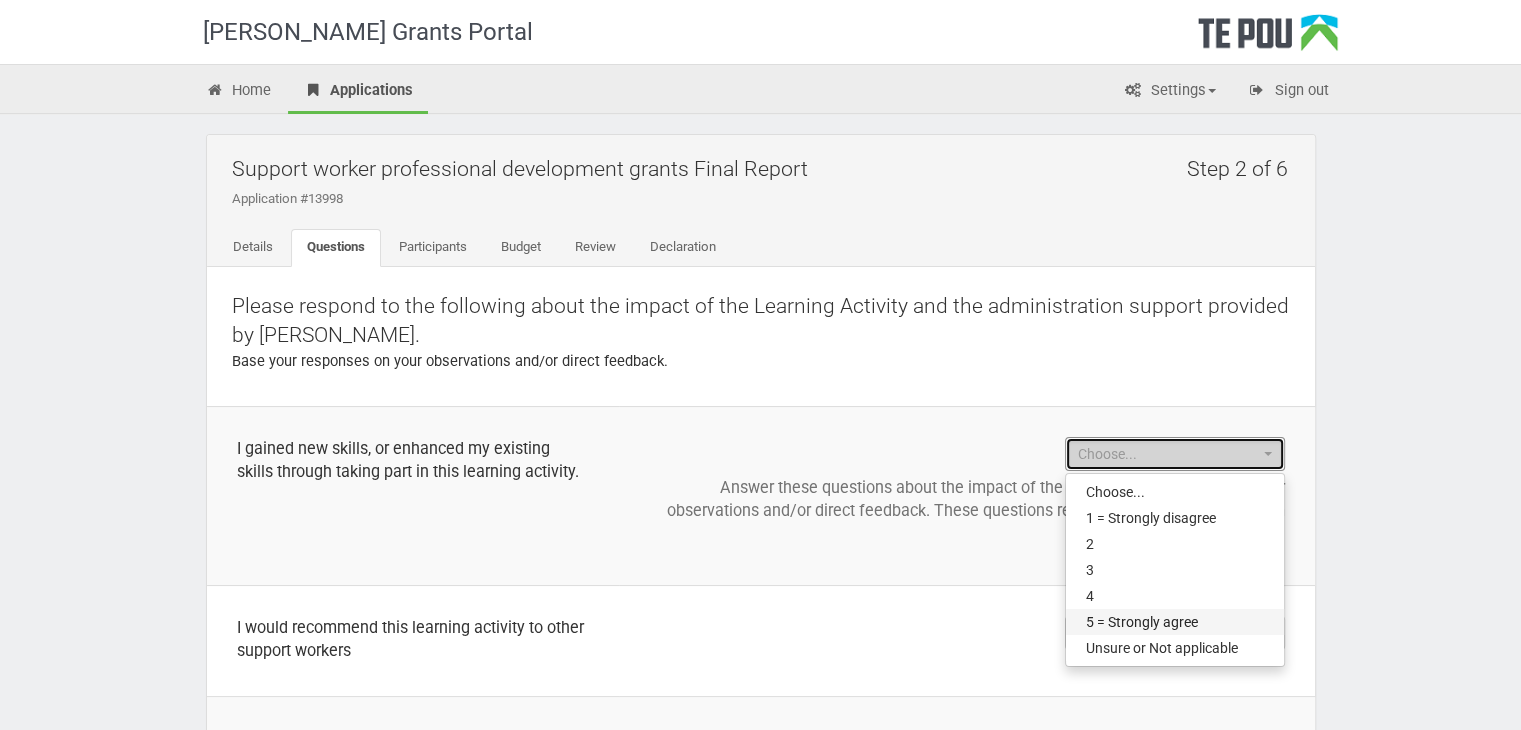 select on "5 = Strongly agree" 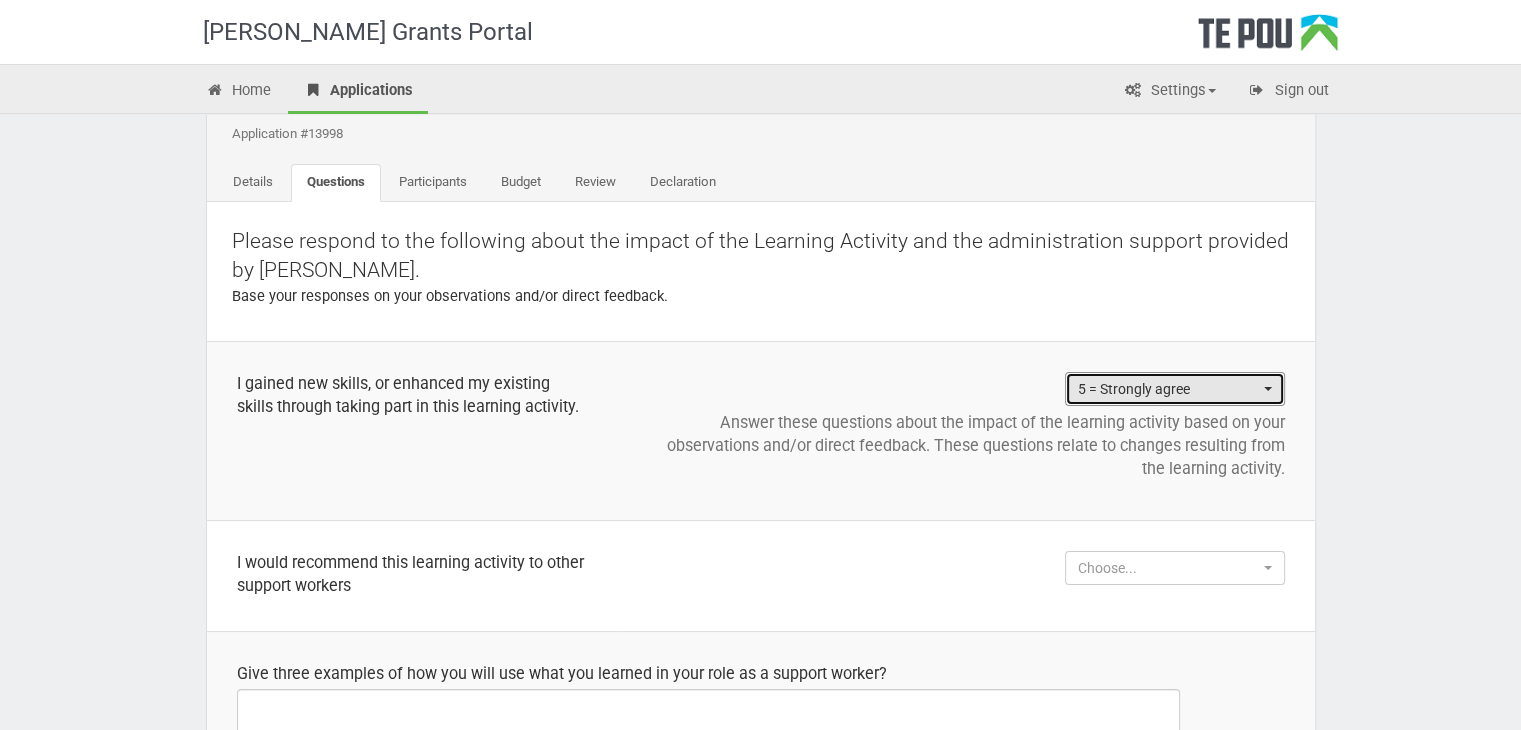 scroll, scrollTop: 100, scrollLeft: 0, axis: vertical 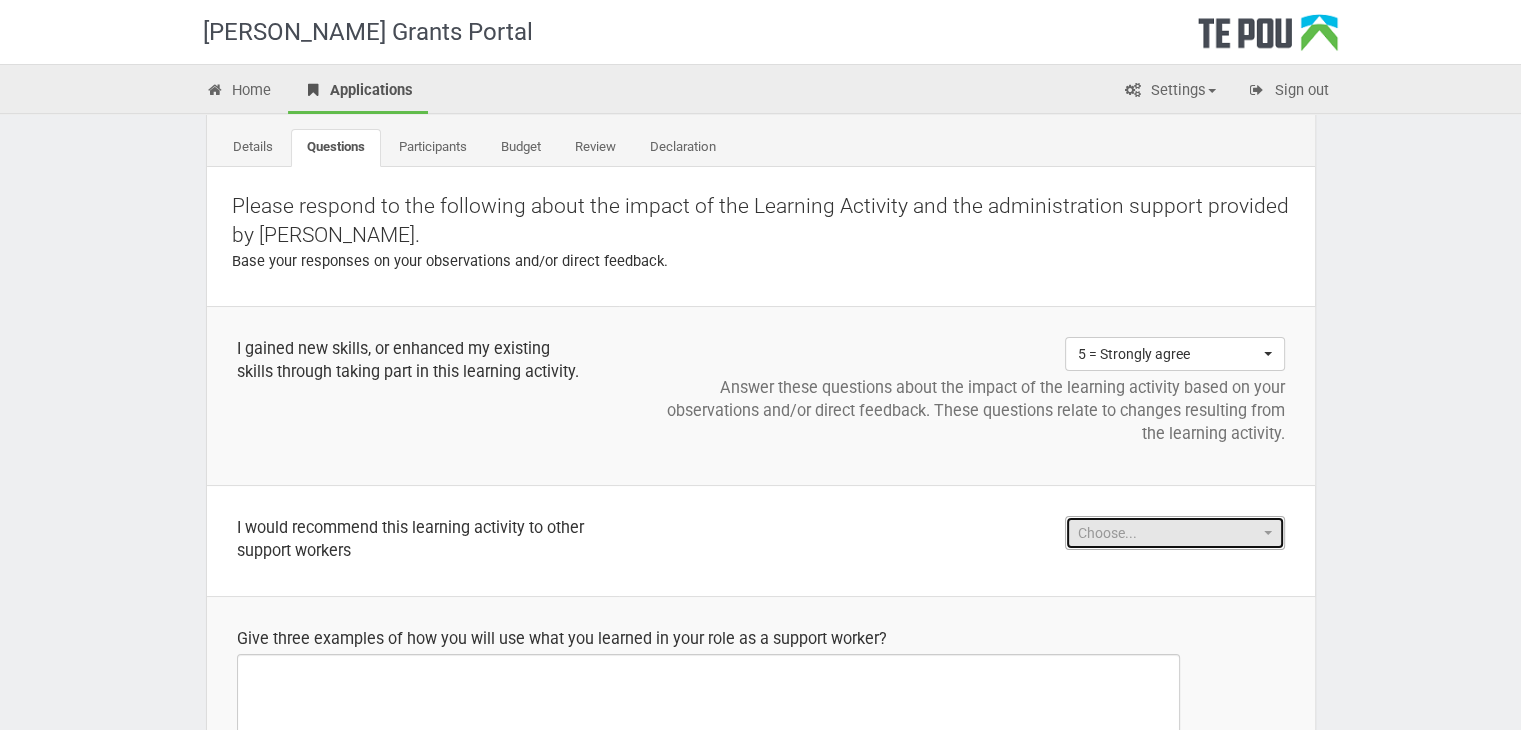 click on "Choose..." at bounding box center [1175, 533] 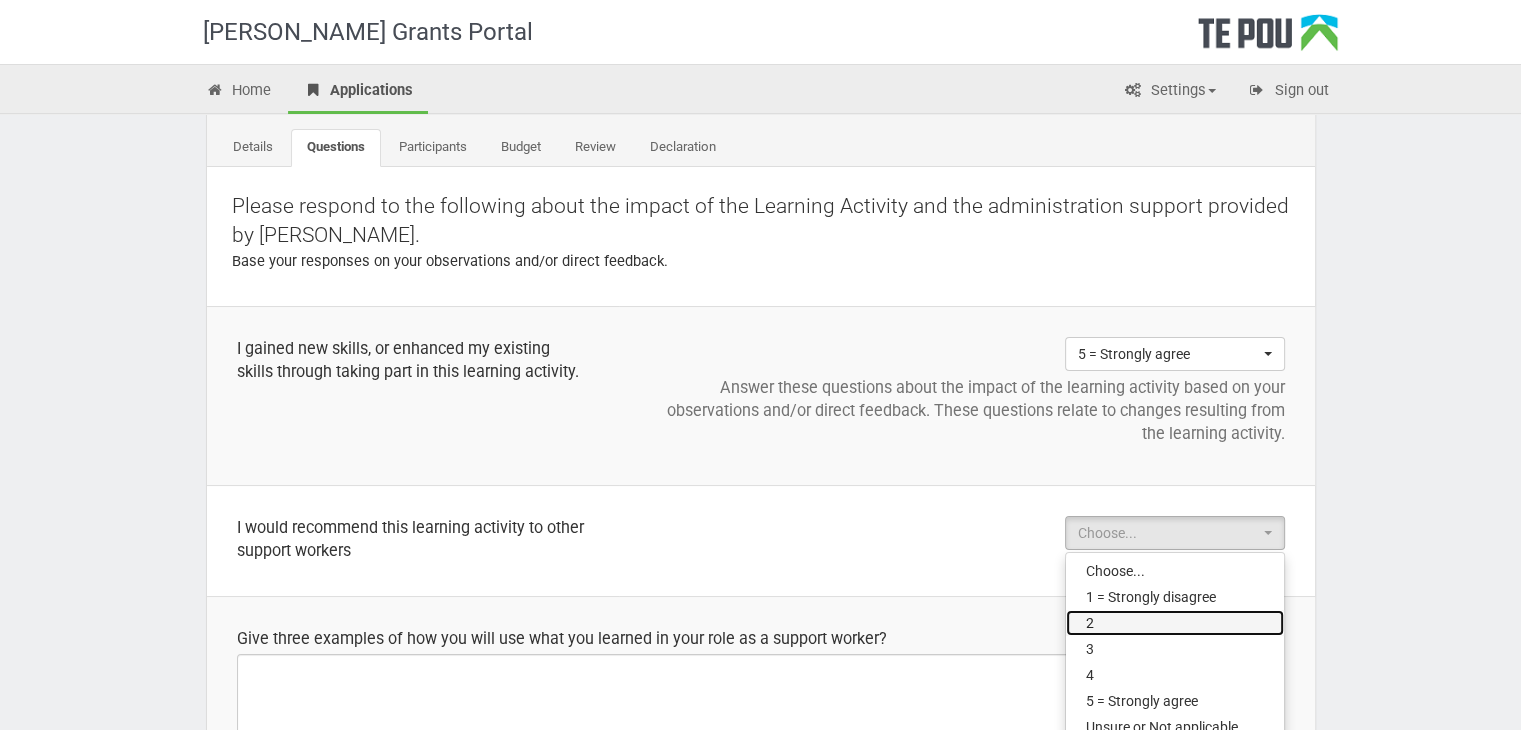 click on "2" at bounding box center (1175, 623) 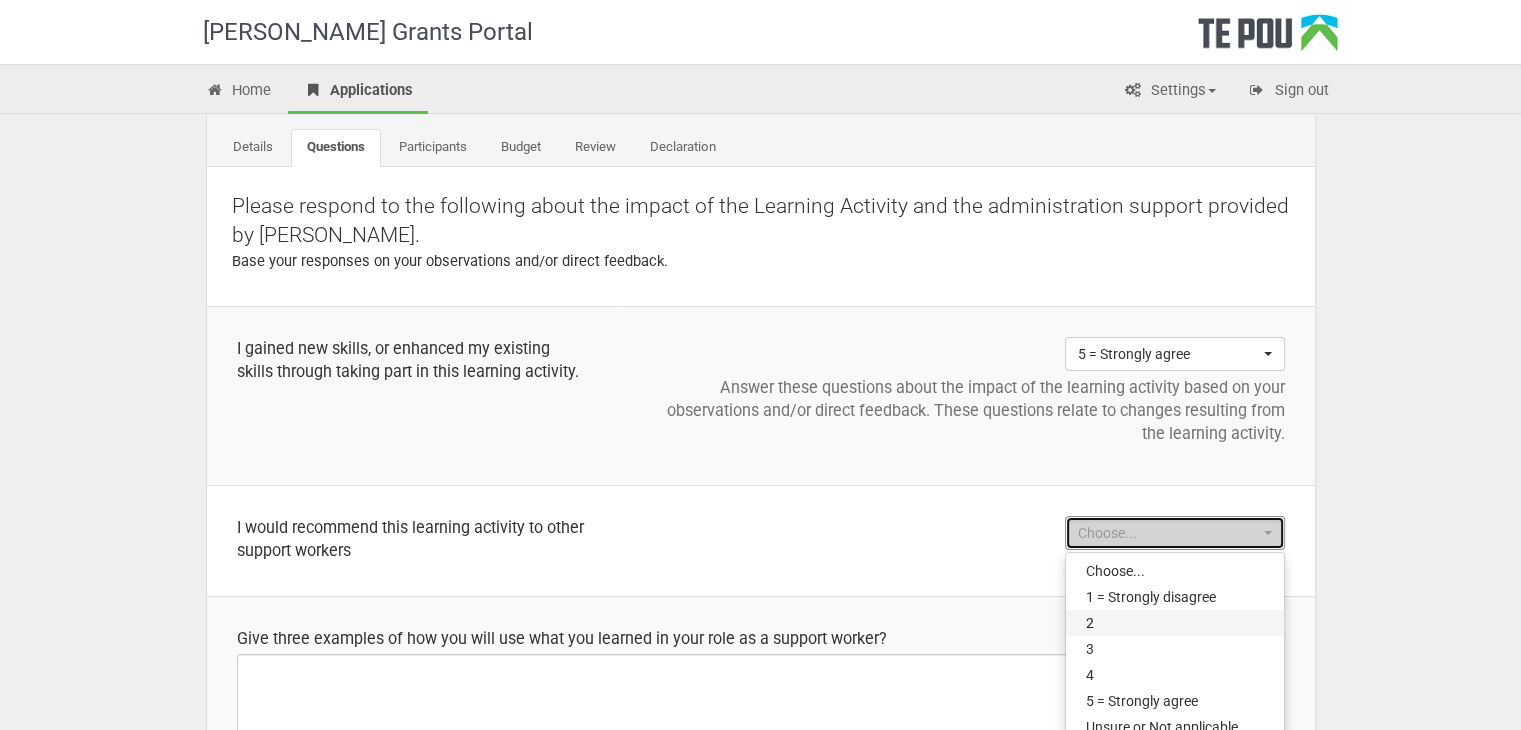 select on "2" 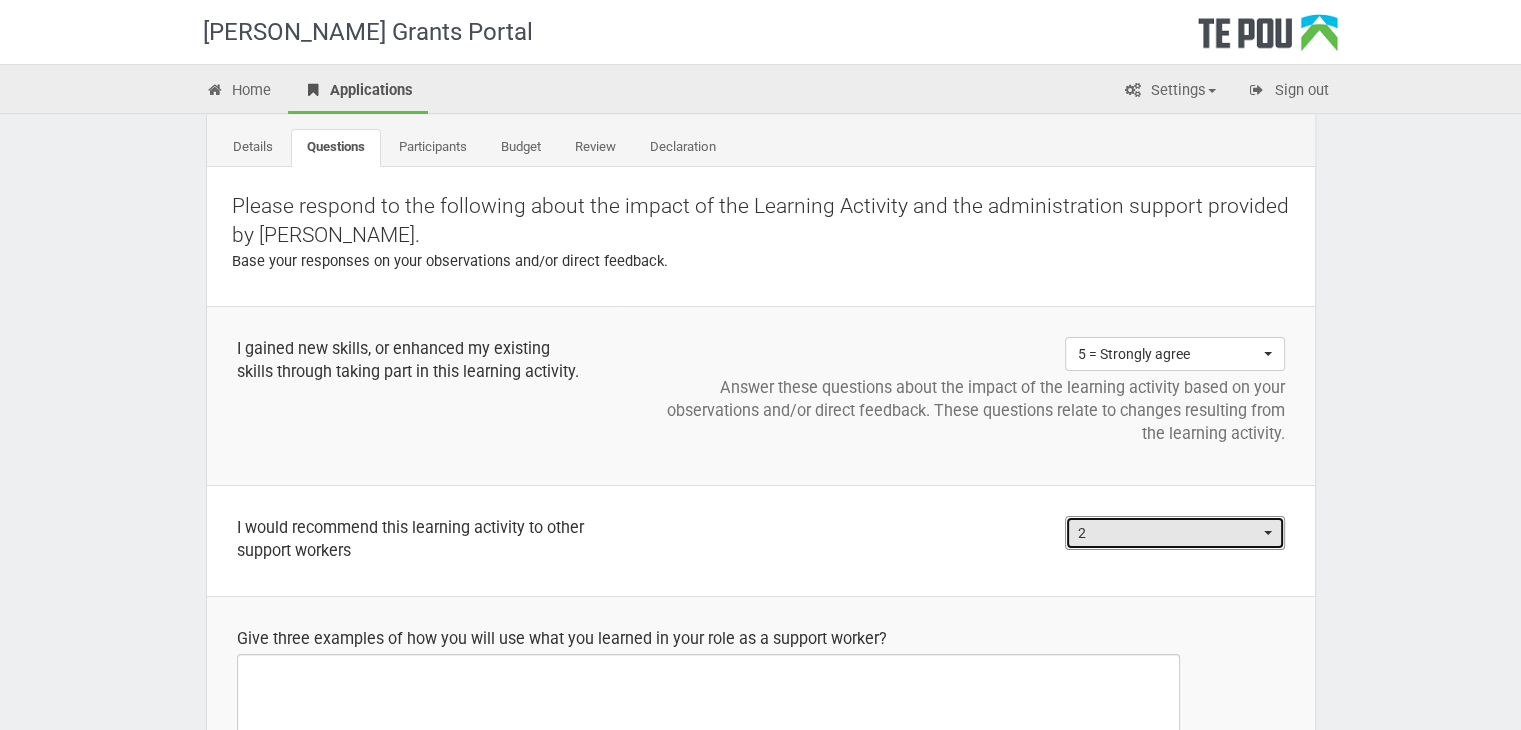 scroll, scrollTop: 200, scrollLeft: 0, axis: vertical 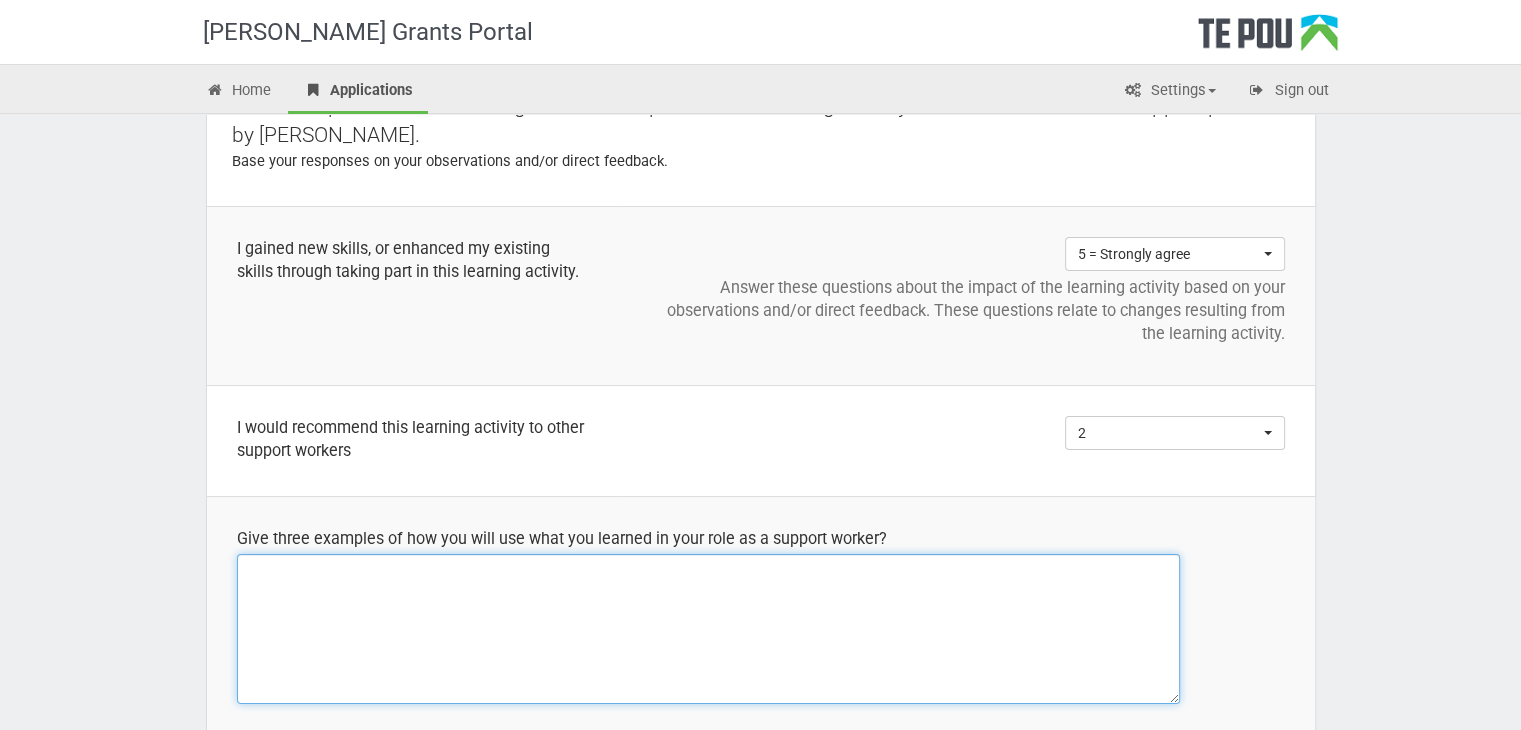 click at bounding box center [708, 629] 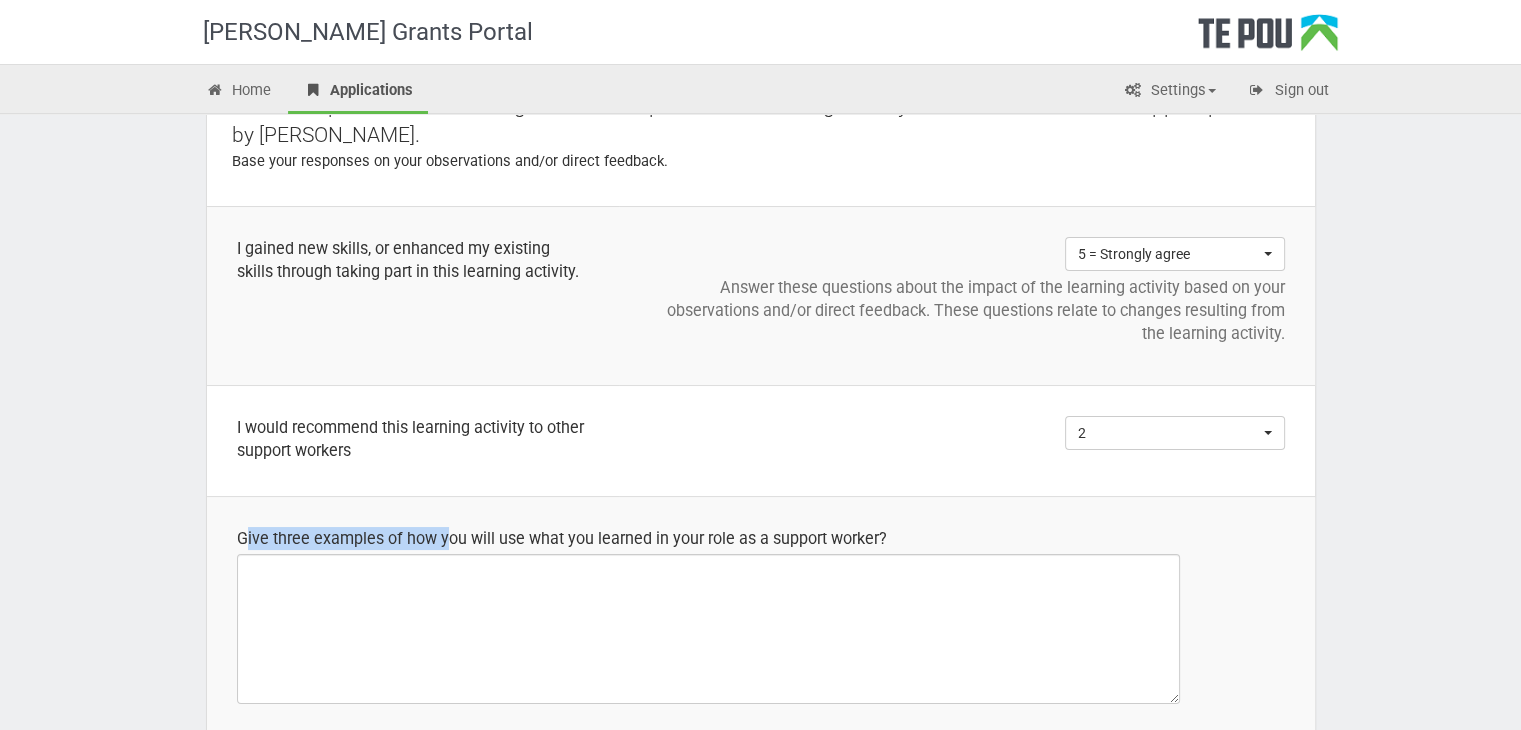drag, startPoint x: 302, startPoint y: 509, endPoint x: 448, endPoint y: 521, distance: 146.49232 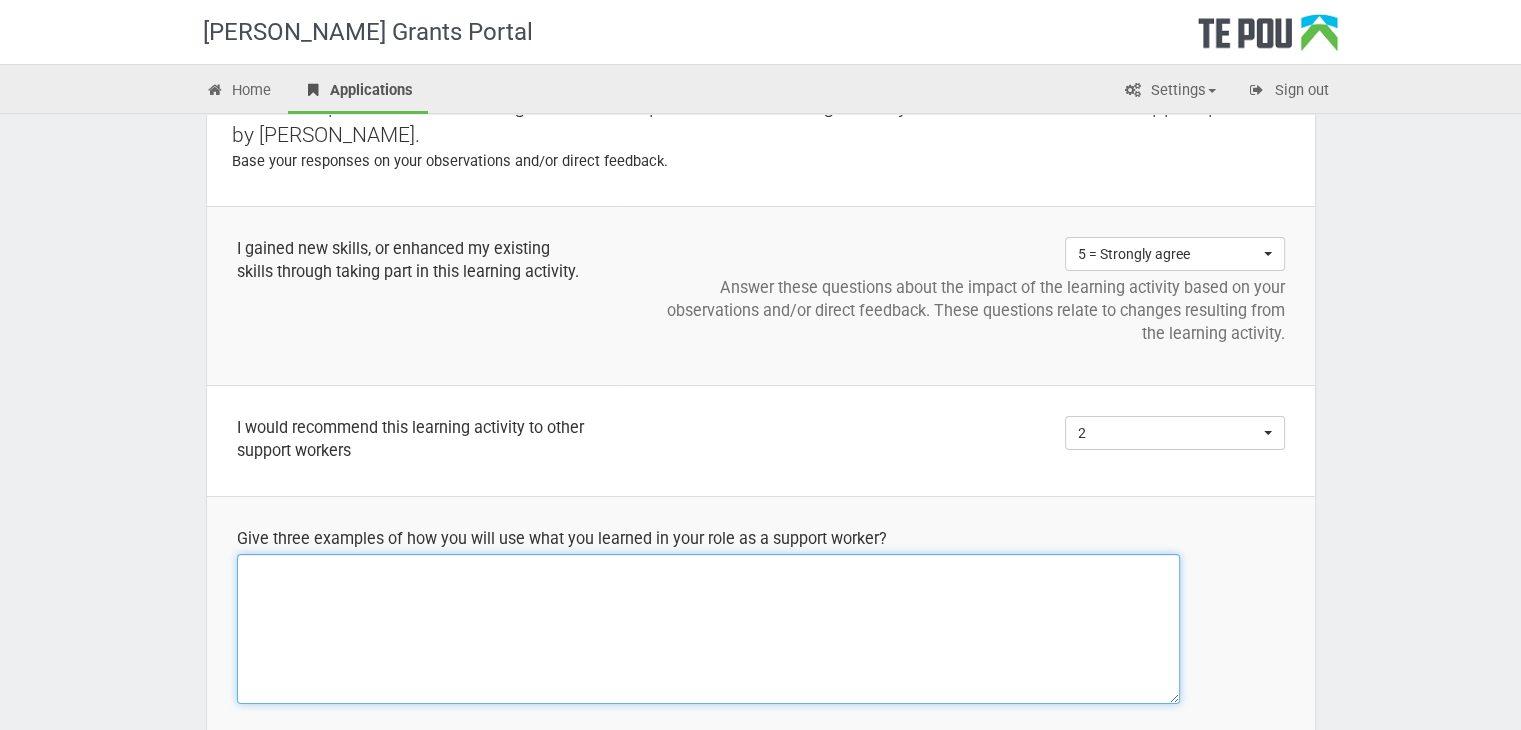 drag, startPoint x: 386, startPoint y: 553, endPoint x: 224, endPoint y: 517, distance: 165.9518 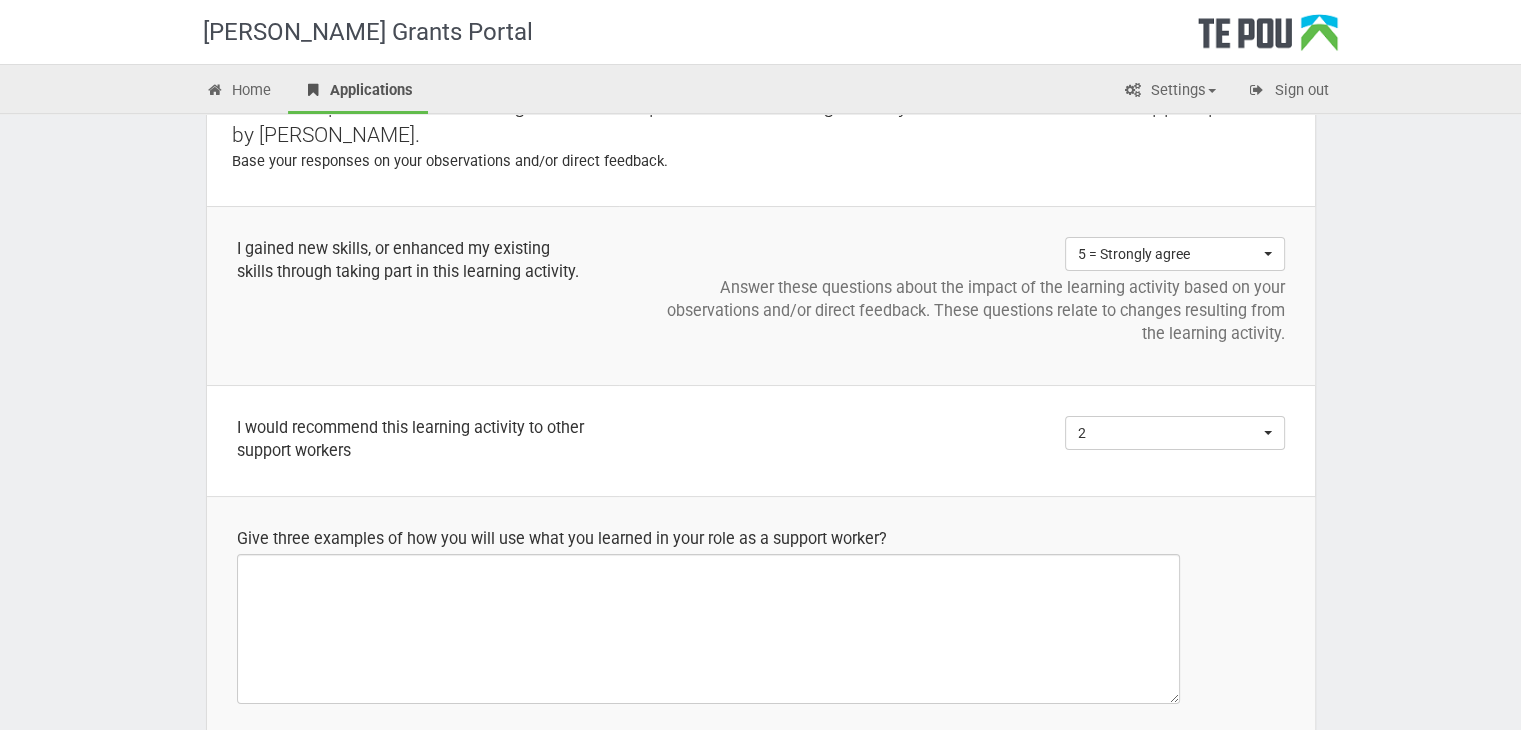 click on "Give three examples of how you will use what you learned in your role as a support worker?" at bounding box center [761, 621] 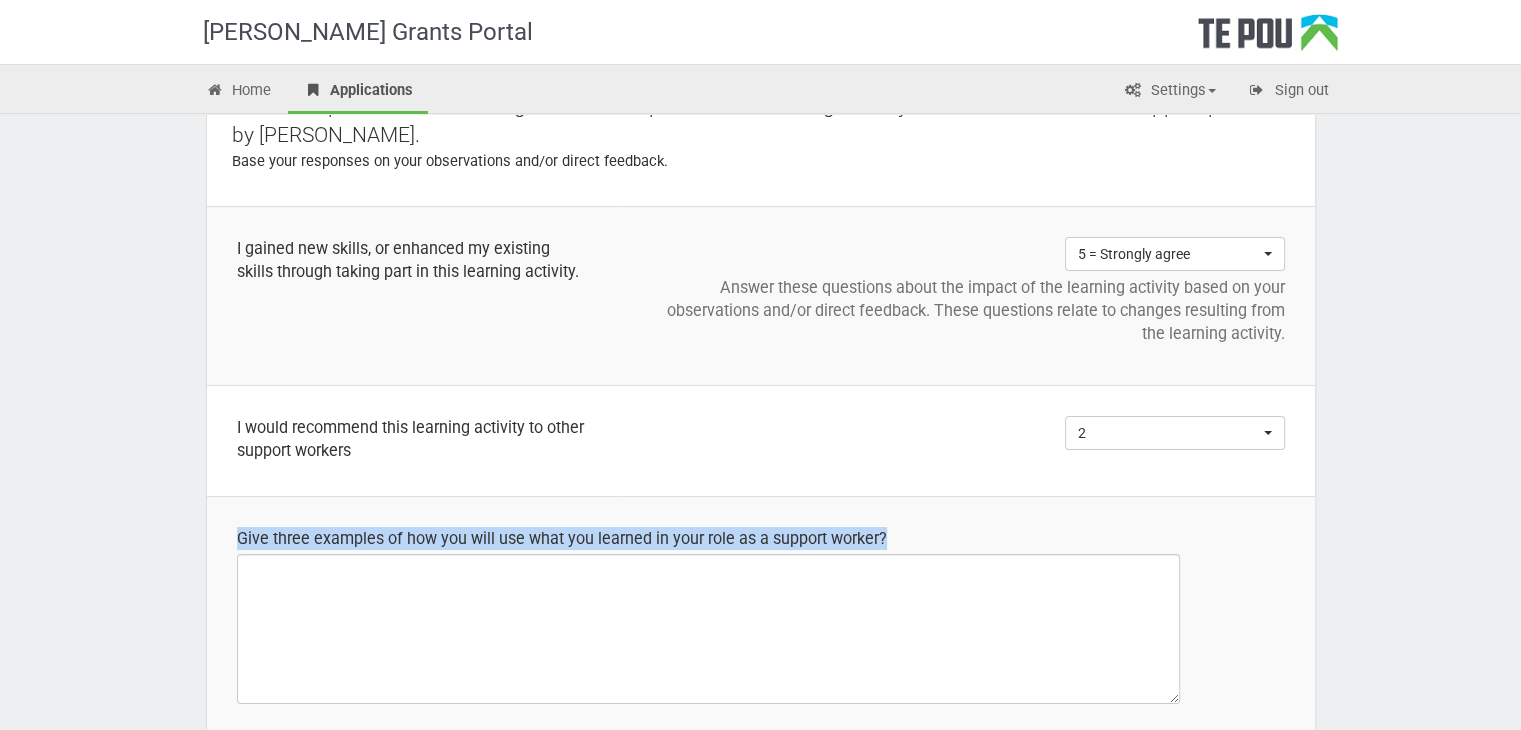 drag, startPoint x: 240, startPoint y: 514, endPoint x: 899, endPoint y: 525, distance: 659.0918 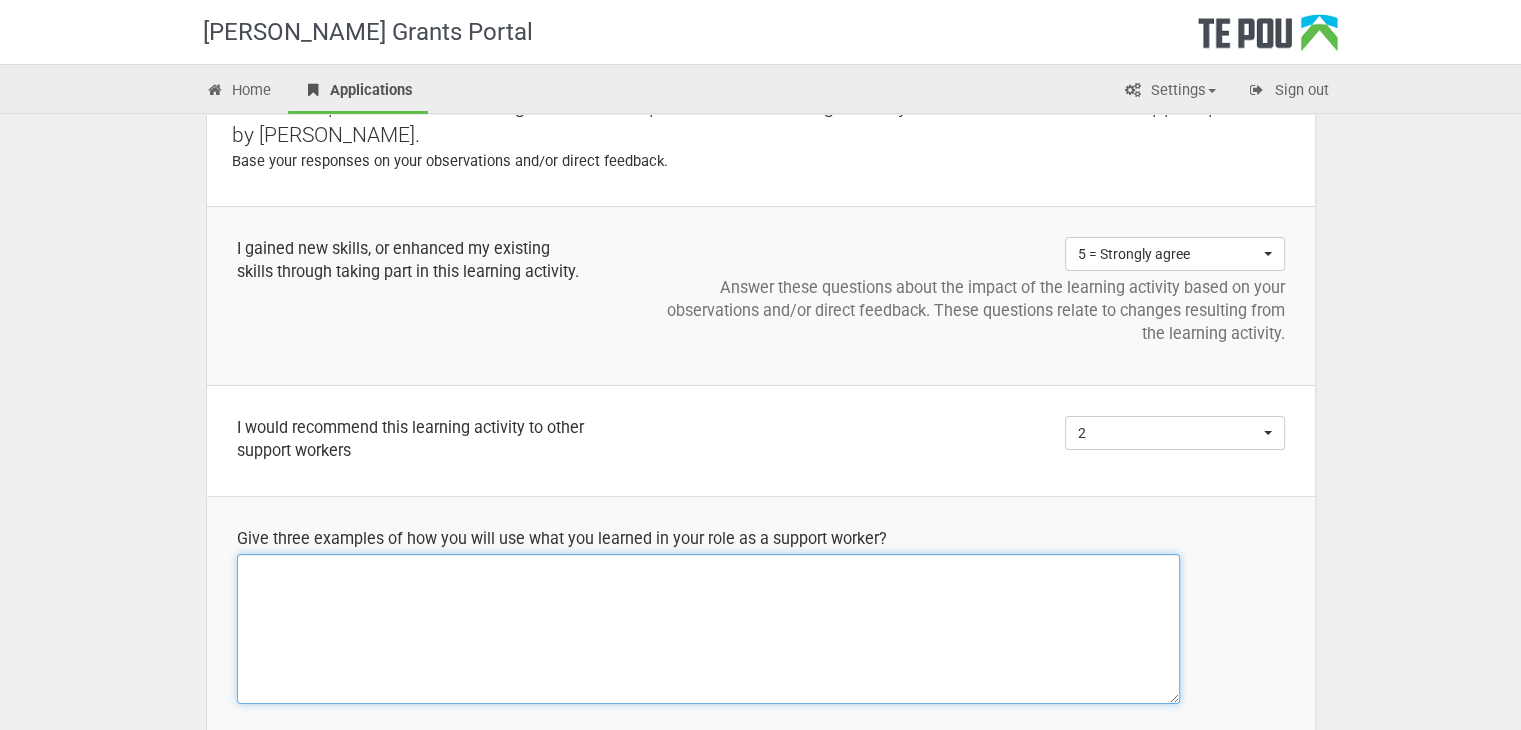 click at bounding box center (708, 629) 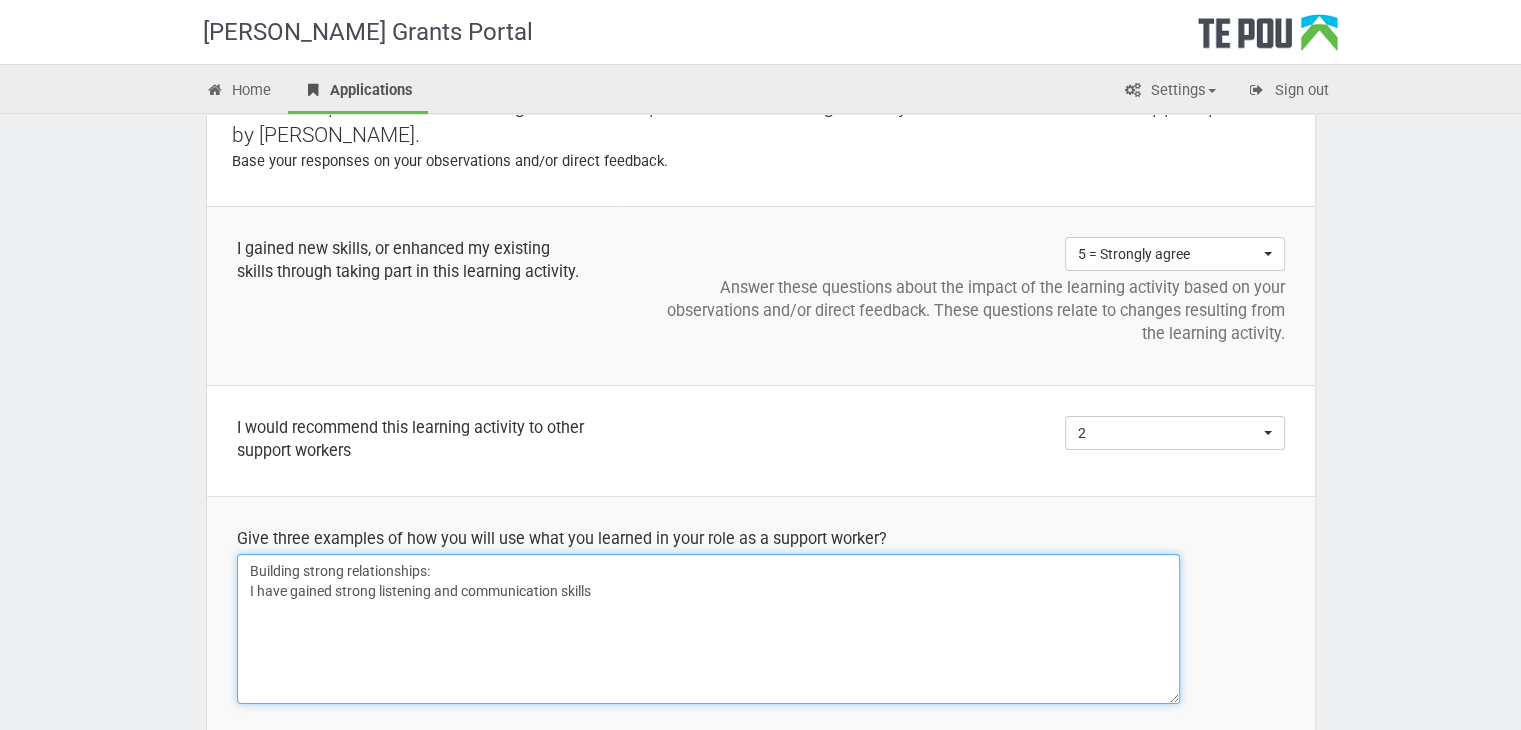 click on "Building strong relationships:
I have gained strong listening and communication skills" at bounding box center (708, 629) 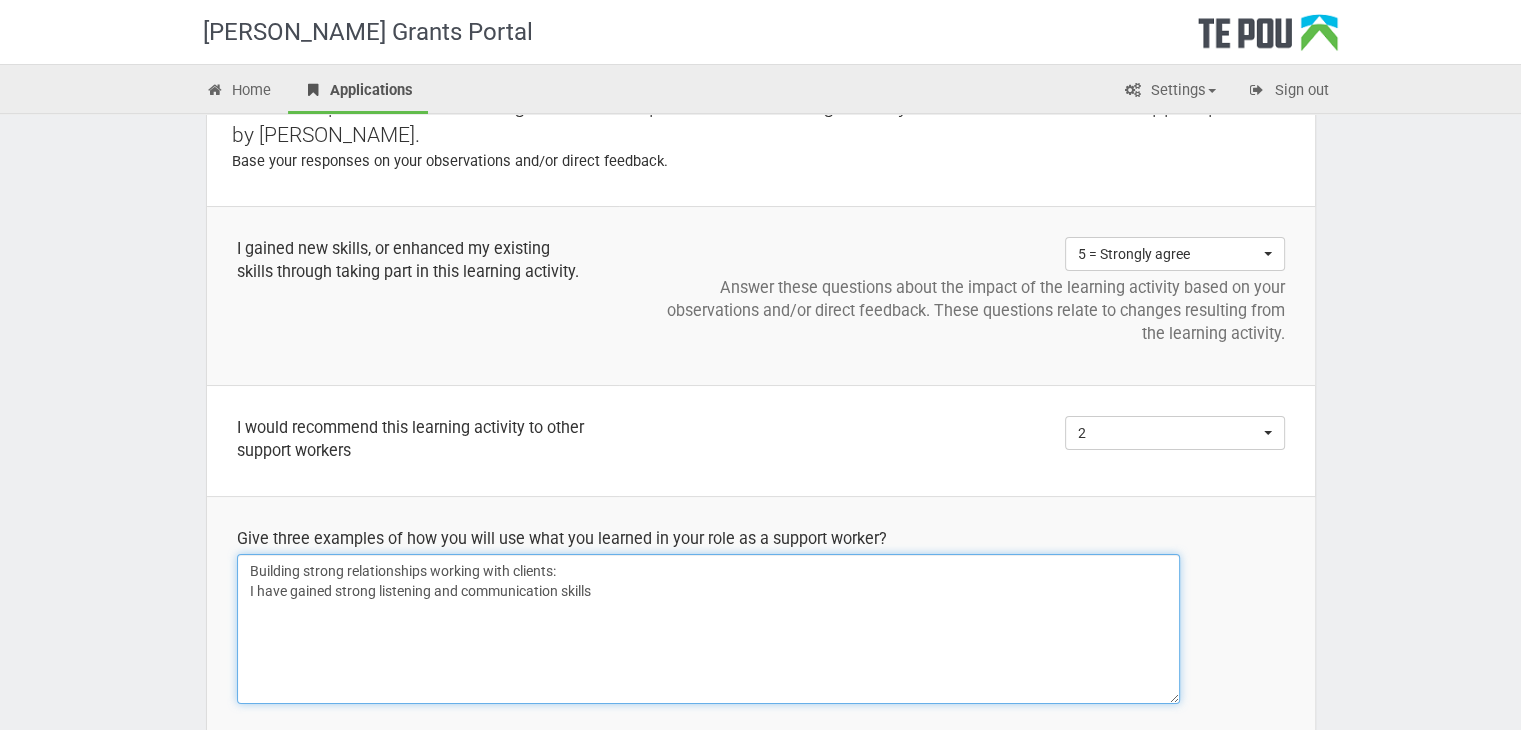 click on "Building strong relationships working with clients:
I have gained strong listening and communication skills" at bounding box center [708, 629] 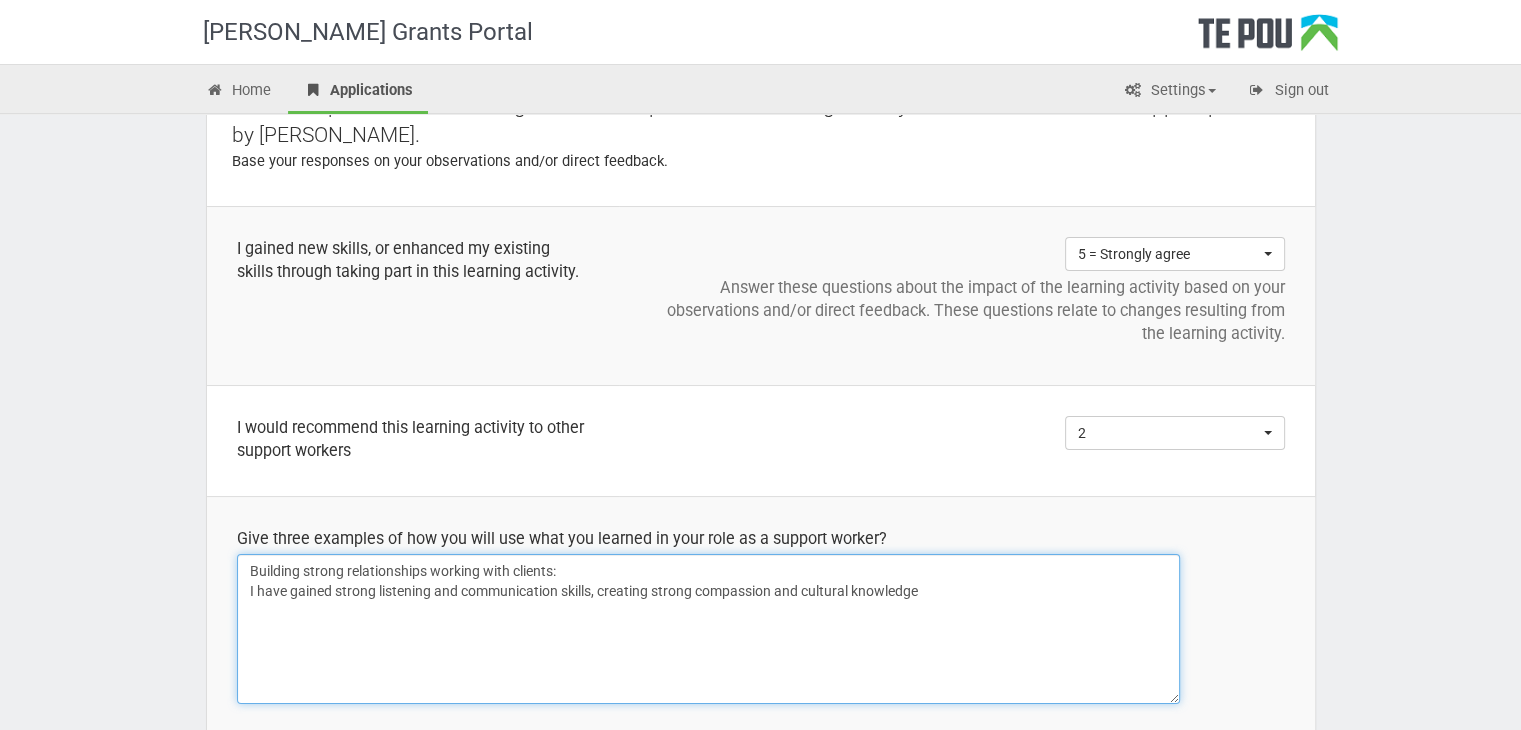 click on "Building strong relationships working with clients:
I have gained strong listening and communication skills, creating strong compassion and cultural knowledge" at bounding box center (708, 629) 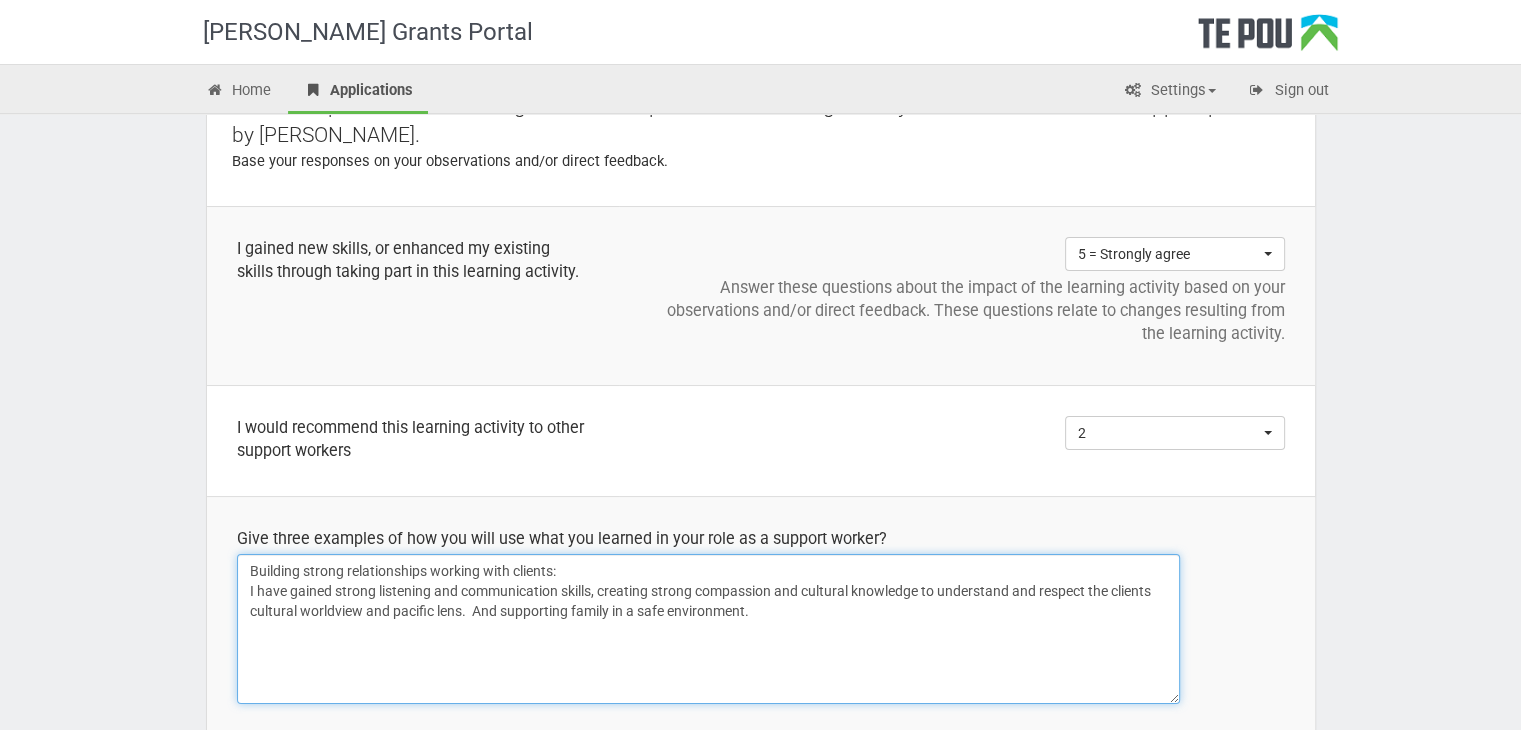 drag, startPoint x: 249, startPoint y: 547, endPoint x: 578, endPoint y: 549, distance: 329.00607 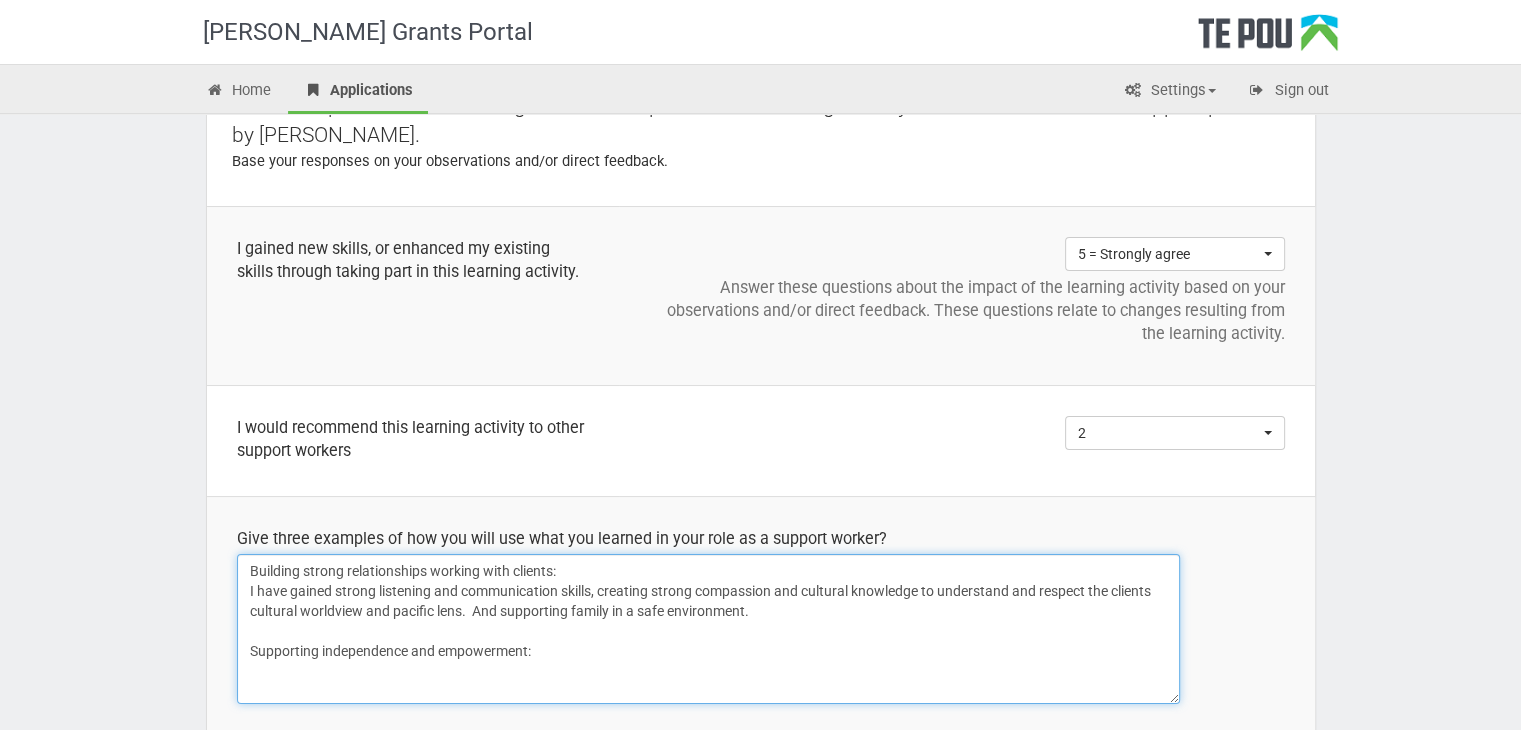 click on "Building strong relationships working with clients:
I have gained strong listening and communication skills, creating strong compassion and cultural knowledge to understand and respect the clients cultural worldview and pacific lens.  And supporting family in a safe environment.
Supporting independence and empowerment:" at bounding box center [708, 629] 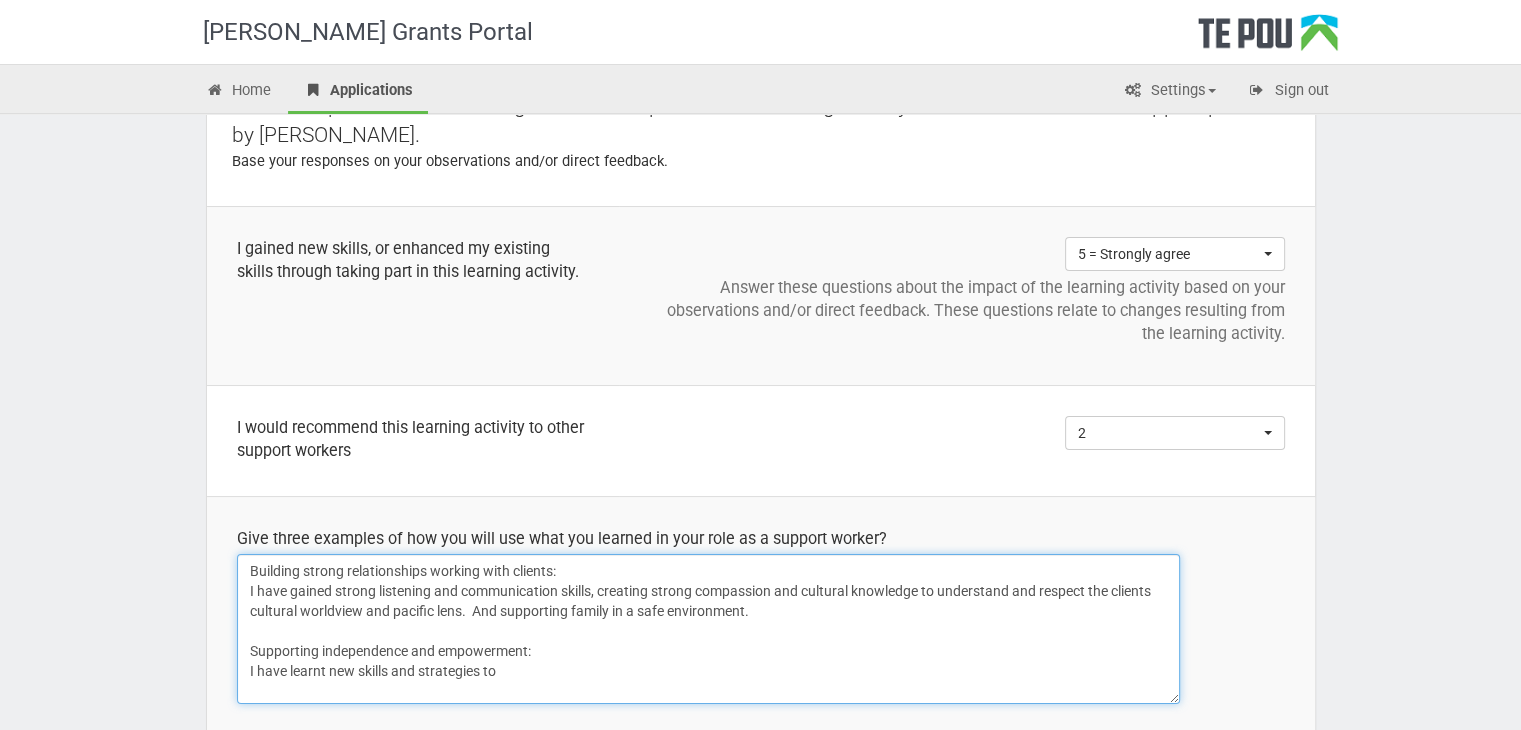 click on "Building strong relationships working with clients:
I have gained strong listening and communication skills, creating strong compassion and cultural knowledge to understand and respect the clients cultural worldview and pacific lens.  And supporting family in a safe environment.
Supporting independence and empowerment:
I have learnt new skills and strategies to" at bounding box center [708, 629] 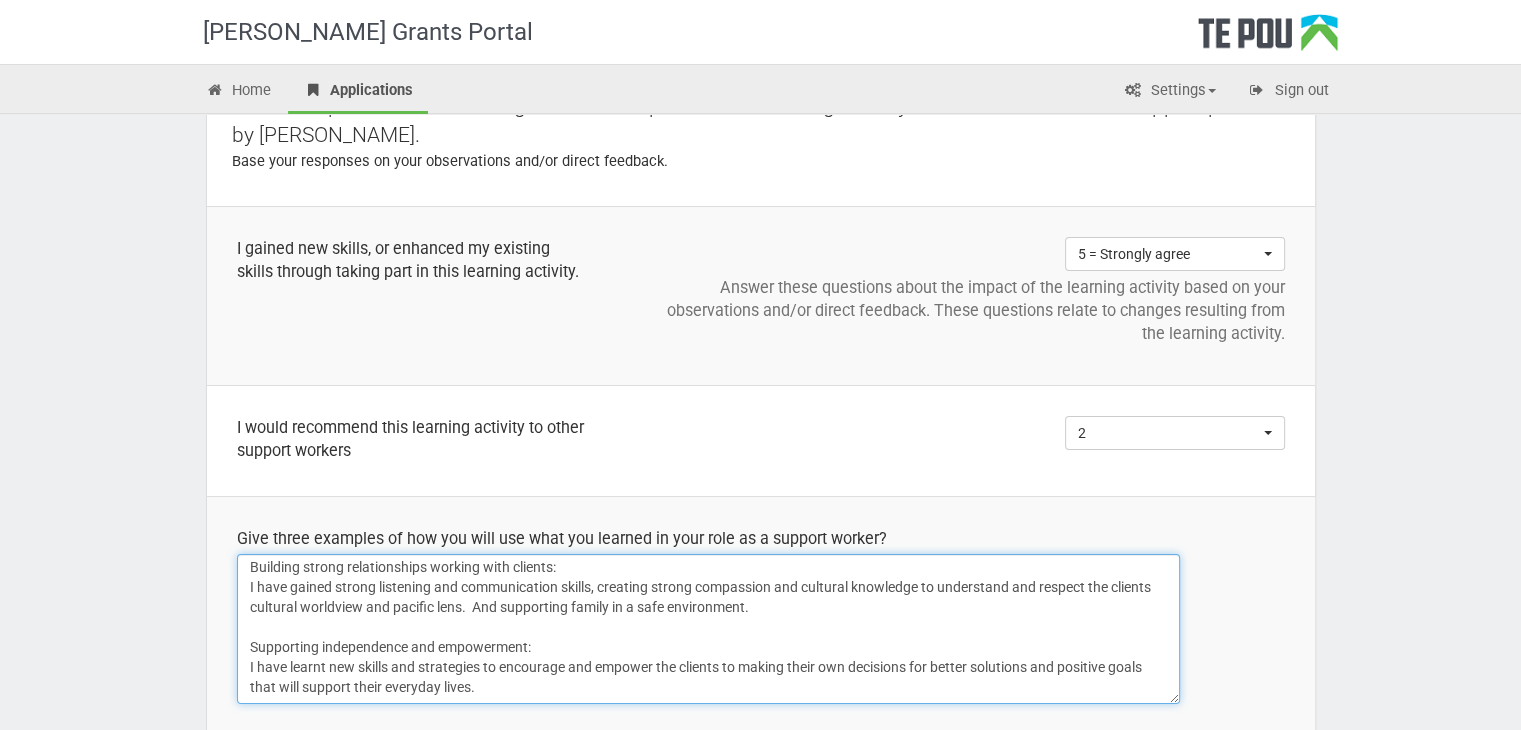 scroll, scrollTop: 36, scrollLeft: 0, axis: vertical 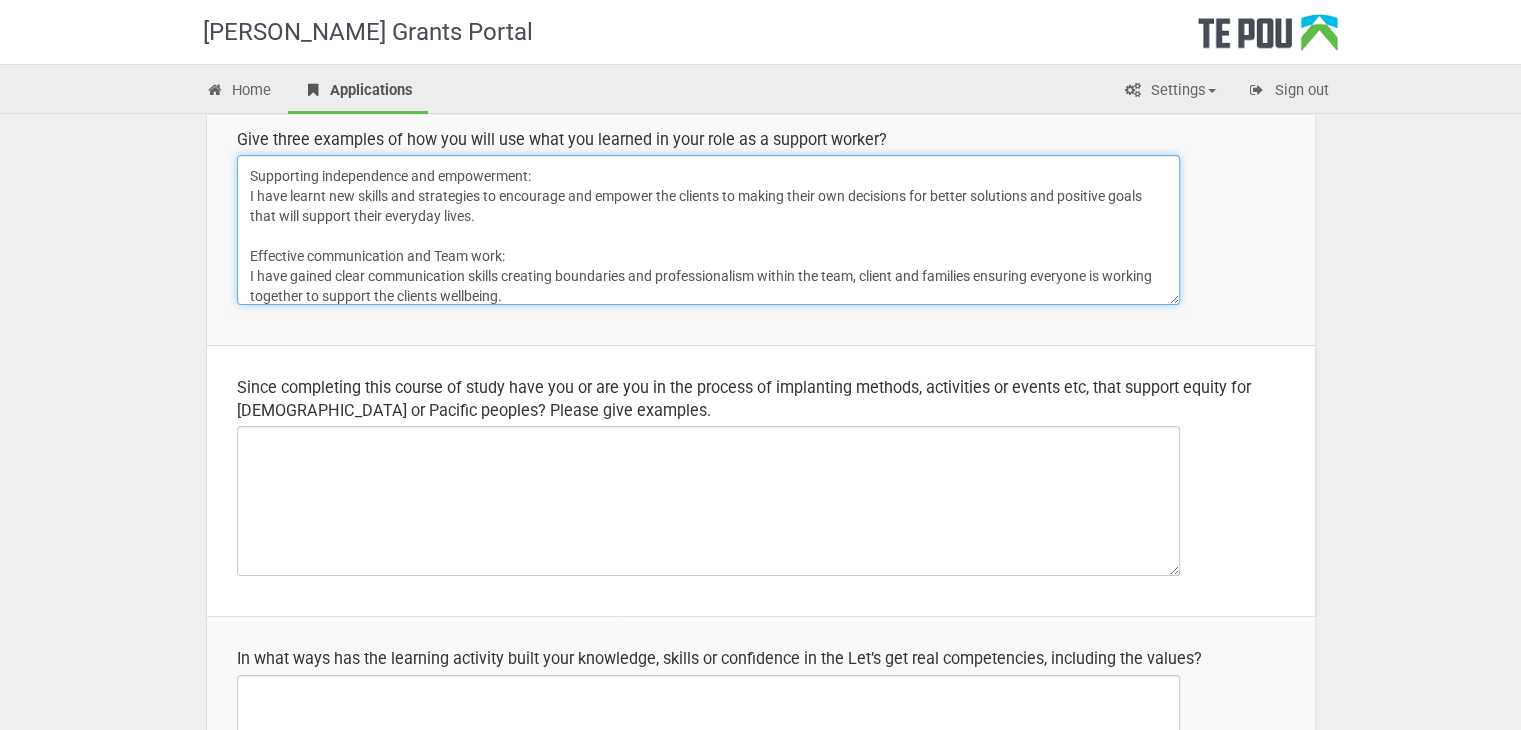 type on "Building strong relationships working with clients:
I have gained strong listening and communication skills, creating strong compassion and cultural knowledge to understand and respect the clients cultural worldview and pacific lens.  And supporting family in a safe environment.
Supporting independence and empowerment:
I have learnt new skills and strategies to encourage and empower the clients to making their own decisions for better solutions and positive goals that will support their everyday lives.
Effective communication and Team work:
I have gained clear communication skills creating boundaries and professionalism within the team, client and families ensuring everyone is working together to support the clients wellbeing." 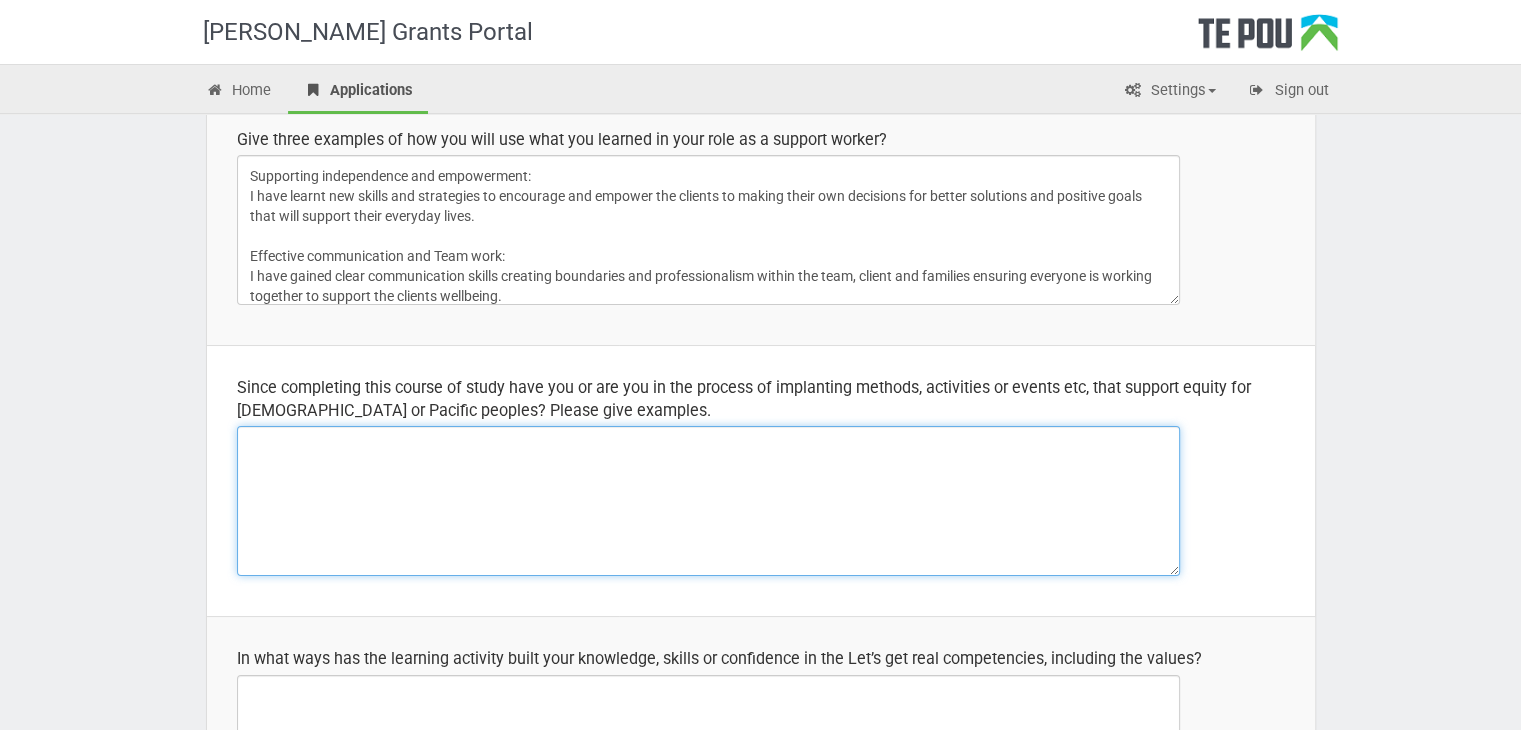 click at bounding box center [708, 501] 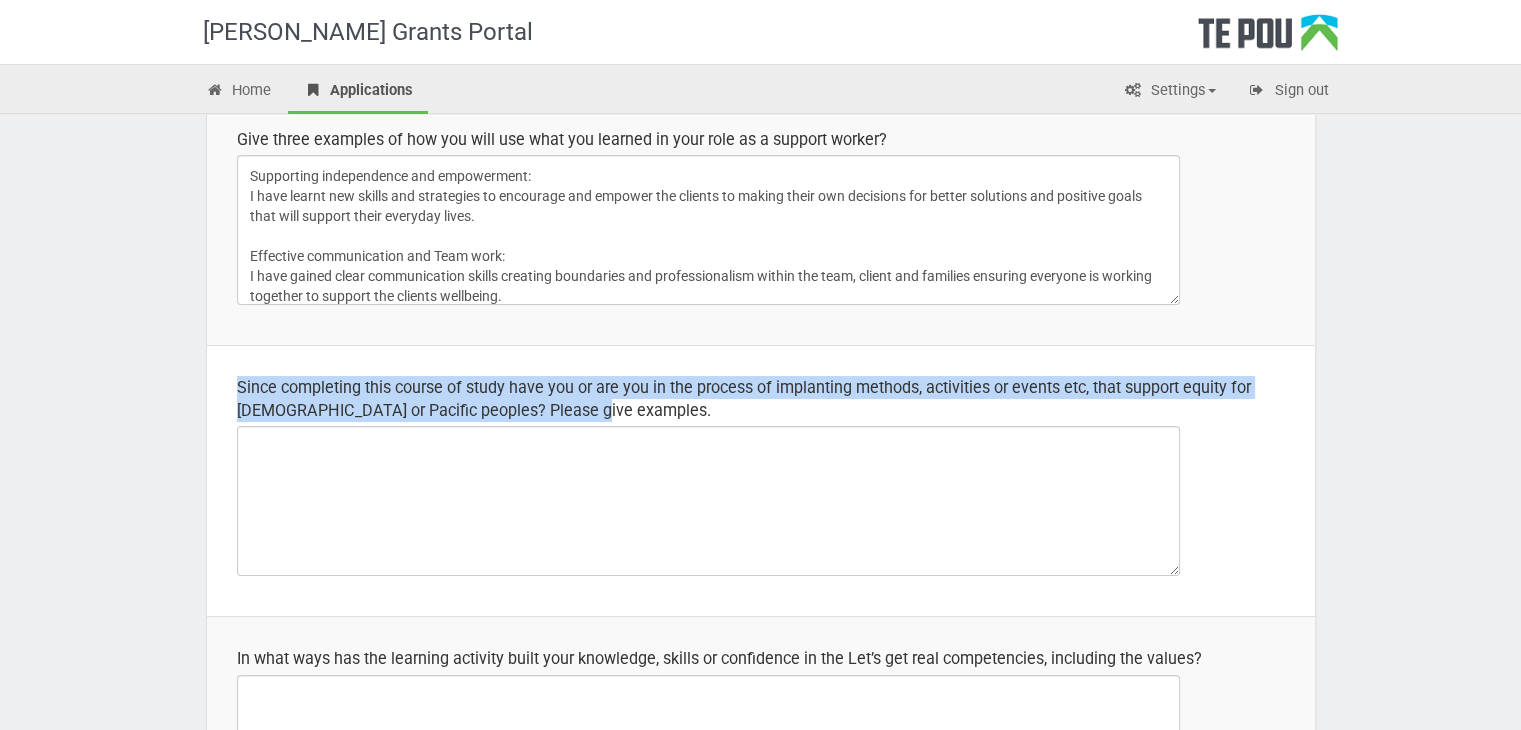 drag, startPoint x: 258, startPoint y: 363, endPoint x: 620, endPoint y: 378, distance: 362.31064 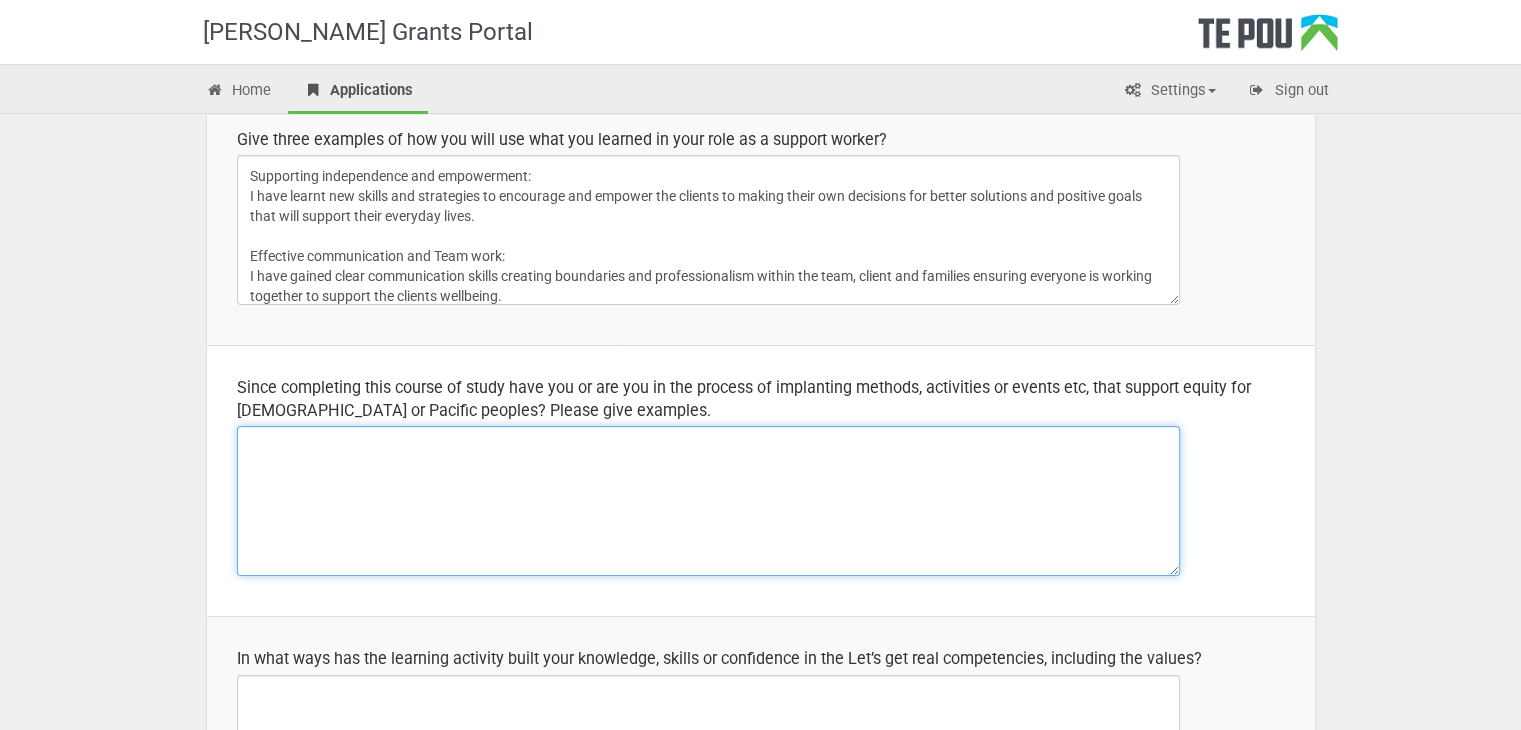click at bounding box center [708, 501] 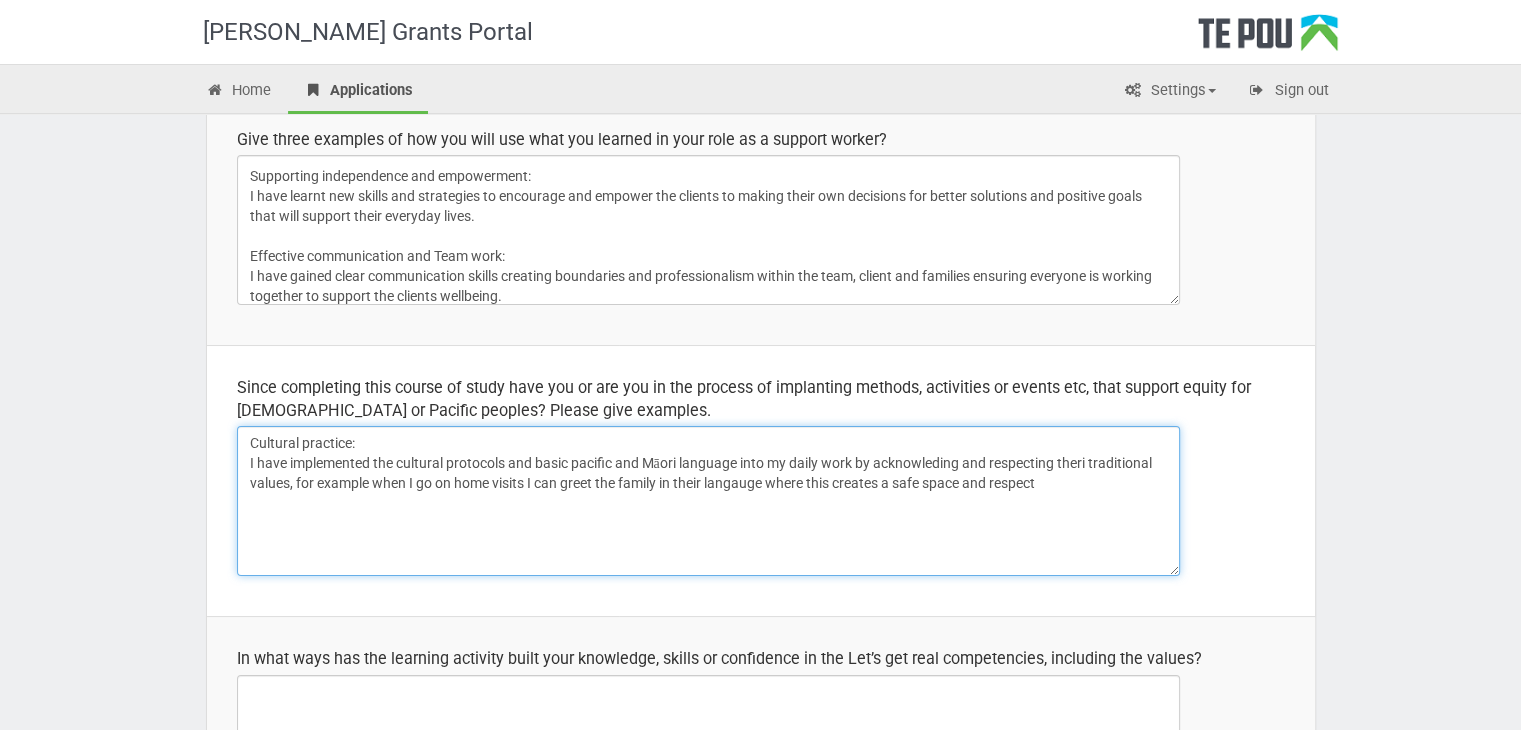 click on "Cultural practice:
I have implemented the cultural protocols and basic pacific and Māori language into my daily work by acknowleding and respecting theri traditional values, for example when I go on home visits I can greet the family in their langauge where this creates a safe space and respect" at bounding box center [708, 501] 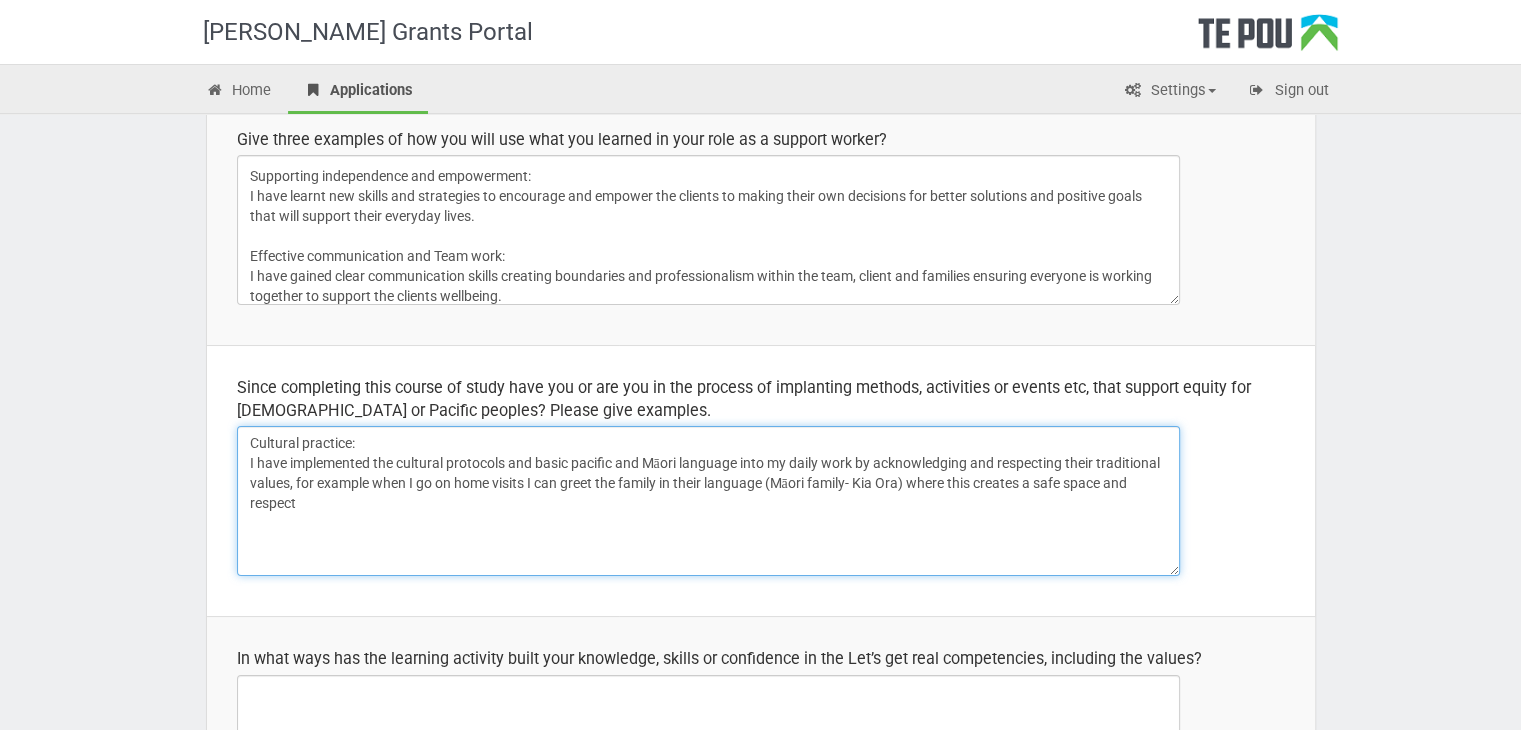 click on "Cultural practice:
I have implemented the cultural protocols and basic pacific and Māori language into my daily work by acknowledging and respecting their traditional values, for example when I go on home visits I can greet the family in their language (Māori family- Kia Ora) where this creates a safe space and respect" at bounding box center (708, 501) 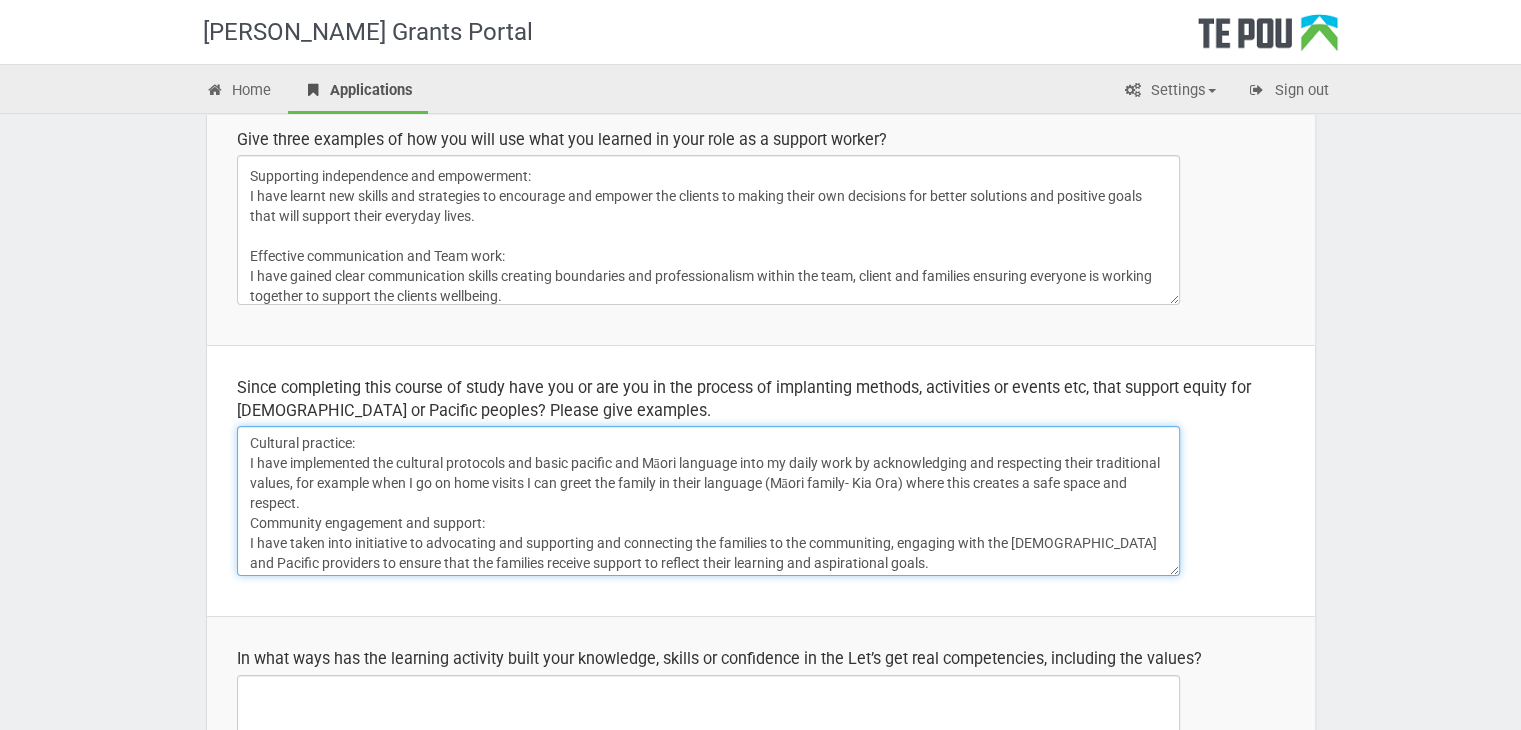 drag, startPoint x: 857, startPoint y: 523, endPoint x: 812, endPoint y: 486, distance: 58.258045 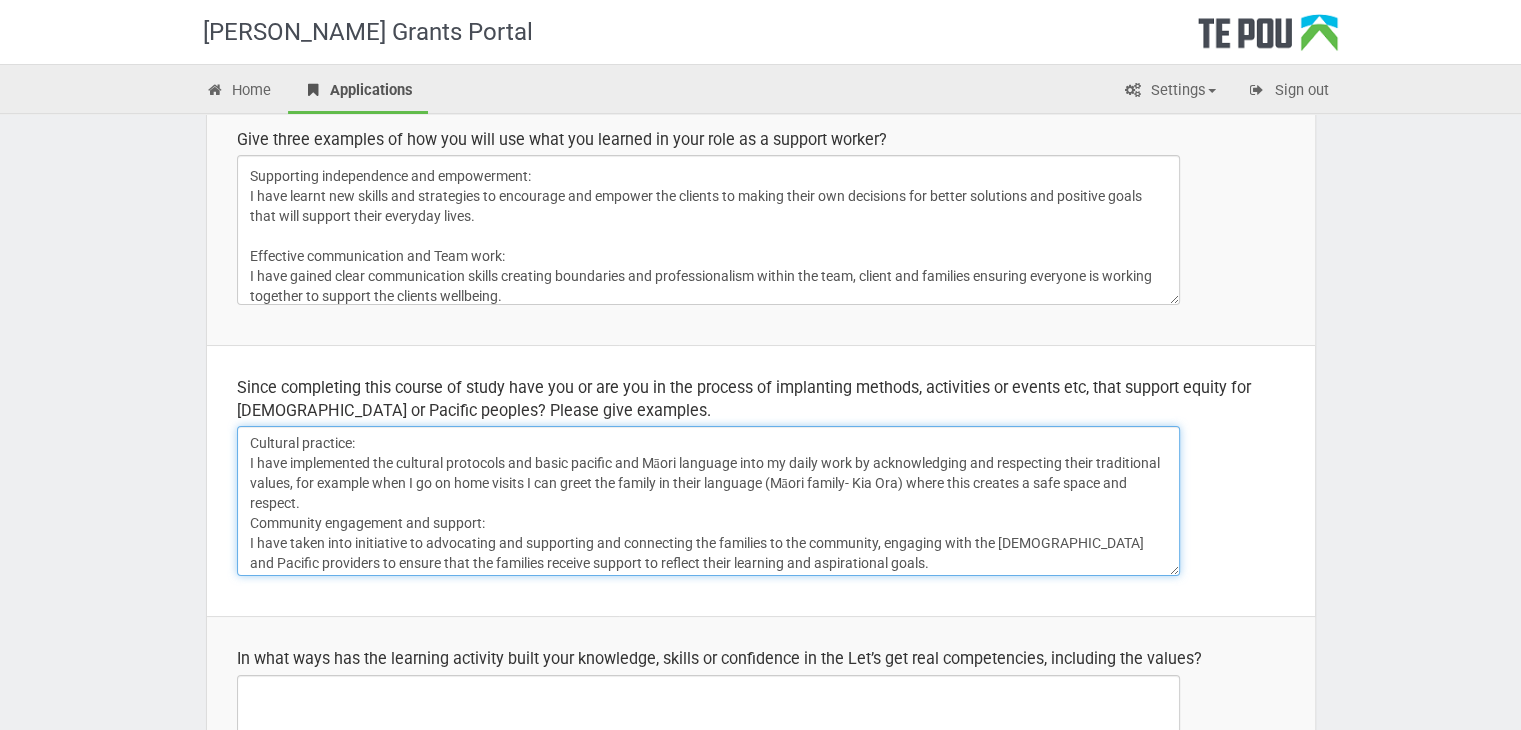 type on "Cultural practice:
I have implemented the cultural protocols and basic pacific and Māori language into my daily work by acknowledging and respecting their traditional values, for example when I go on home visits I can greet the family in their language (Māori family- Kia Ora) where this creates a safe space and respect.
Community engagement and support:
I have taken into initiative to advocating and supporting and connecting the families to the community, engaging with the Māori and Pacific providers to ensure that the families receive support to reflect their learning and aspirational goals." 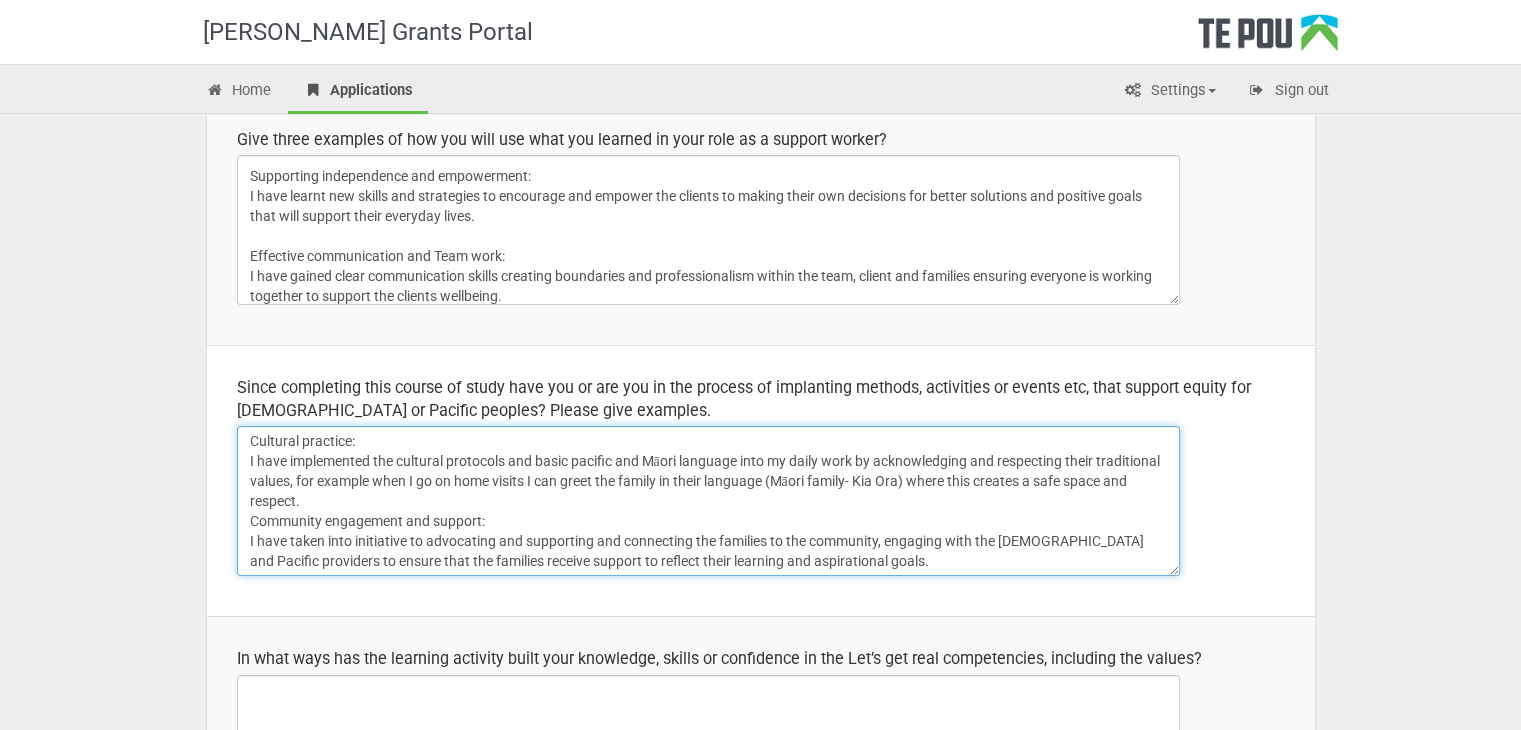scroll, scrollTop: 3, scrollLeft: 0, axis: vertical 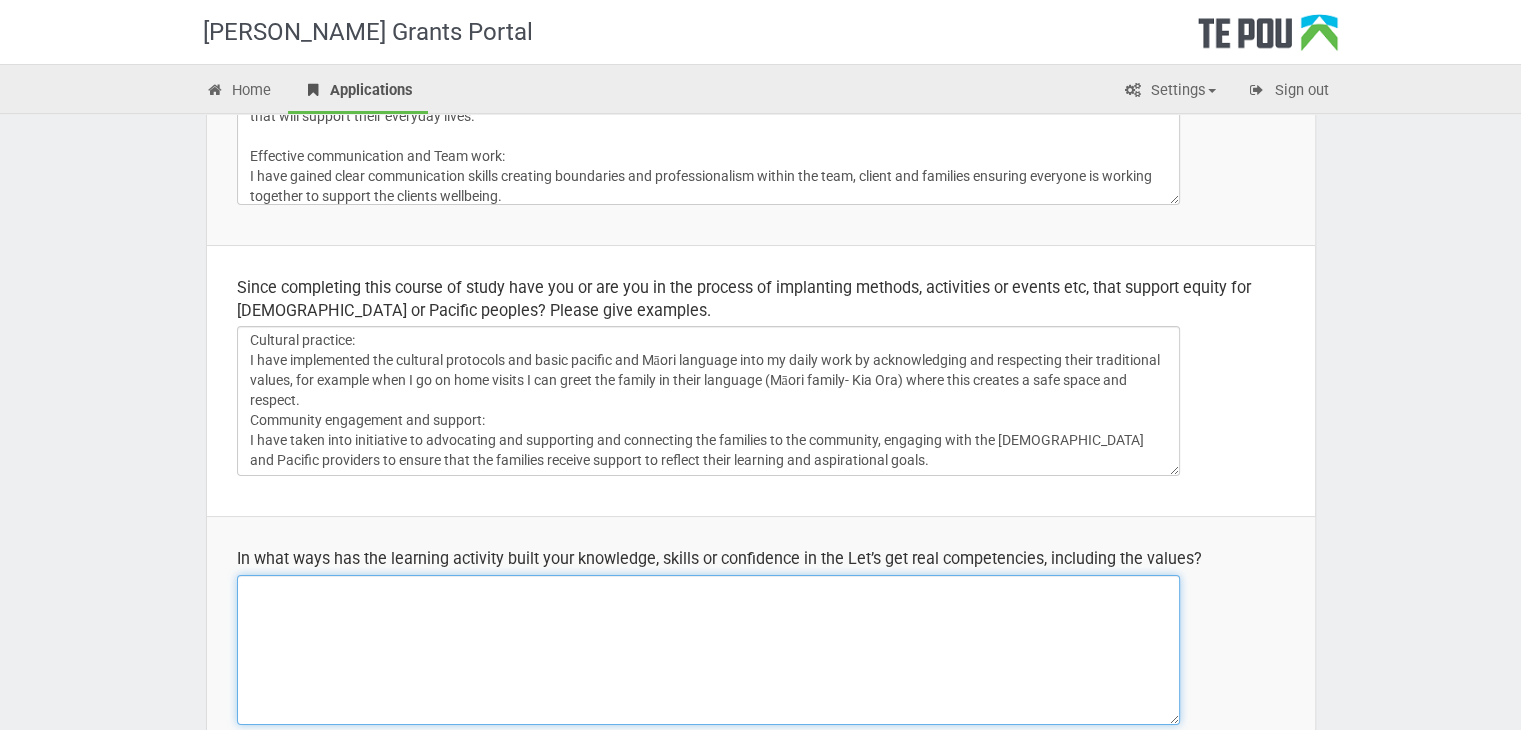 click at bounding box center (708, 650) 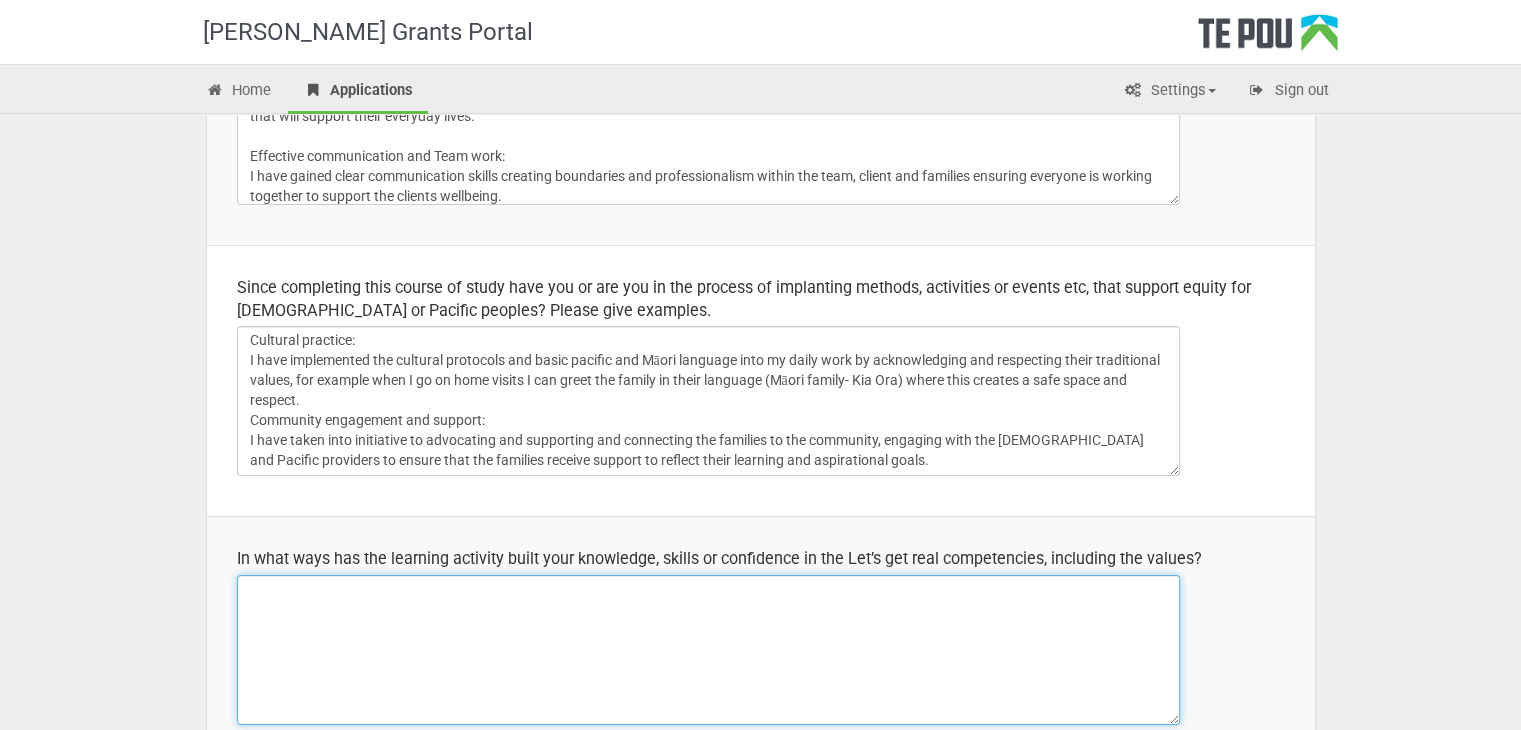 scroll, scrollTop: 799, scrollLeft: 0, axis: vertical 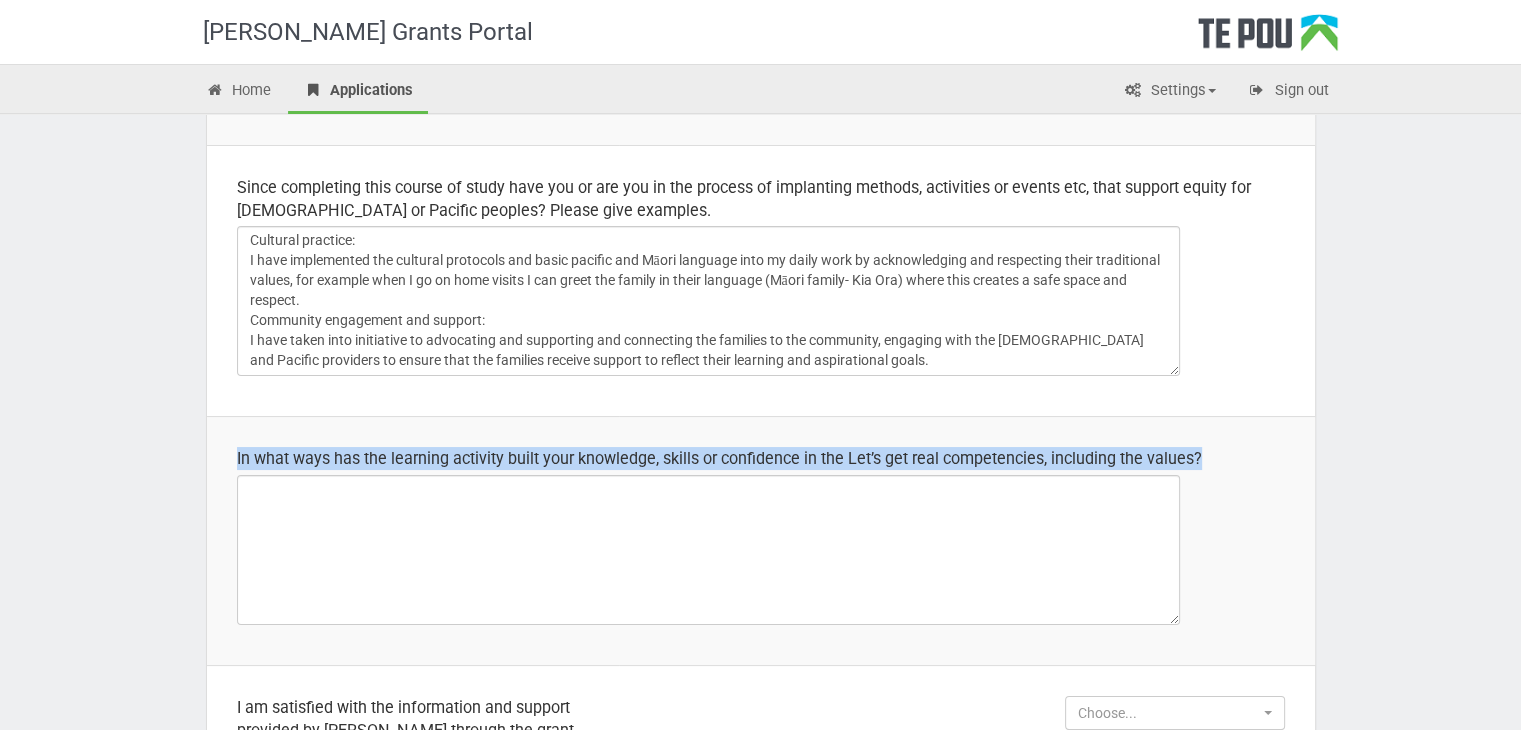 drag, startPoint x: 236, startPoint y: 430, endPoint x: 1229, endPoint y: 431, distance: 993.0005 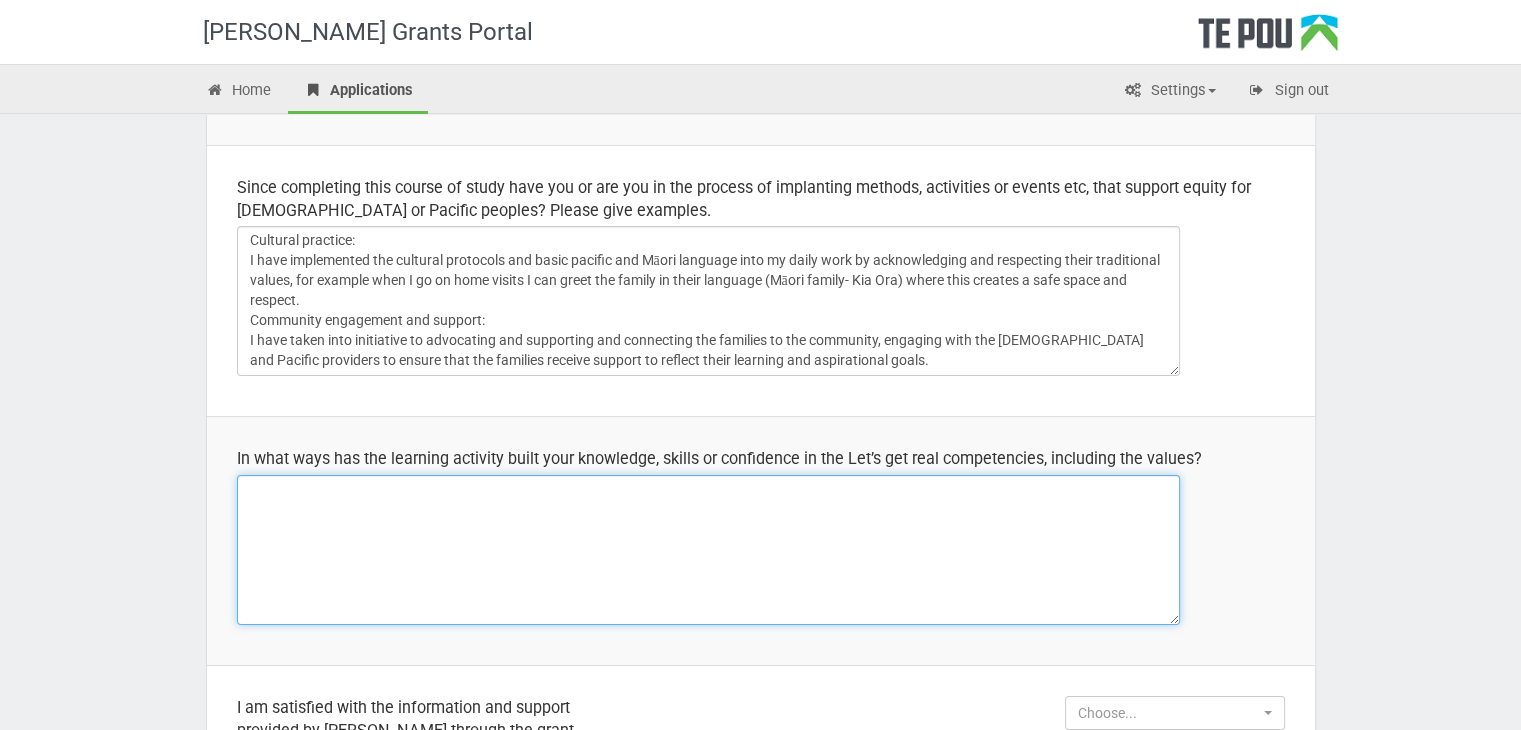 click at bounding box center [708, 550] 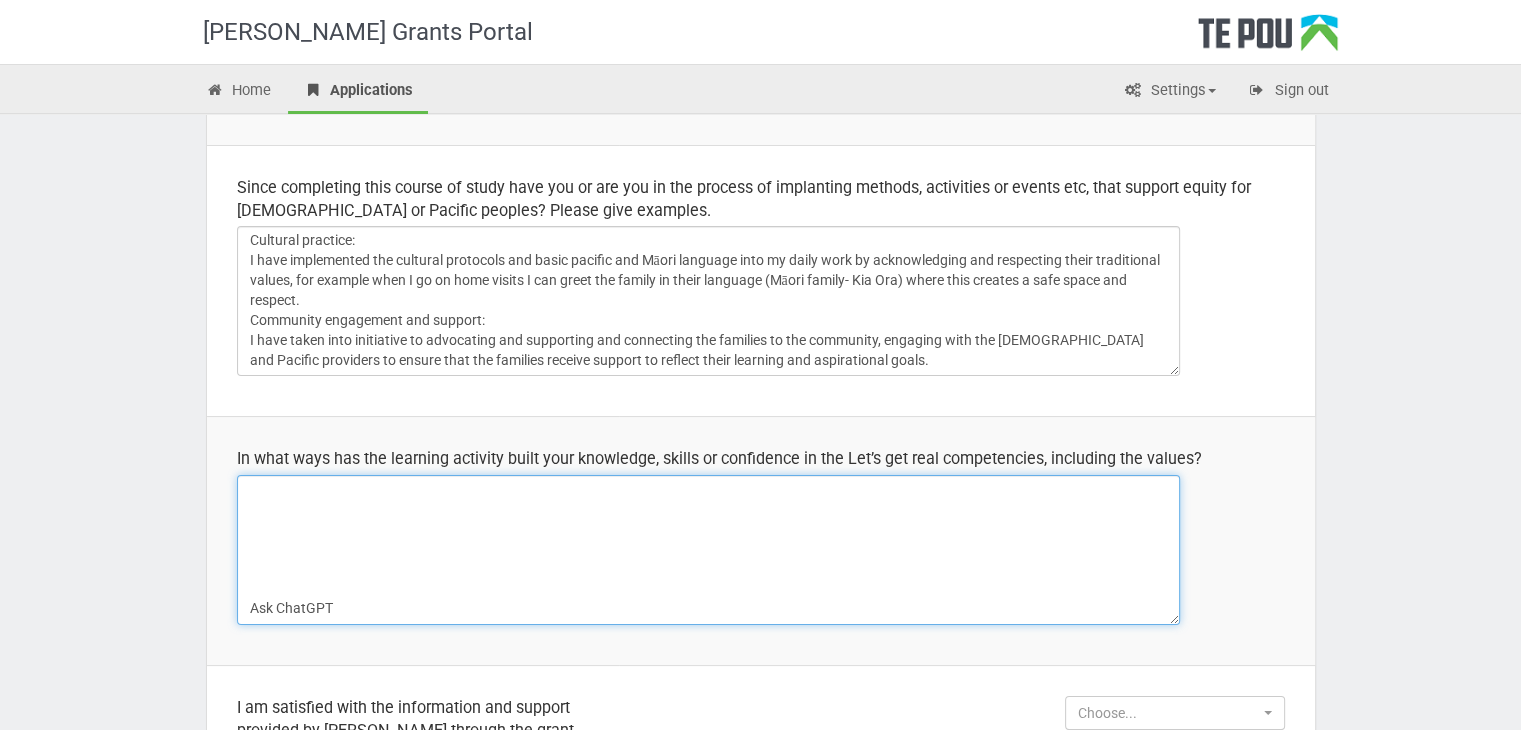 scroll, scrollTop: 143, scrollLeft: 0, axis: vertical 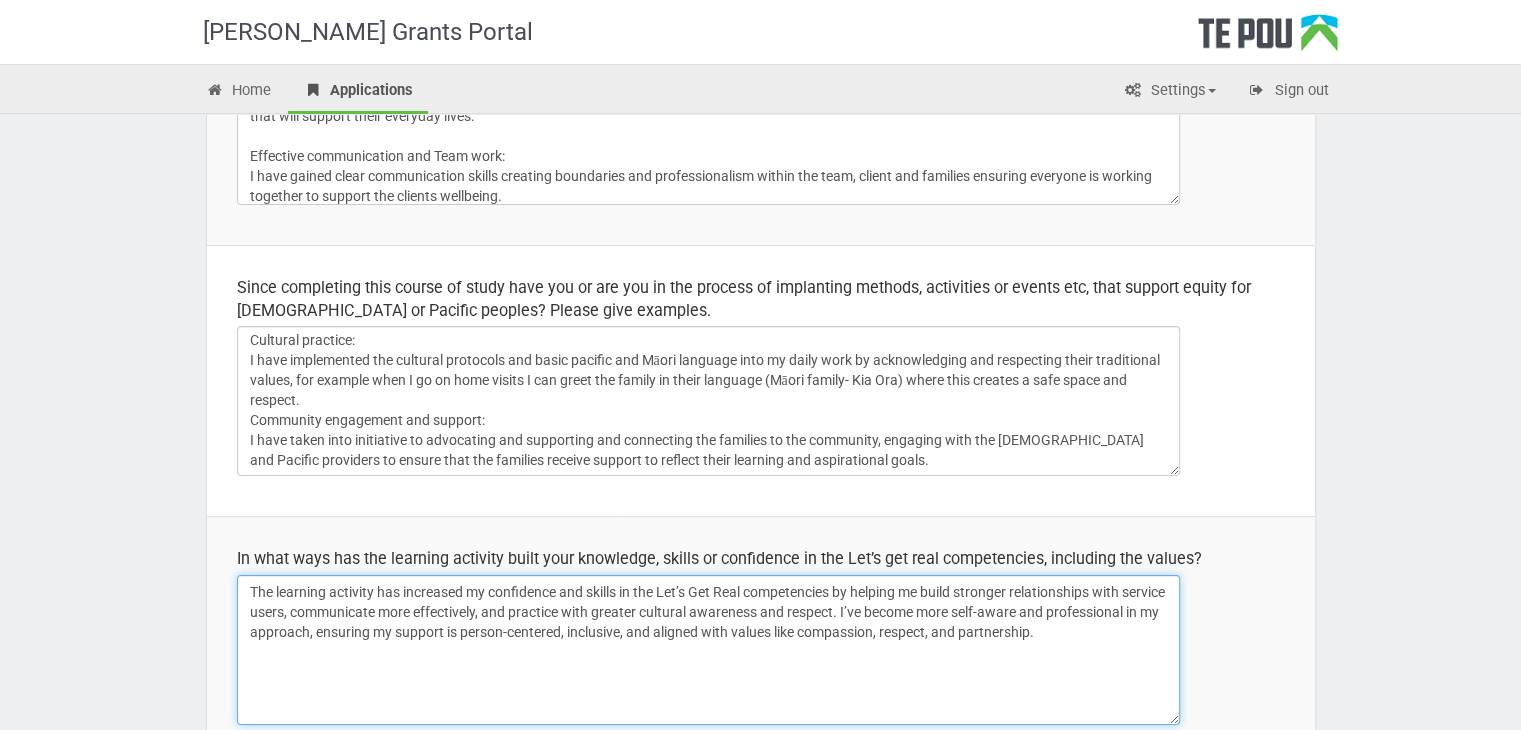 click on "The learning activity has increased my confidence and skills in the Let’s Get Real competencies by helping me build stronger relationships with service users, communicate more effectively, and practice with greater cultural awareness and respect. I’ve become more self-aware and professional in my approach, ensuring my support is person-centered, inclusive, and aligned with values like compassion, respect, and partnership." at bounding box center [708, 650] 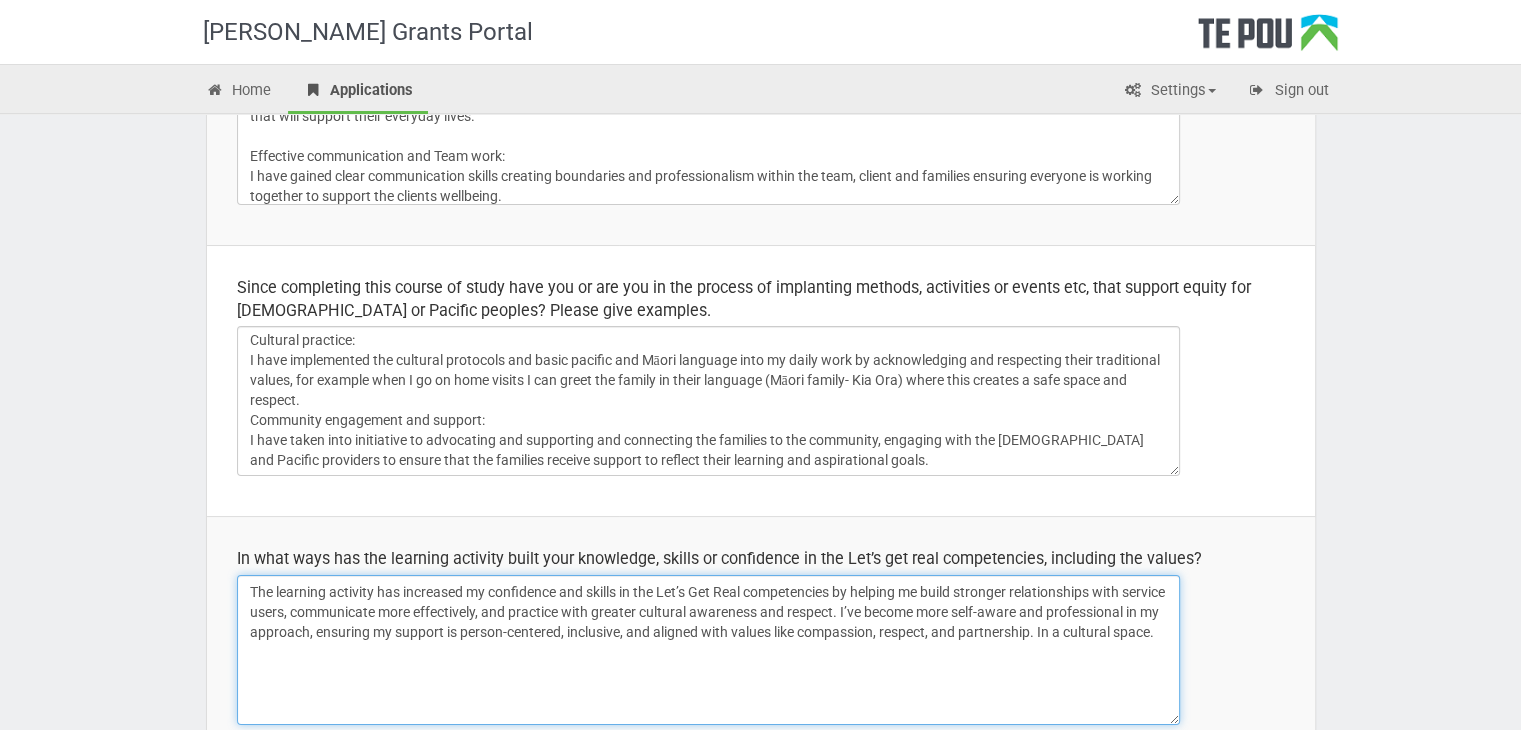 click on "The learning activity has increased my confidence and skills in the Let’s Get Real competencies by helping me build stronger relationships with service users, communicate more effectively, and practice with greater cultural awareness and respect. I’ve become more self-aware and professional in my approach, ensuring my support is person-centered, inclusive, and aligned with values like compassion, respect, and partnership. In a cultural space." at bounding box center (708, 650) 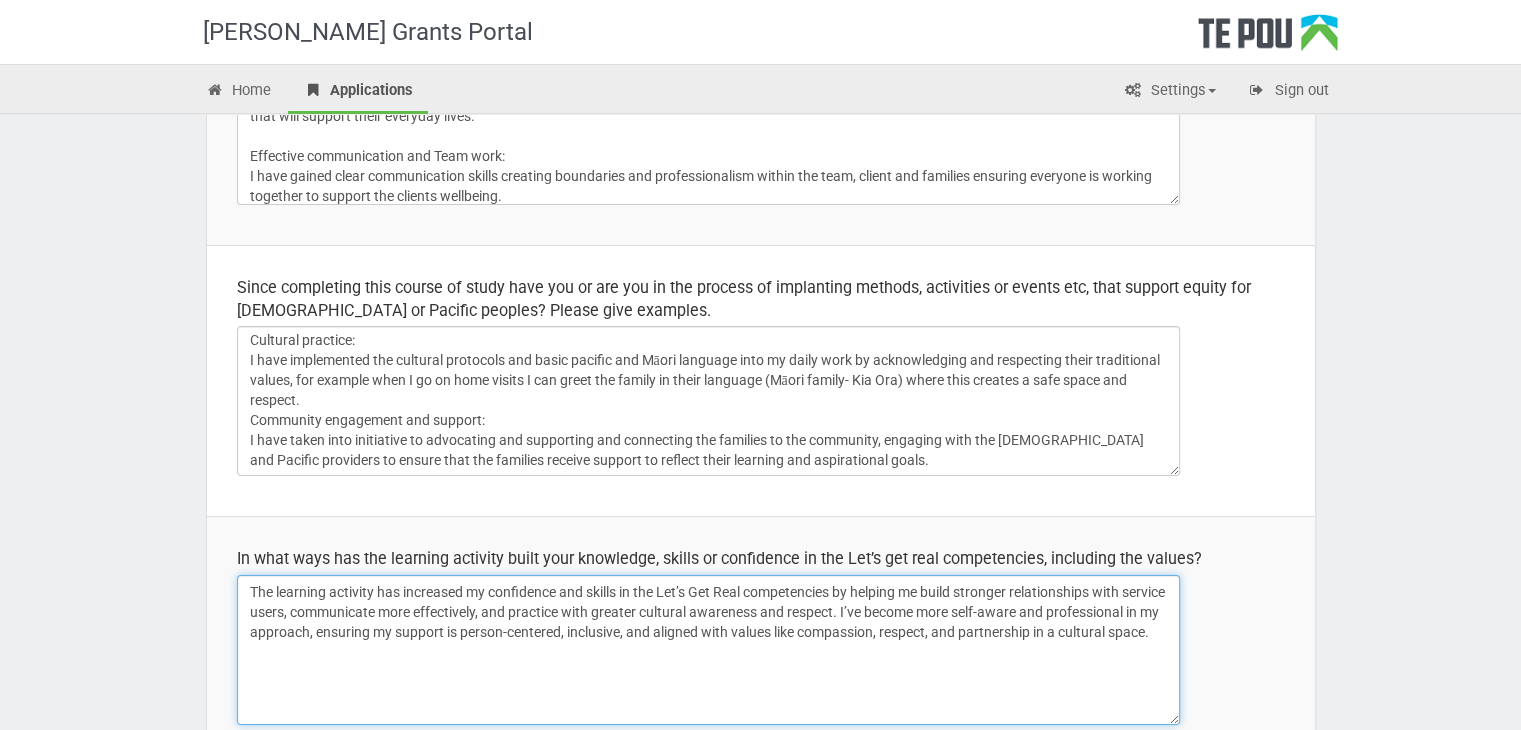 click on "The learning activity has increased my confidence and skills in the Let’s Get Real competencies by helping me build stronger relationships with service users, communicate more effectively, and practice with greater cultural awareness and respect. I’ve become more self-aware and professional in my approach, ensuring my support is person-centered, inclusive, and aligned with values like compassion, respect, and partnership in a cultural space." at bounding box center [708, 650] 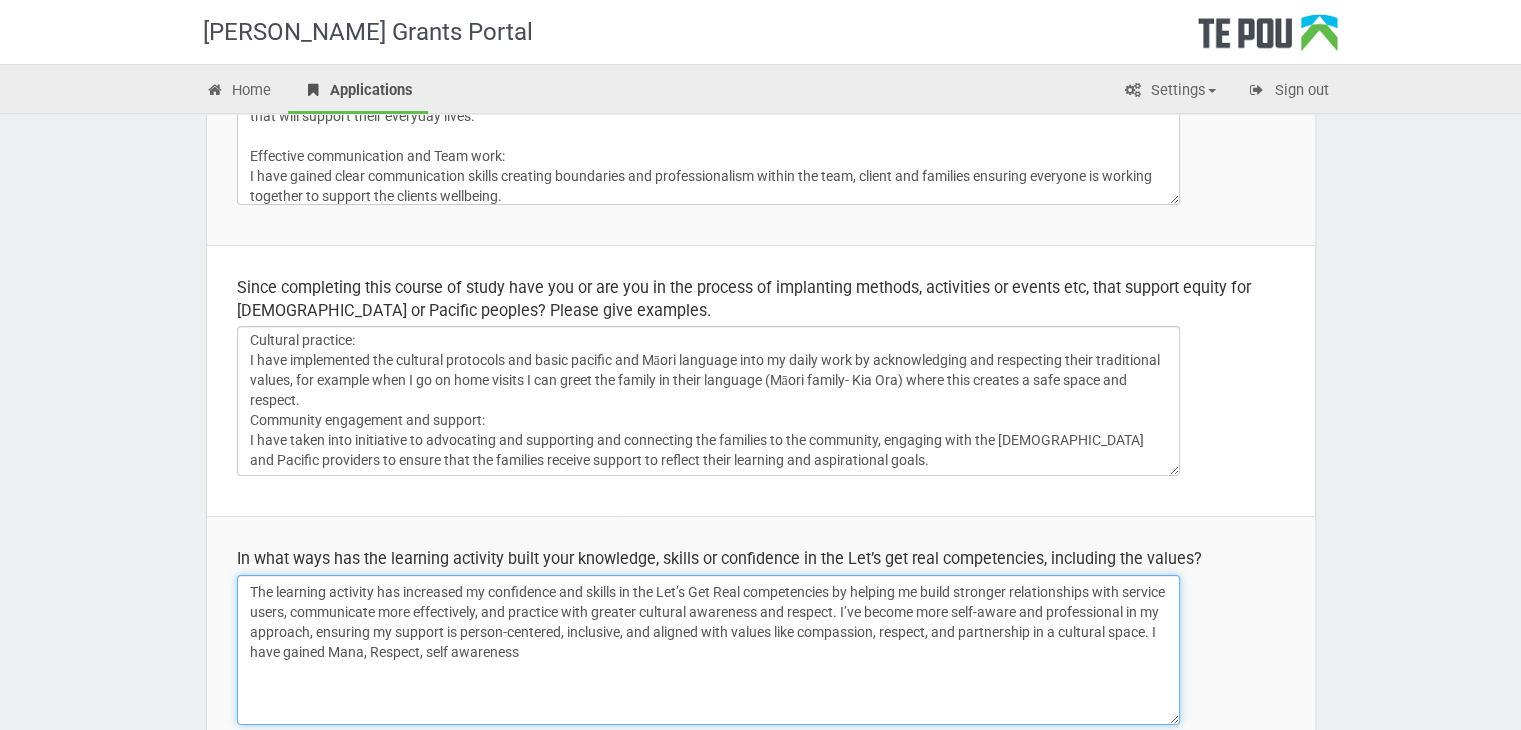click on "The learning activity has increased my confidence and skills in the Let’s Get Real competencies by helping me build stronger relationships with service users, communicate more effectively, and practice with greater cultural awareness and respect. I’ve become more self-aware and professional in my approach, ensuring my support is person-centered, inclusive, and aligned with values like compassion, respect, and partnership in a cultural space. I have gained Mana, Respect, self awareness" at bounding box center (708, 650) 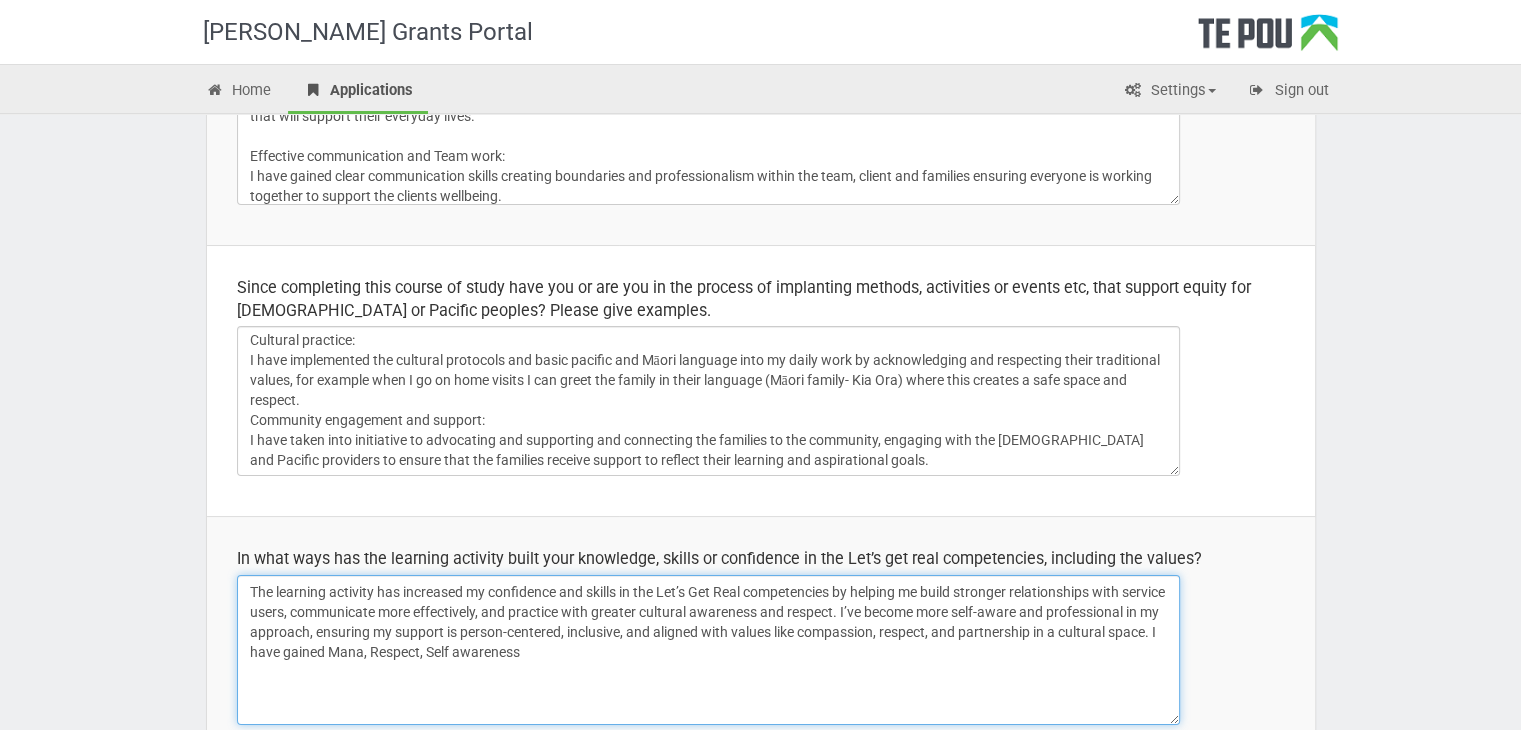 click on "The learning activity has increased my confidence and skills in the Let’s Get Real competencies by helping me build stronger relationships with service users, communicate more effectively, and practice with greater cultural awareness and respect. I’ve become more self-aware and professional in my approach, ensuring my support is person-centered, inclusive, and aligned with values like compassion, respect, and partnership in a cultural space. I have gained Mana, Respect, Self awareness" at bounding box center [708, 650] 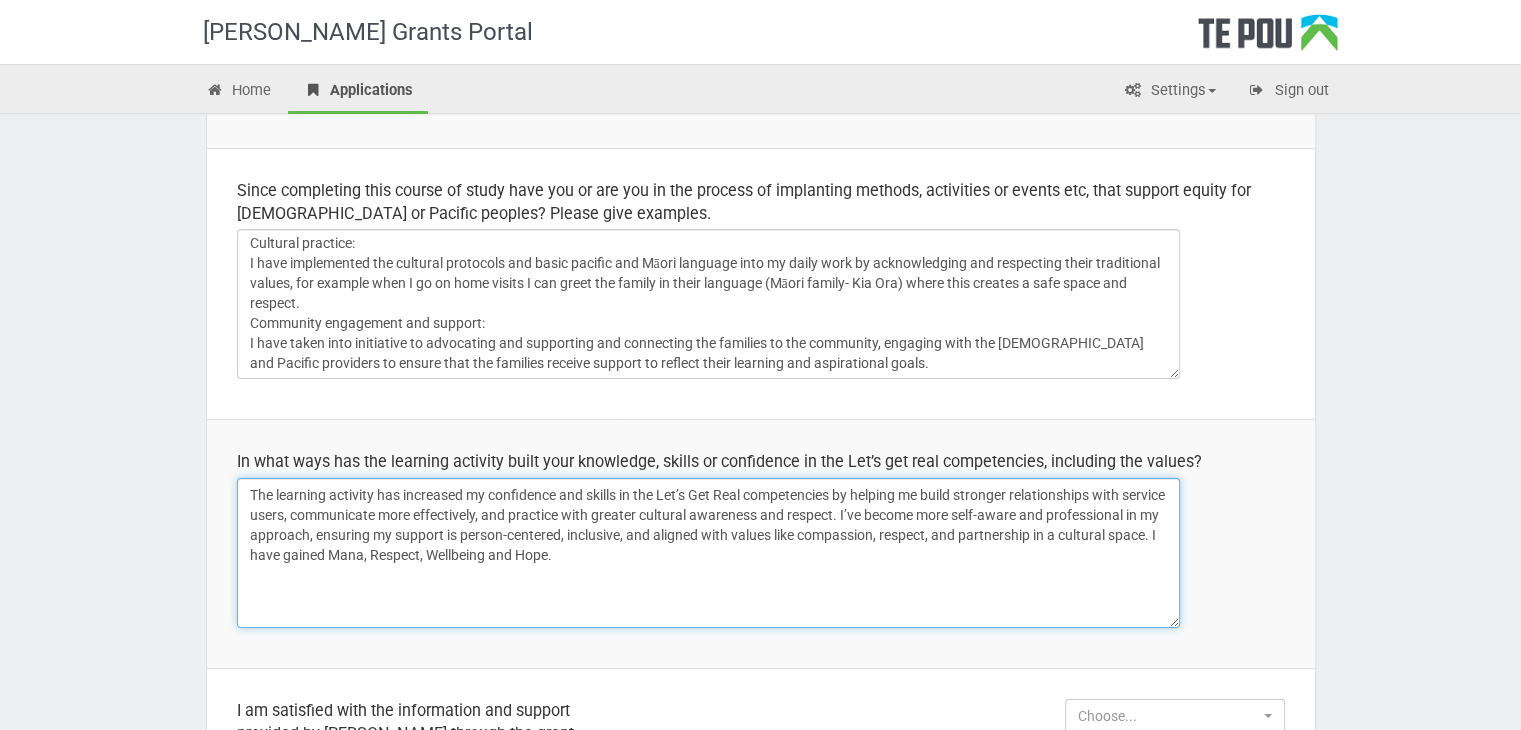 scroll, scrollTop: 799, scrollLeft: 0, axis: vertical 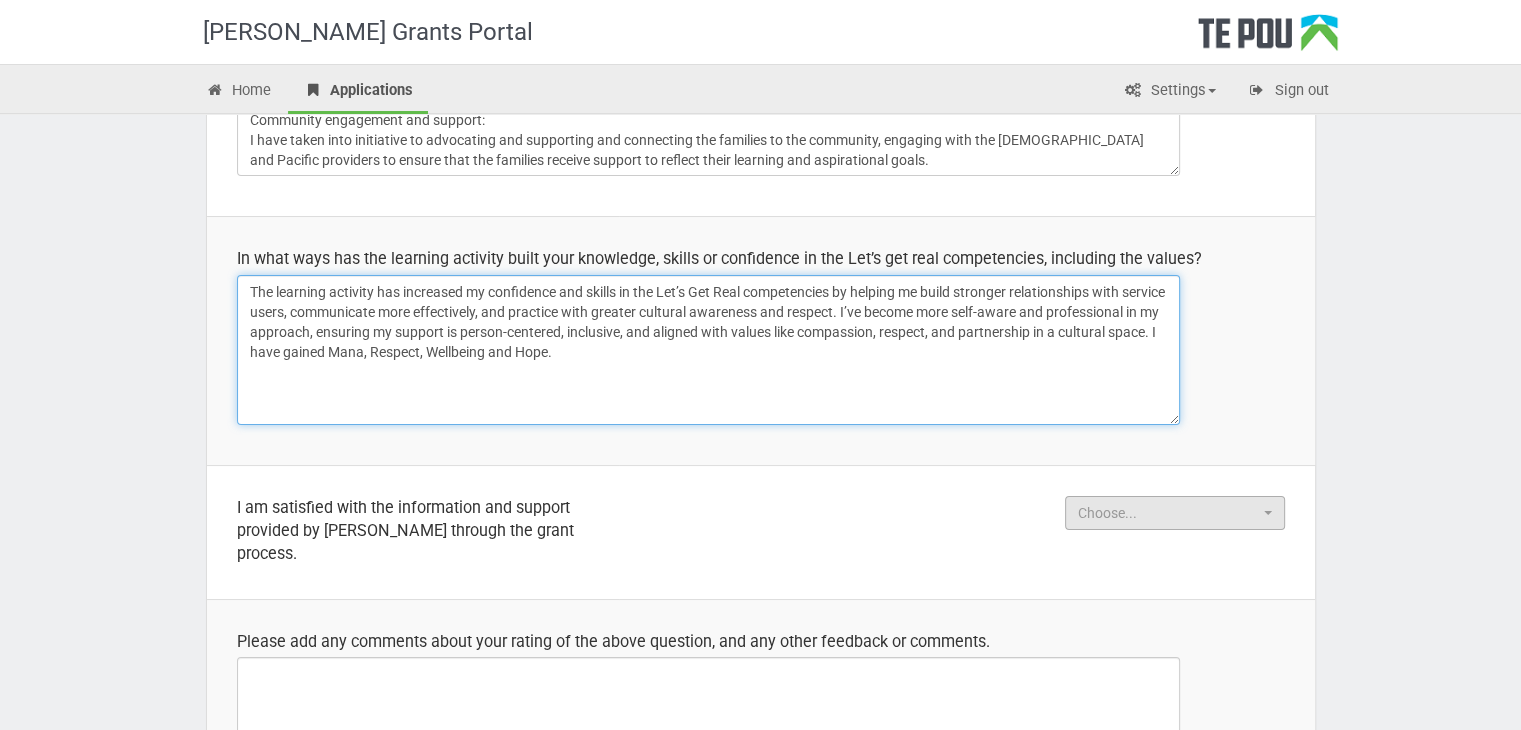 type on "The learning activity has increased my confidence and skills in the Let’s Get Real competencies by helping me build stronger relationships with service users, communicate more effectively, and practice with greater cultural awareness and respect. I’ve become more self-aware and professional in my approach, ensuring my support is person-centered, inclusive, and aligned with values like compassion, respect, and partnership in a cultural space. I have gained Mana, Respect, Wellbeing and Hope." 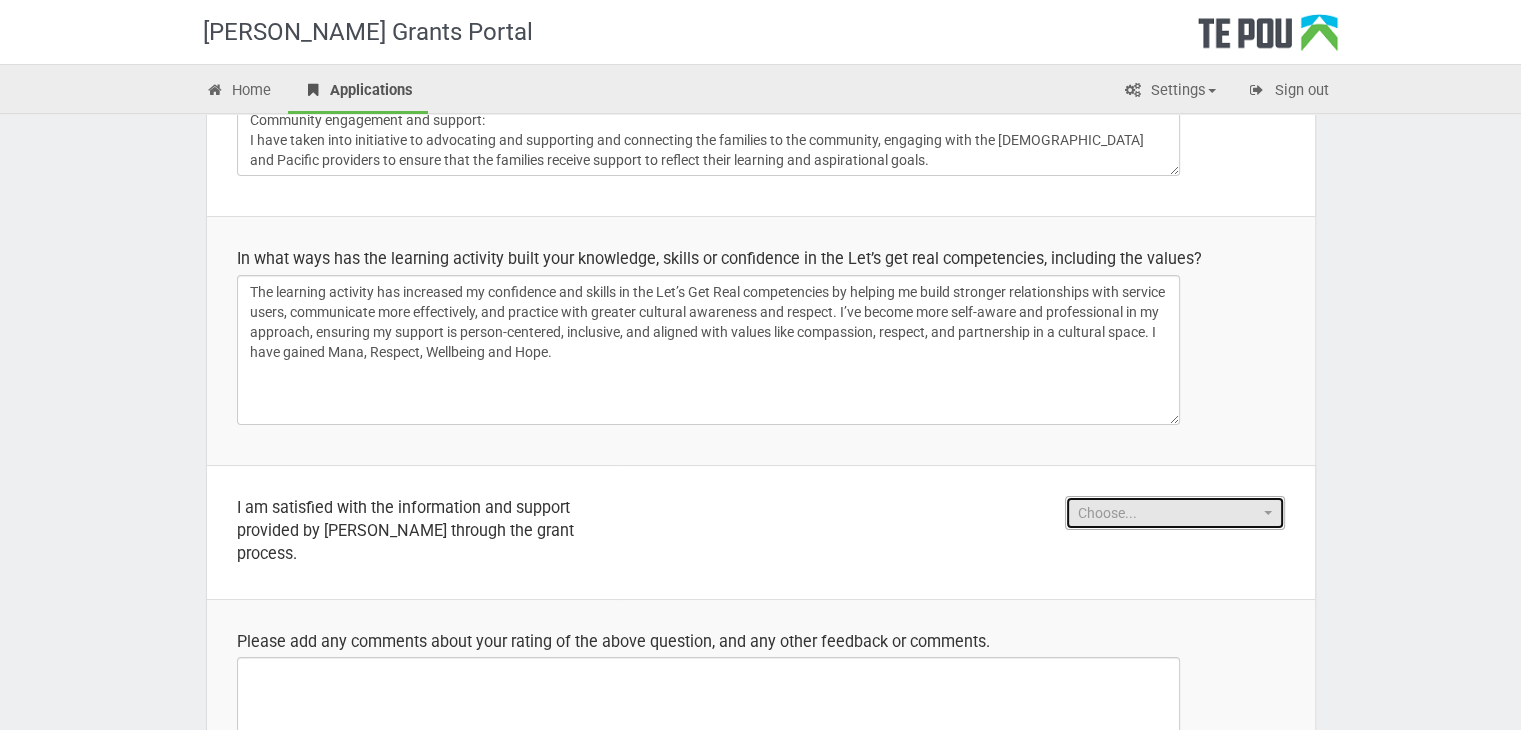 click on "Choose..." at bounding box center (1168, 513) 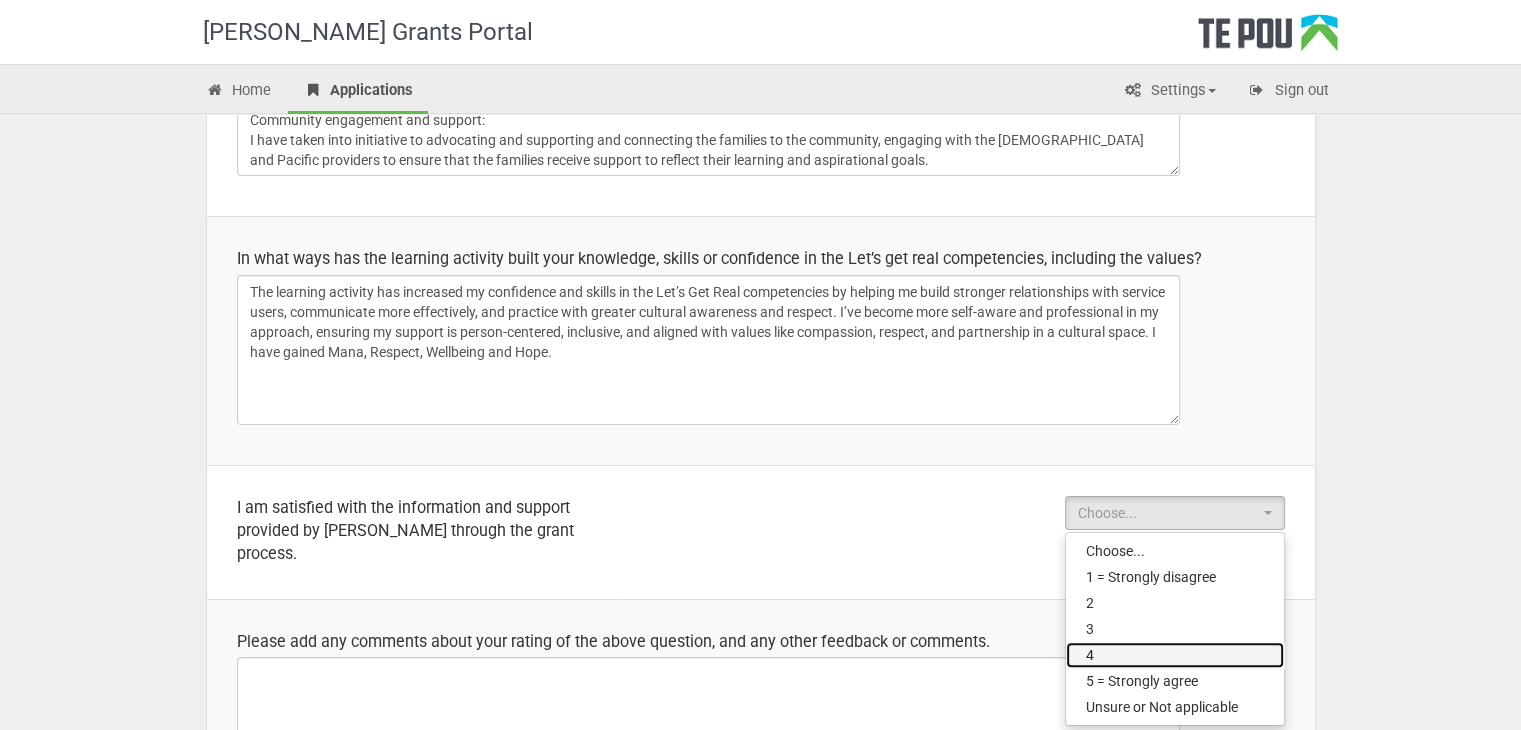 click on "4" at bounding box center (1175, 655) 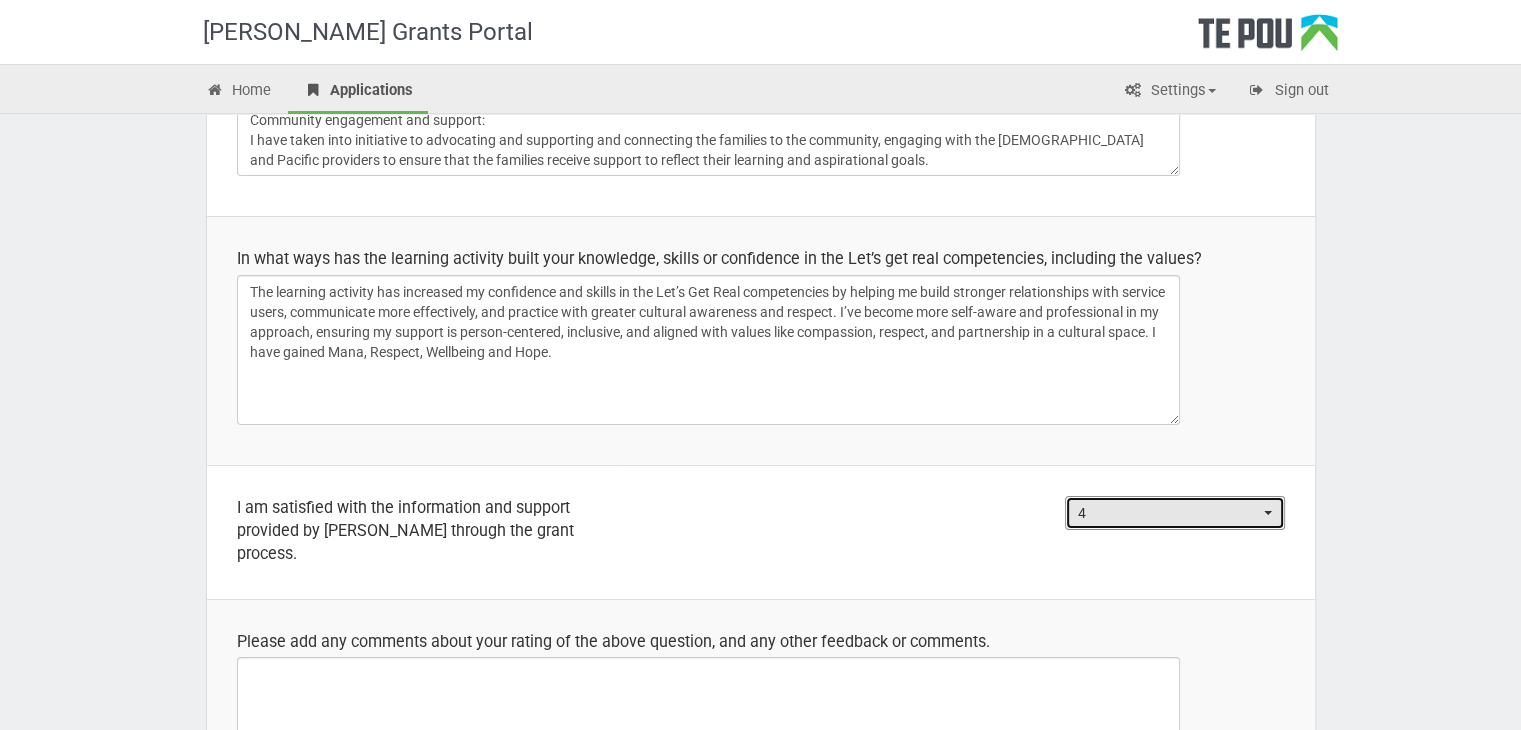 drag, startPoint x: 1180, startPoint y: 493, endPoint x: 1170, endPoint y: 569, distance: 76.655075 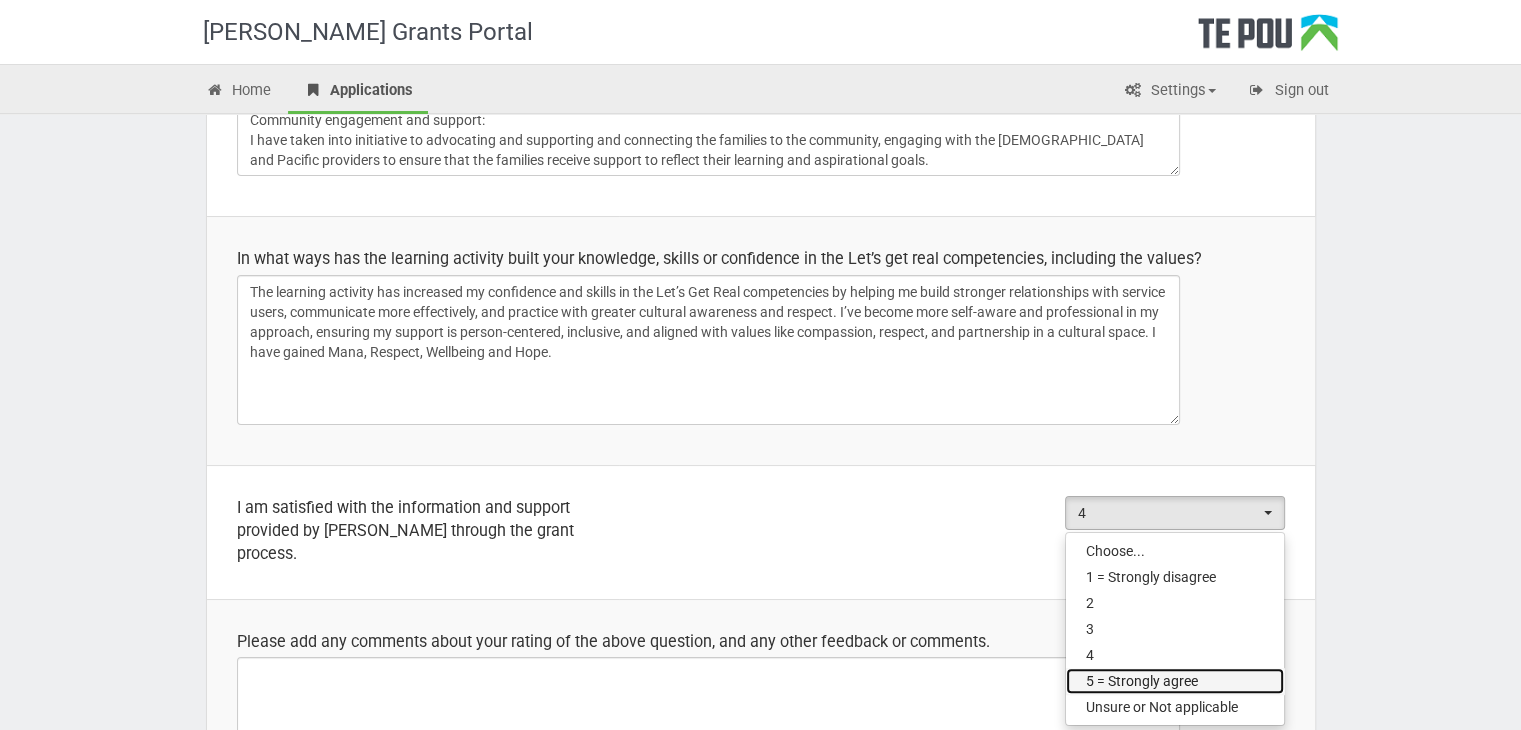 click on "5 = Strongly agree" at bounding box center [1142, 681] 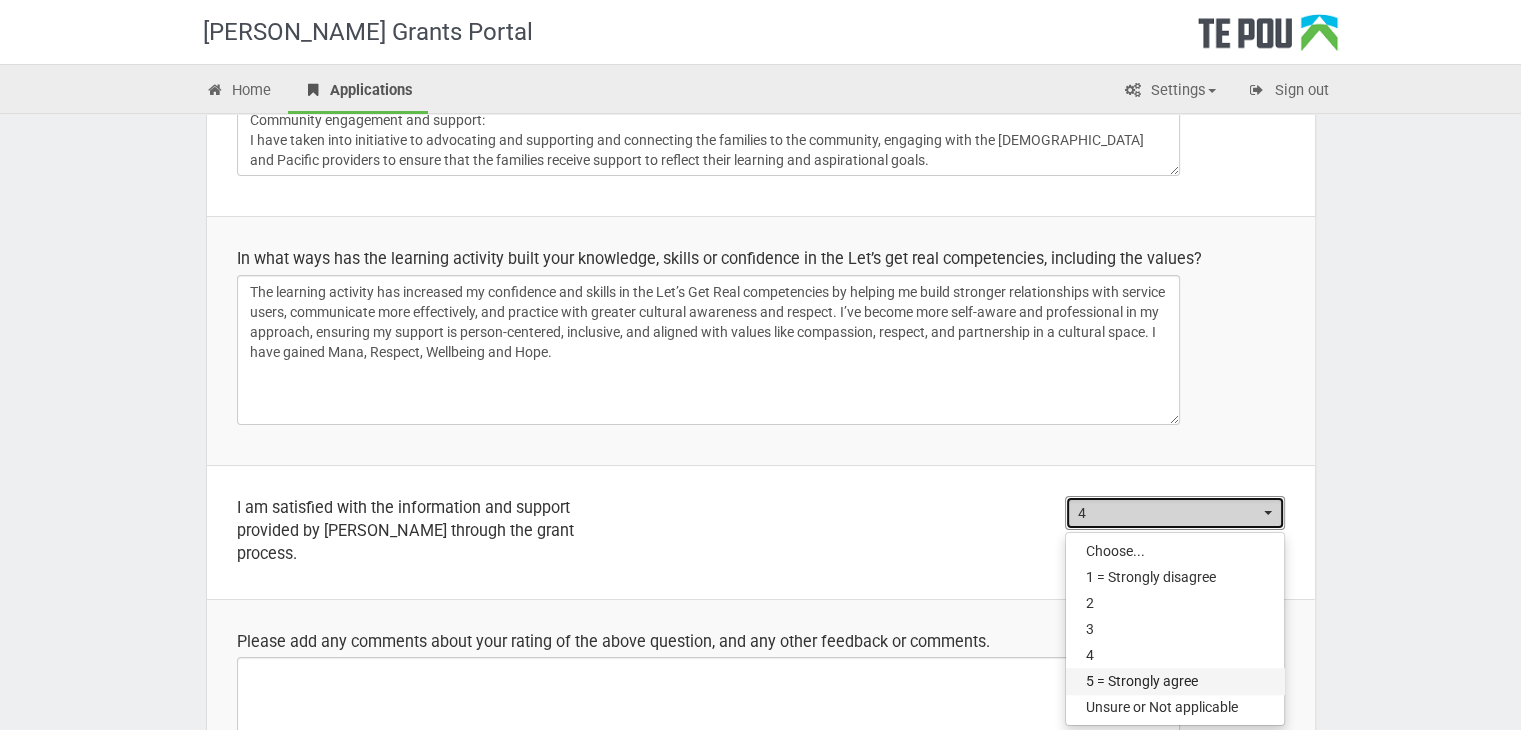select on "5 = Strongly agree" 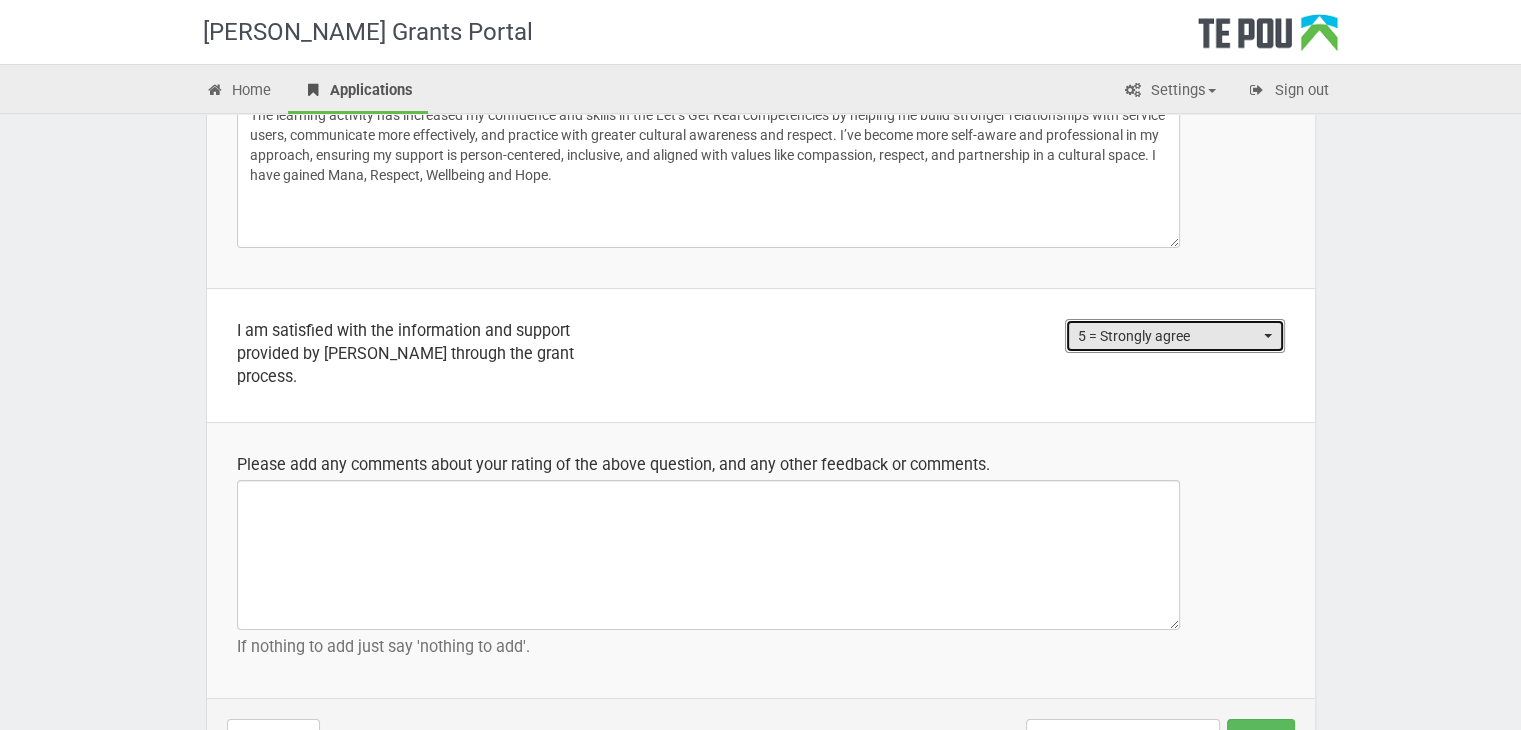 scroll, scrollTop: 1199, scrollLeft: 0, axis: vertical 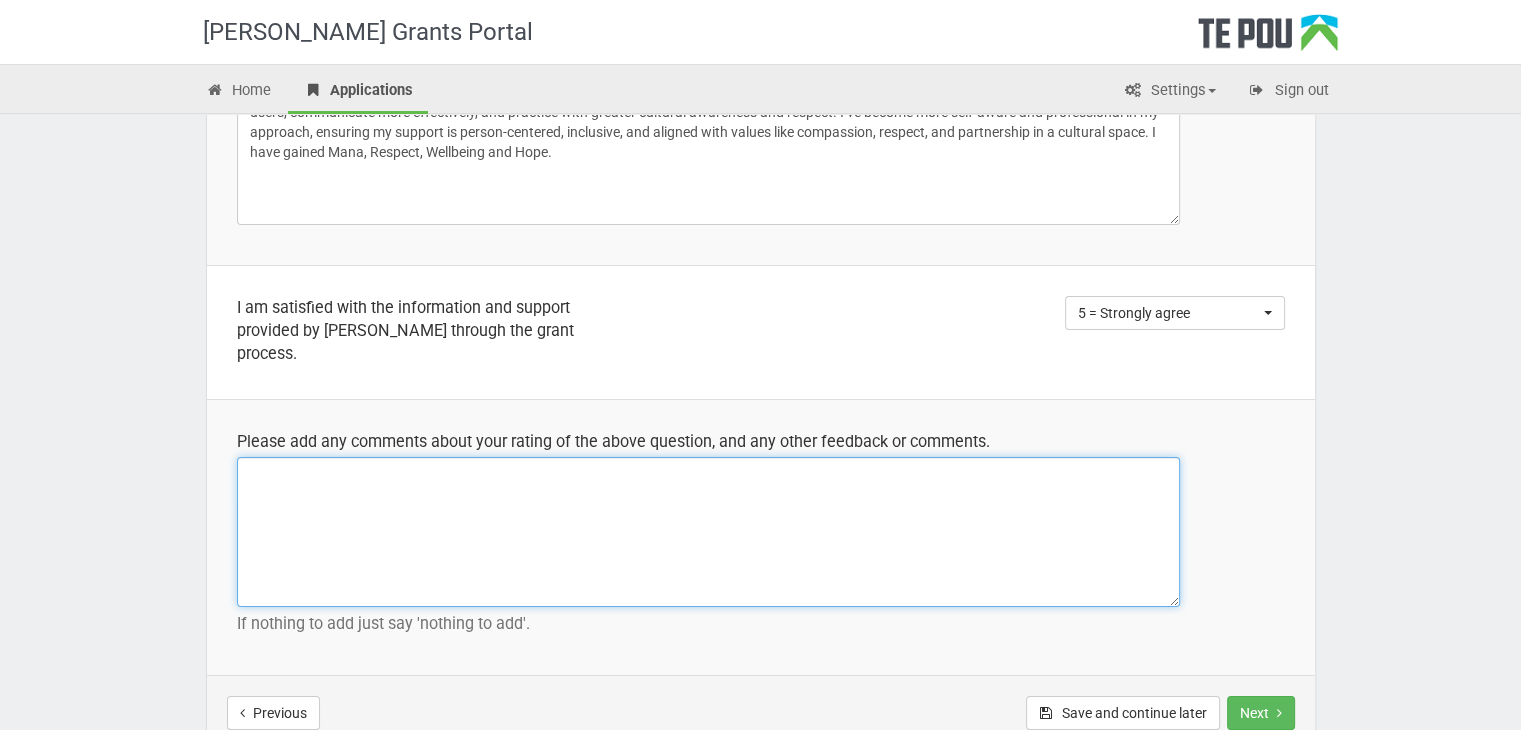 click at bounding box center [708, 532] 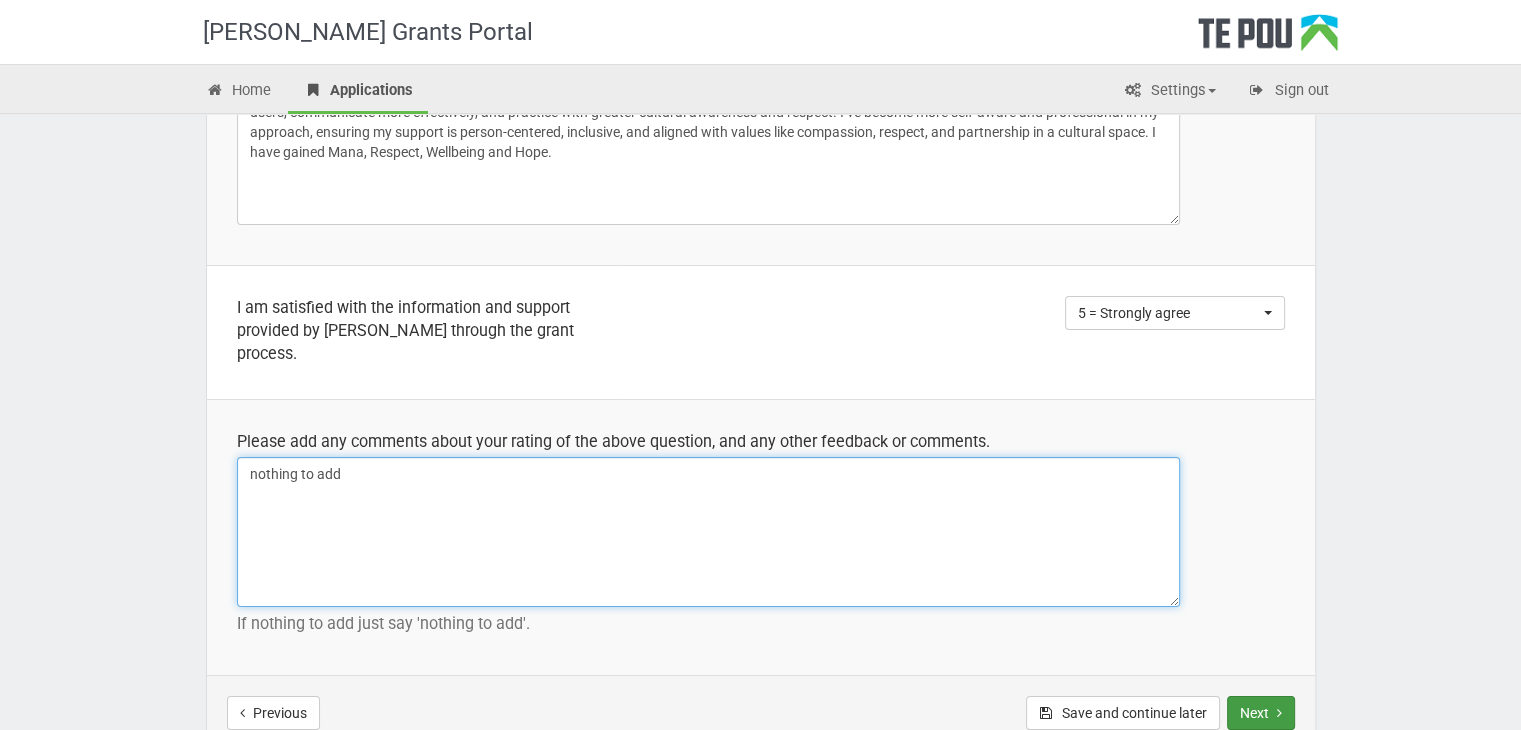 type on "nothing to add" 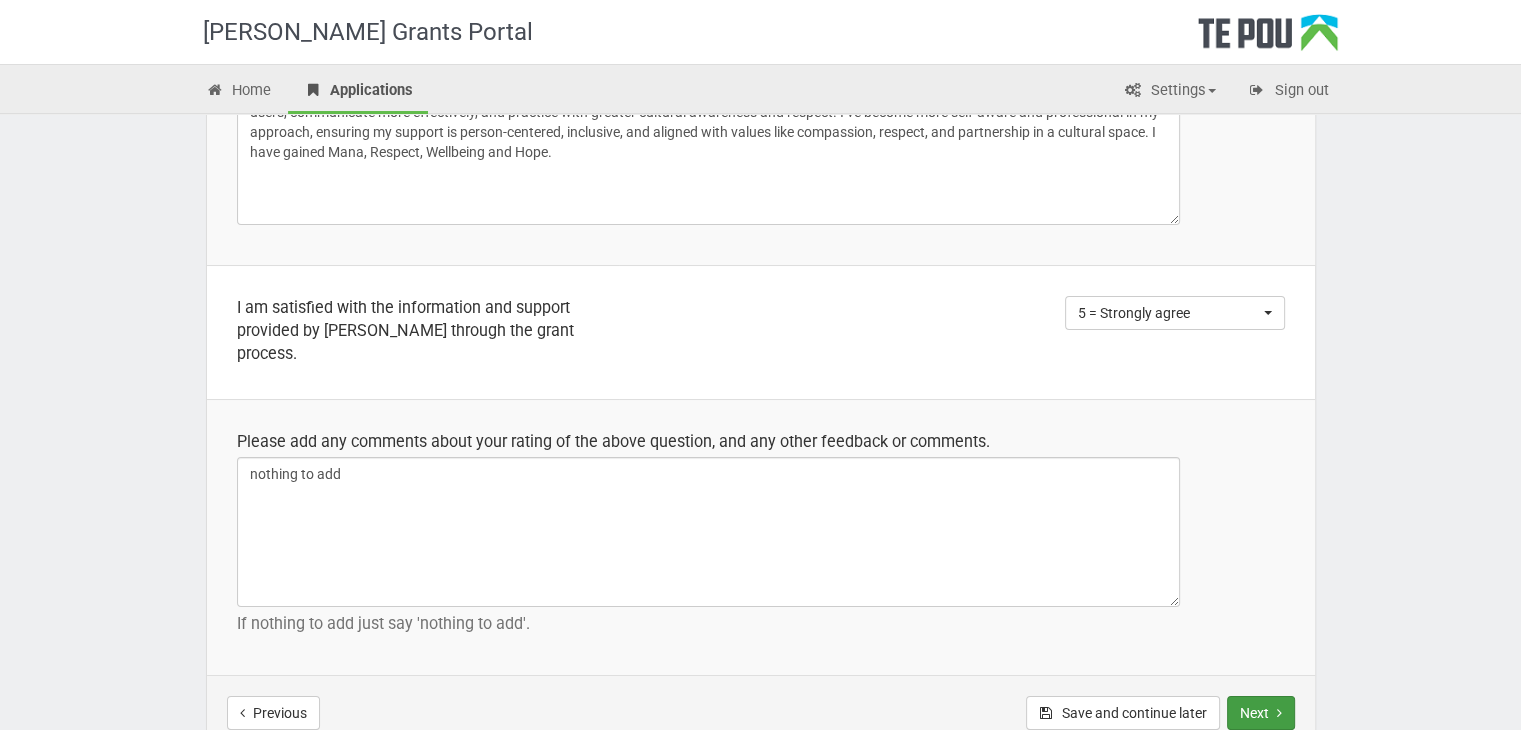 click on "Next" at bounding box center [1261, 713] 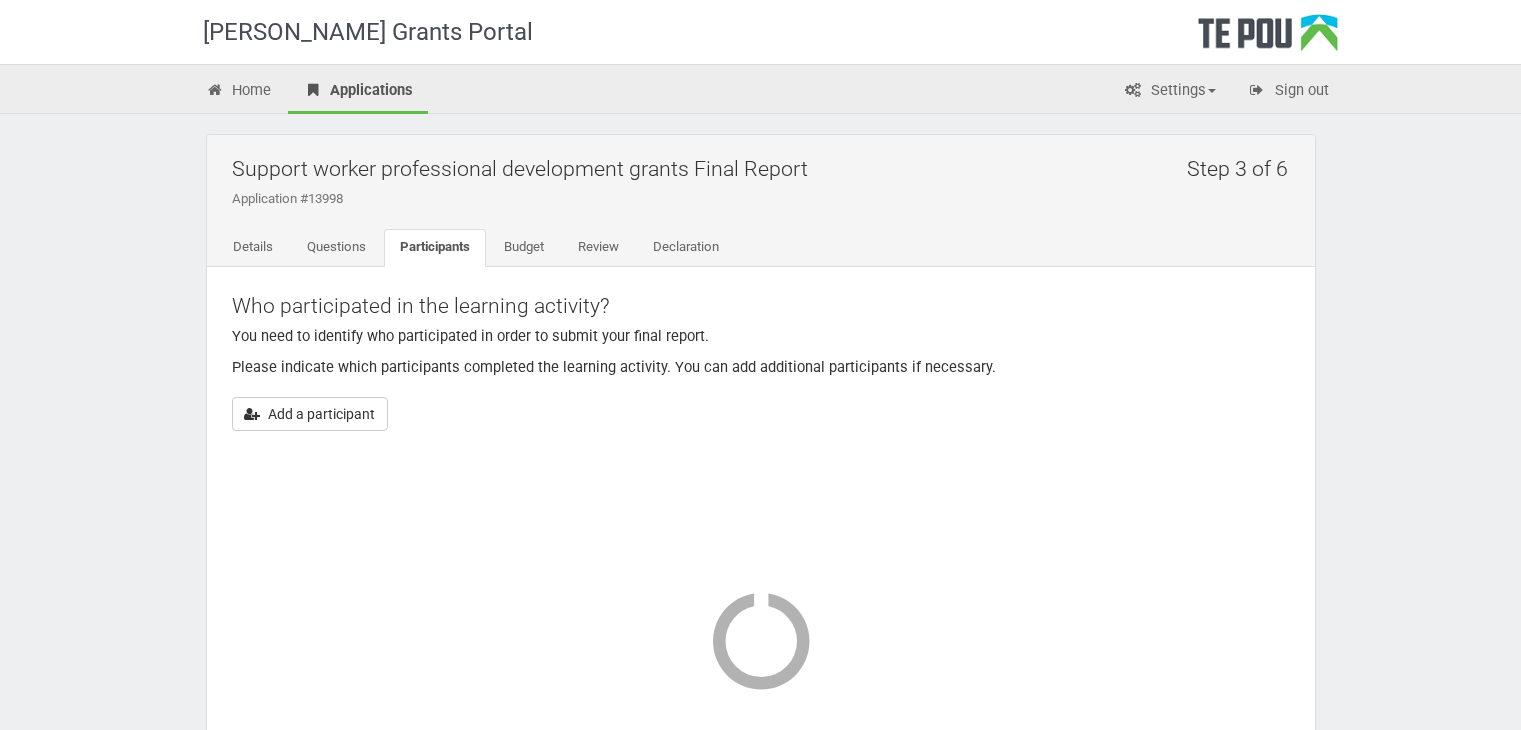 scroll, scrollTop: 0, scrollLeft: 0, axis: both 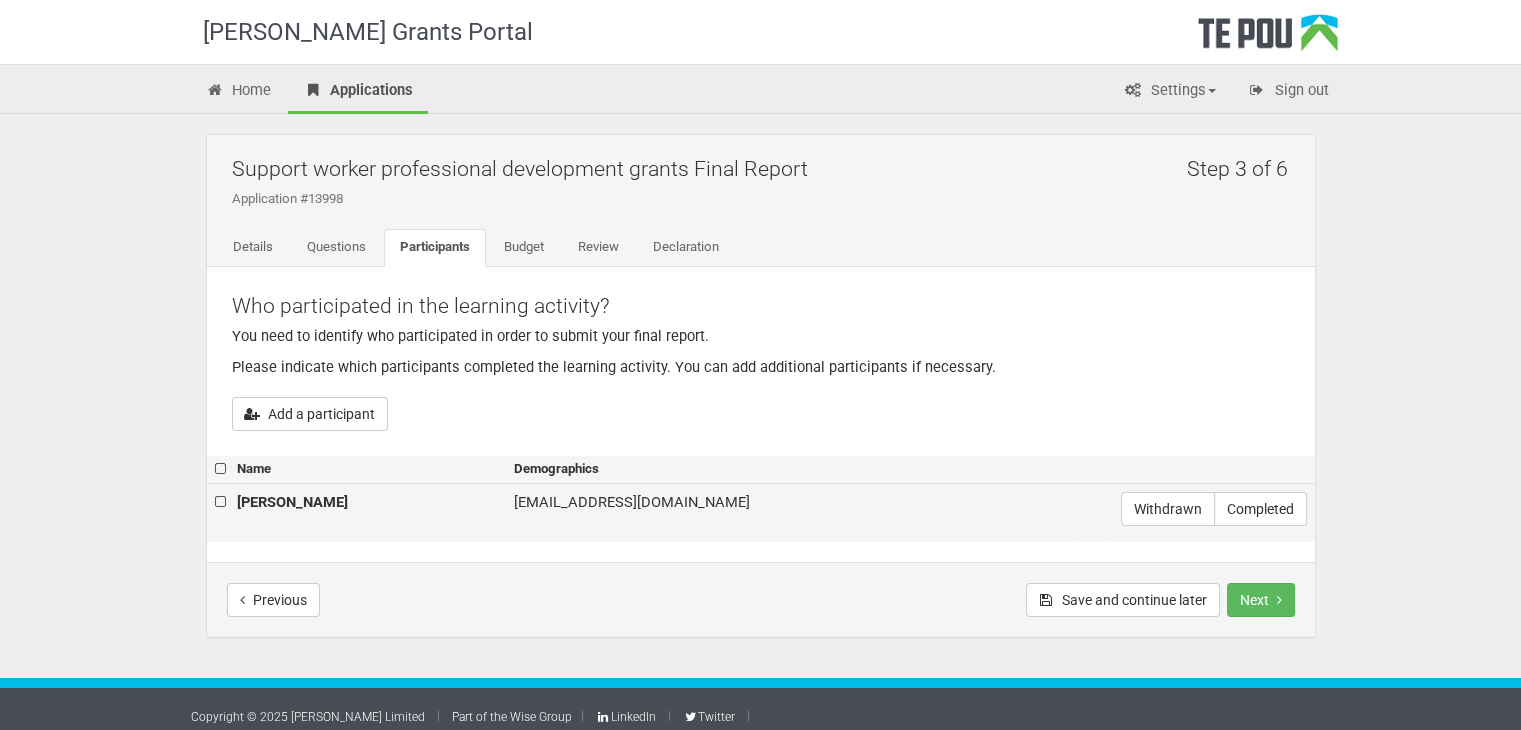 click on "[PERSON_NAME]" at bounding box center (292, 502) 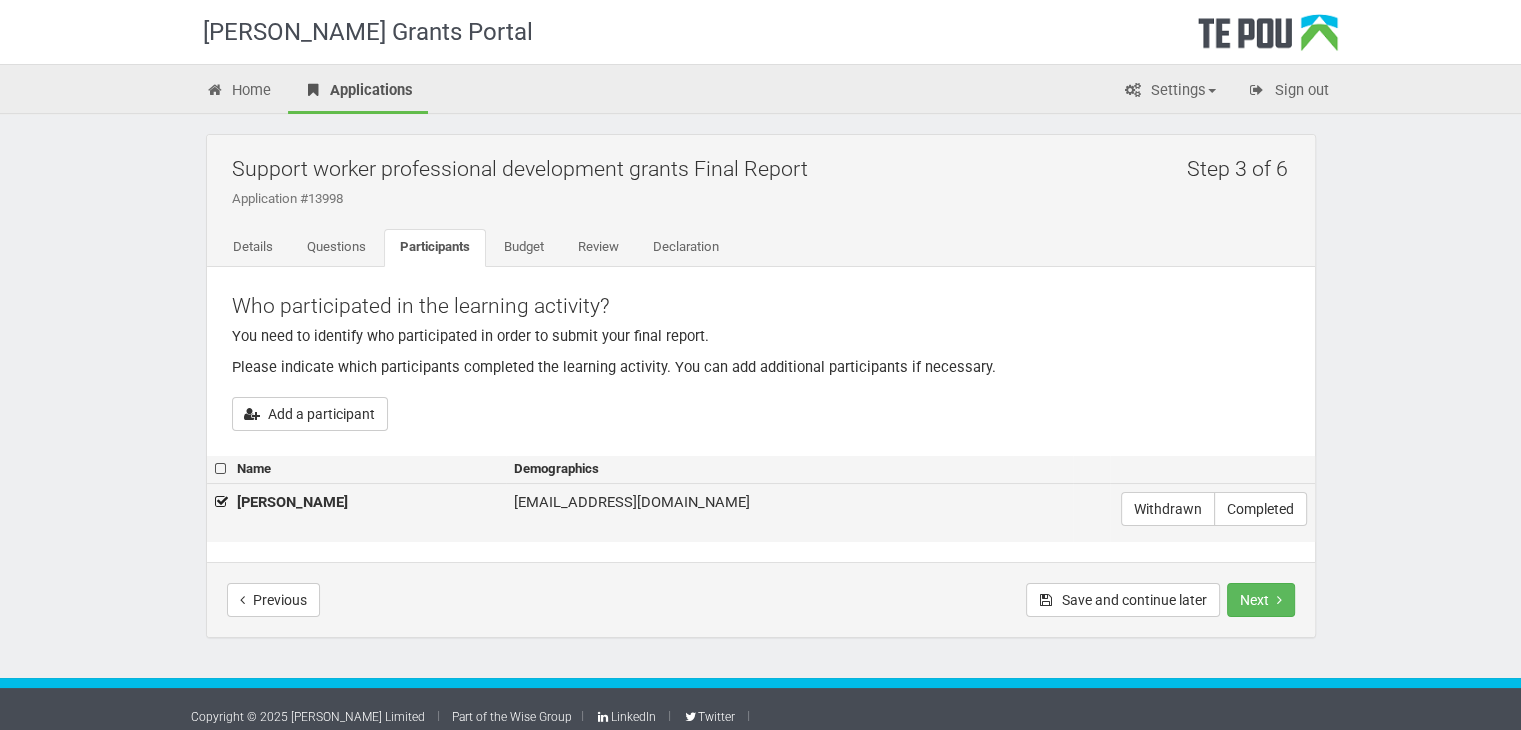 checkbox on "true" 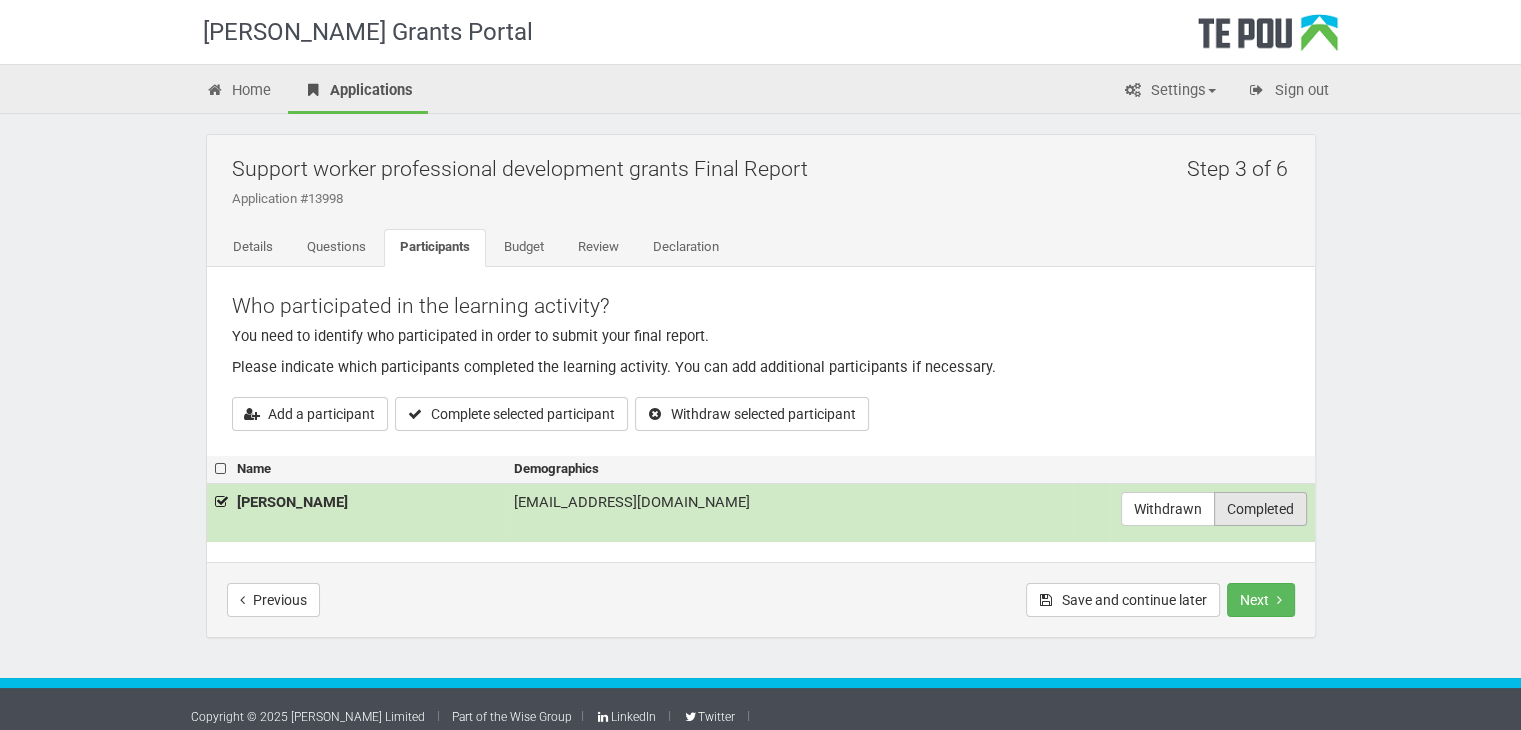 click on "Completed" at bounding box center (1260, 509) 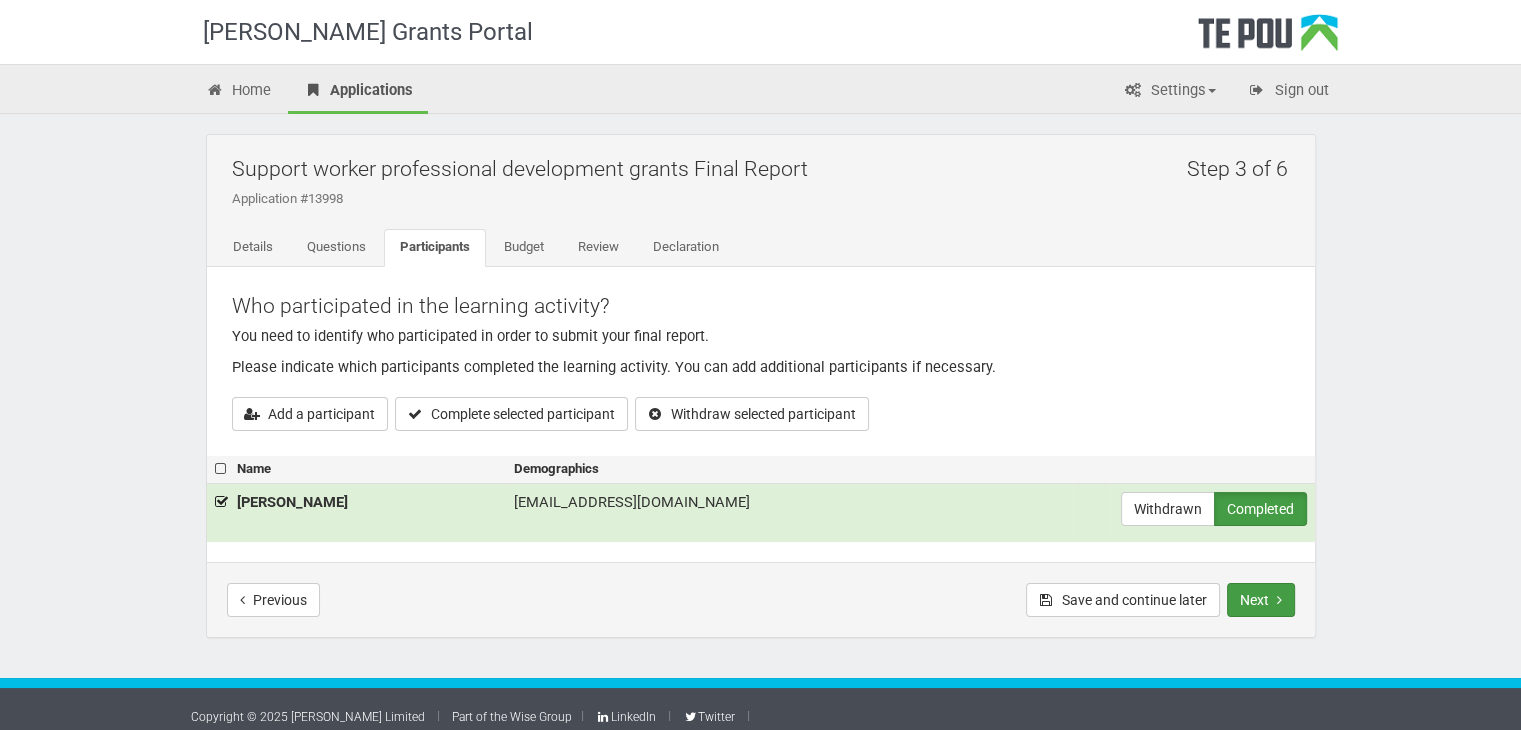 click on "Next" at bounding box center [1261, 600] 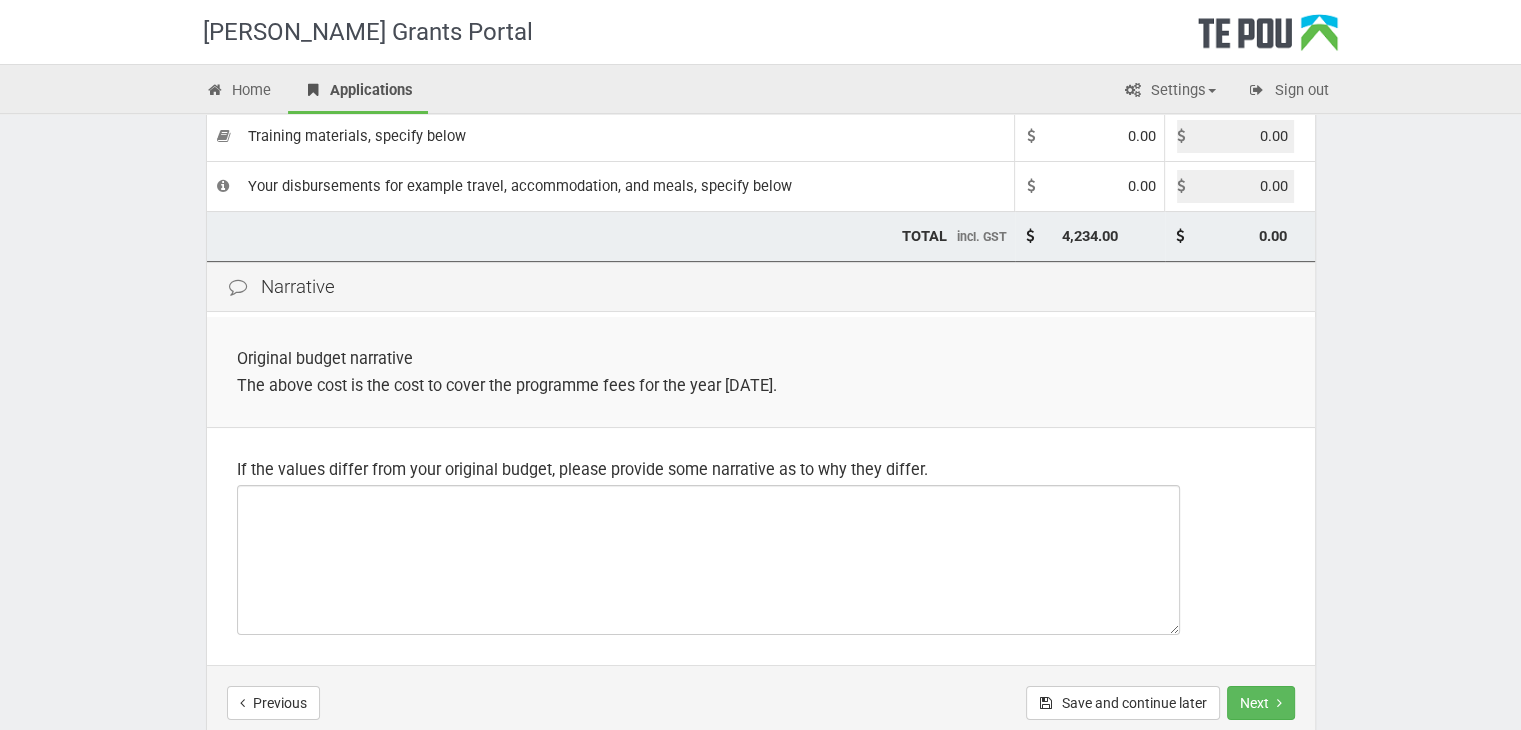 scroll, scrollTop: 400, scrollLeft: 0, axis: vertical 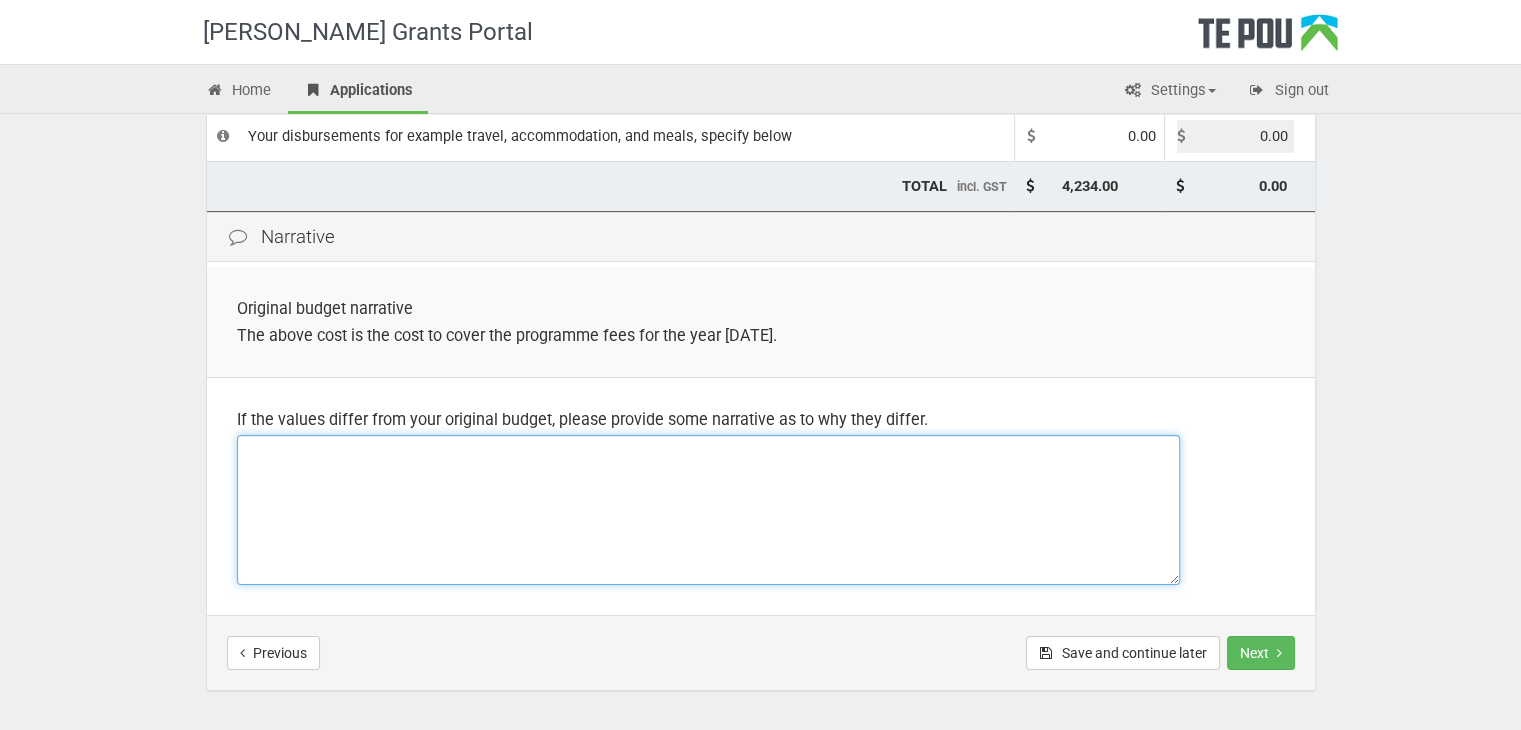 click at bounding box center (708, 510) 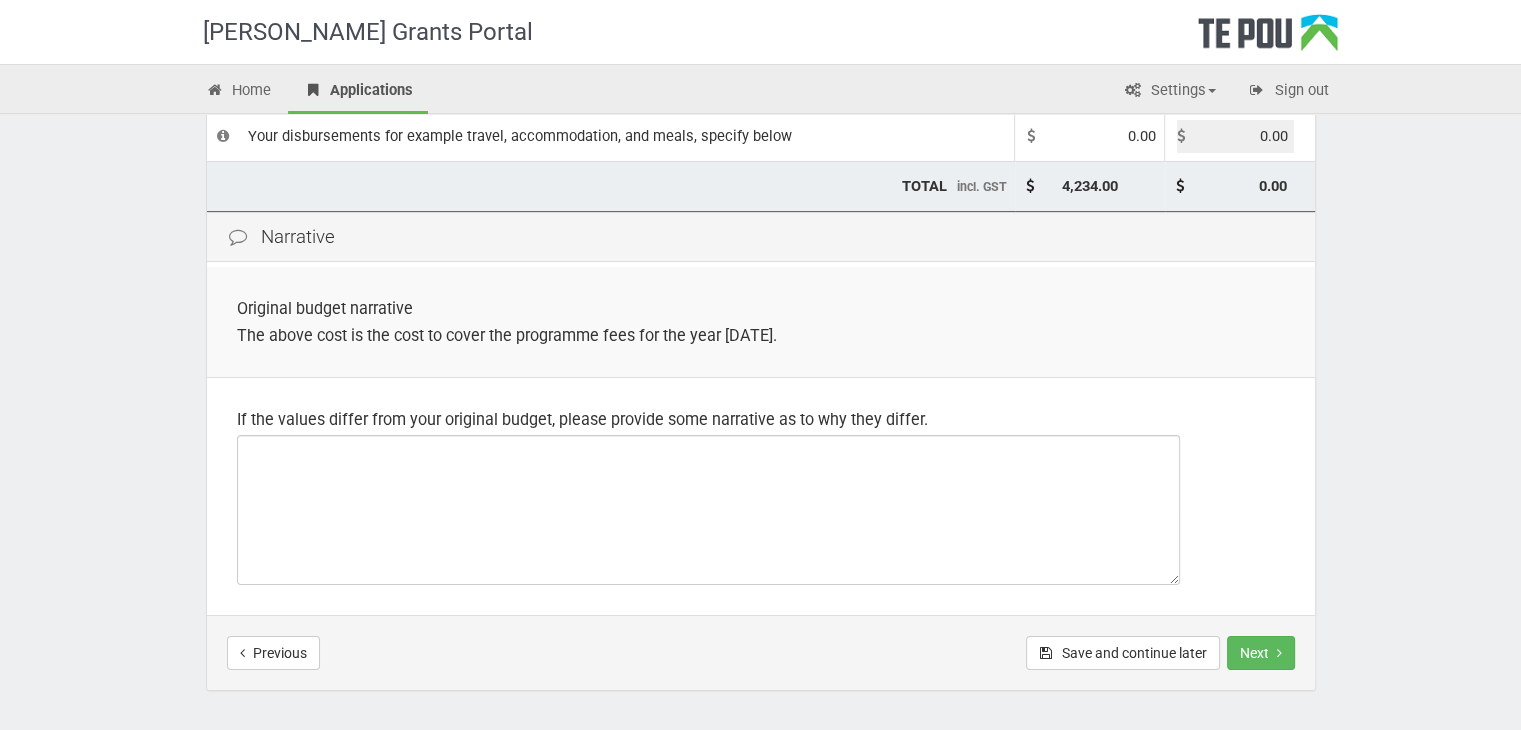 click on "Original budget narrative
The above cost is the cost to cover the programme fees for the year 2025." at bounding box center [761, 322] 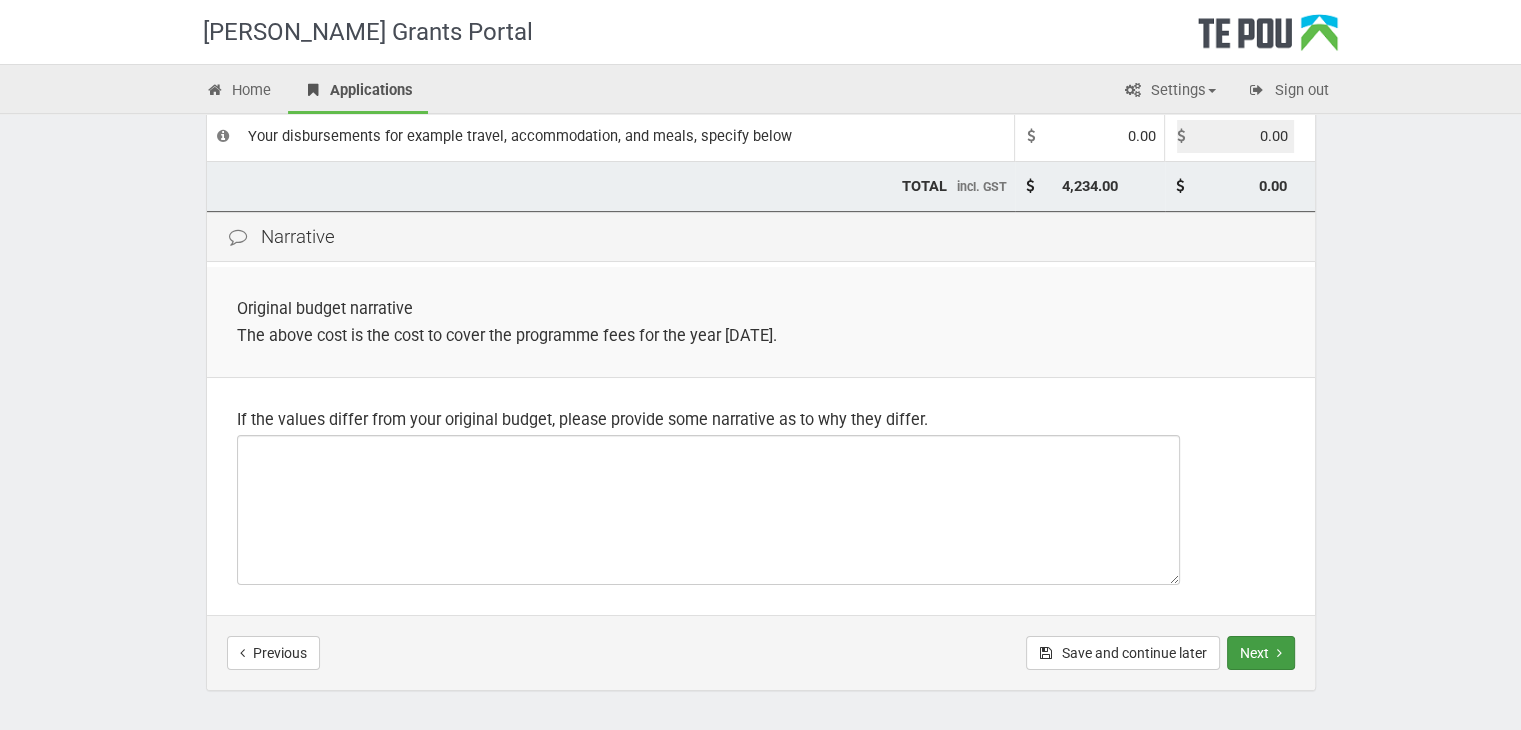 click on "Next" at bounding box center (1261, 653) 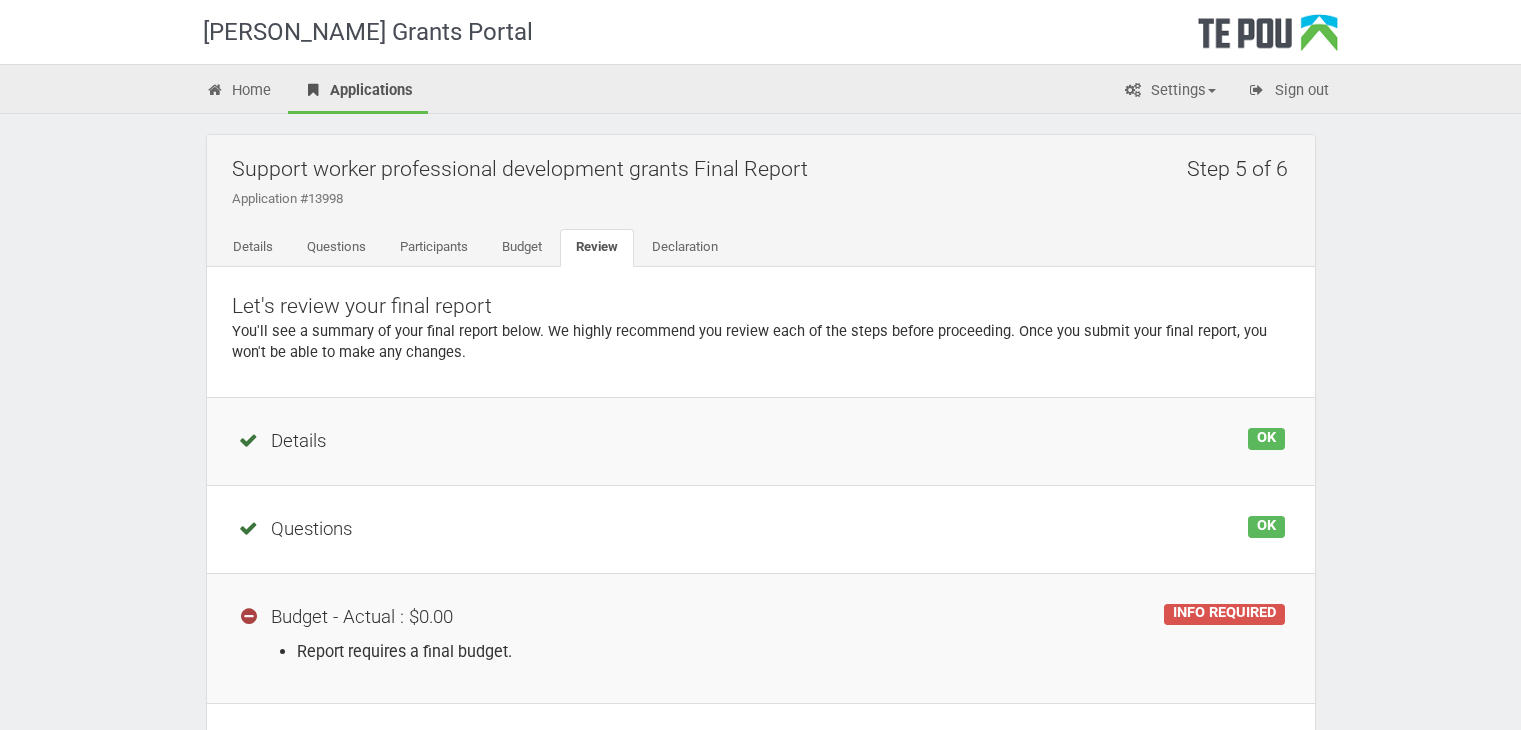 scroll, scrollTop: 0, scrollLeft: 0, axis: both 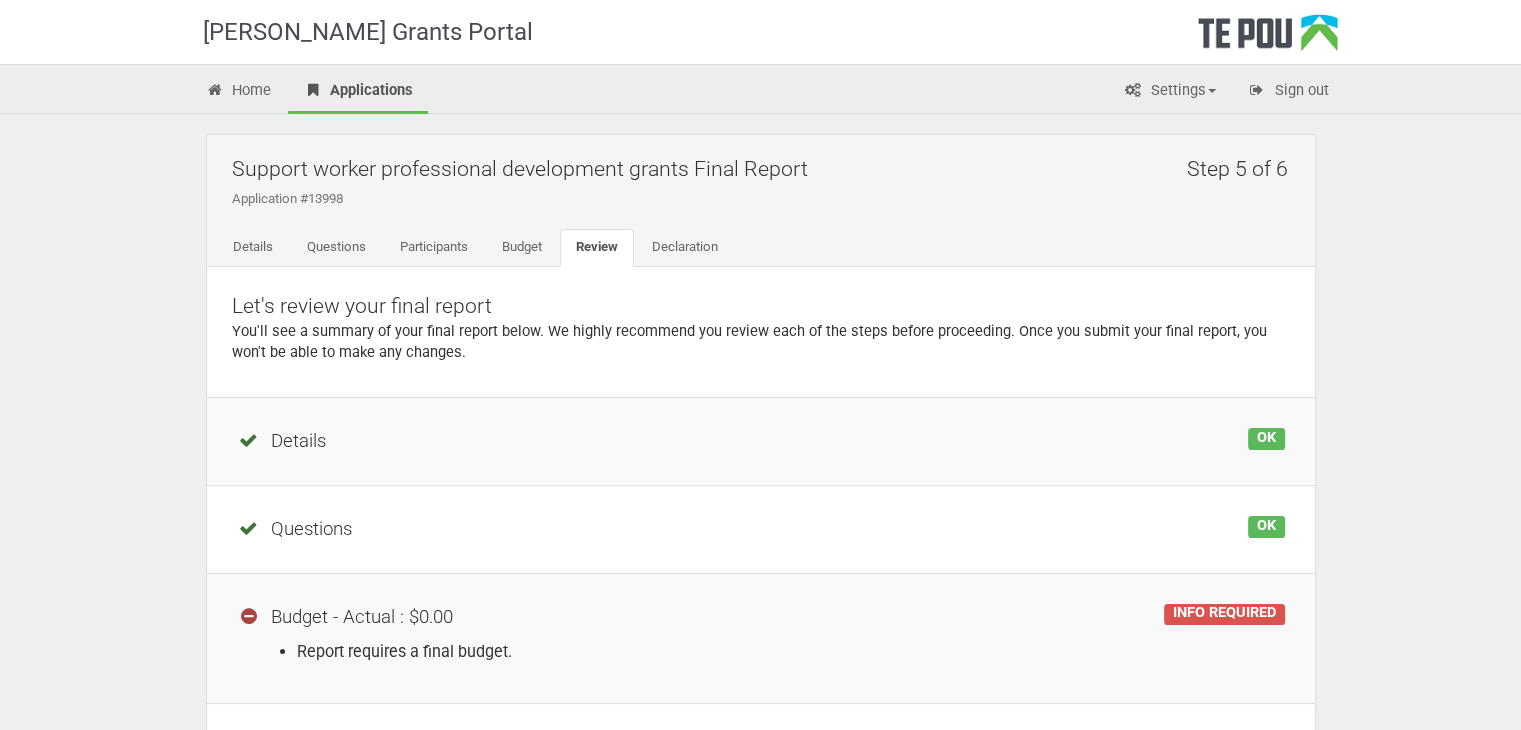 click on "Budget - Actual : $0.00" at bounding box center [761, 617] 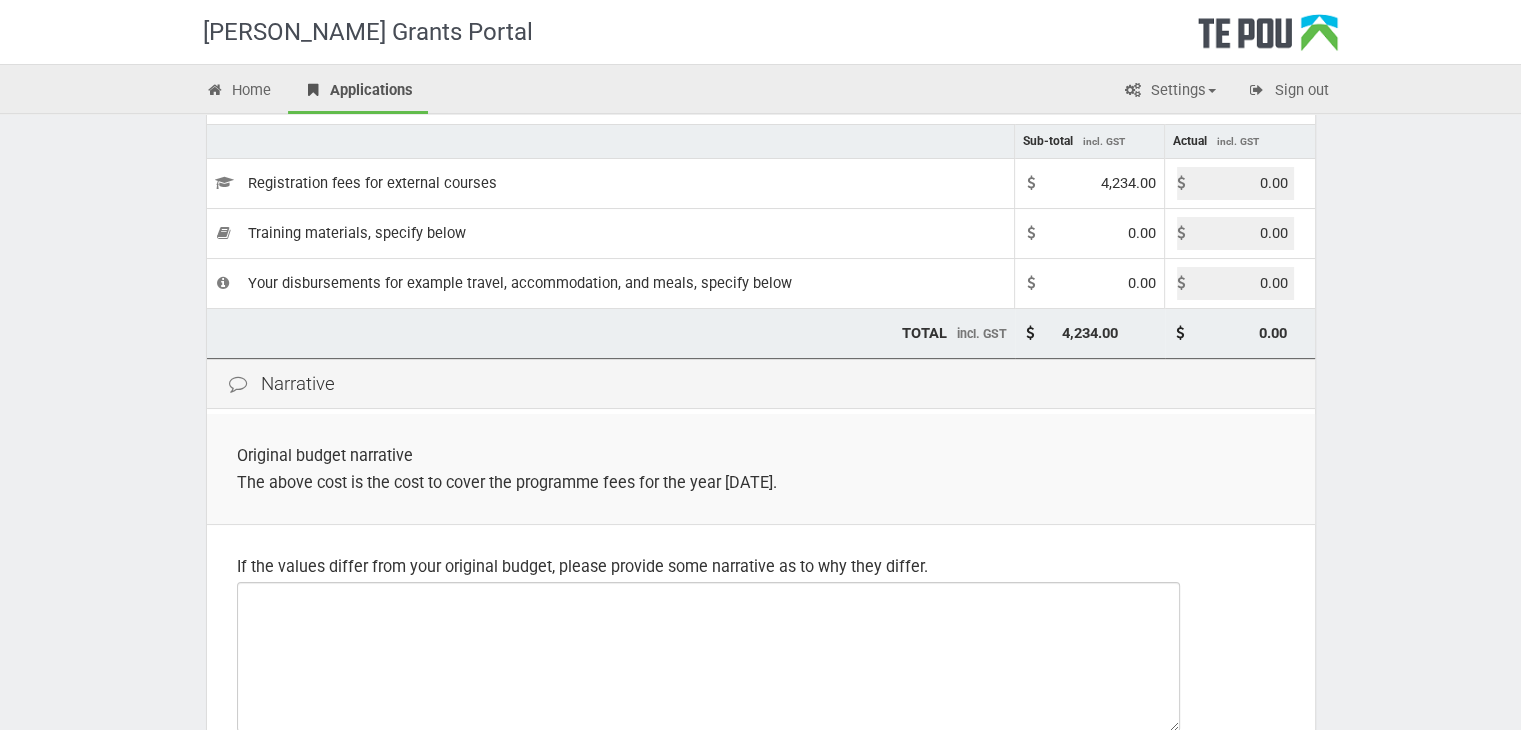 scroll, scrollTop: 300, scrollLeft: 0, axis: vertical 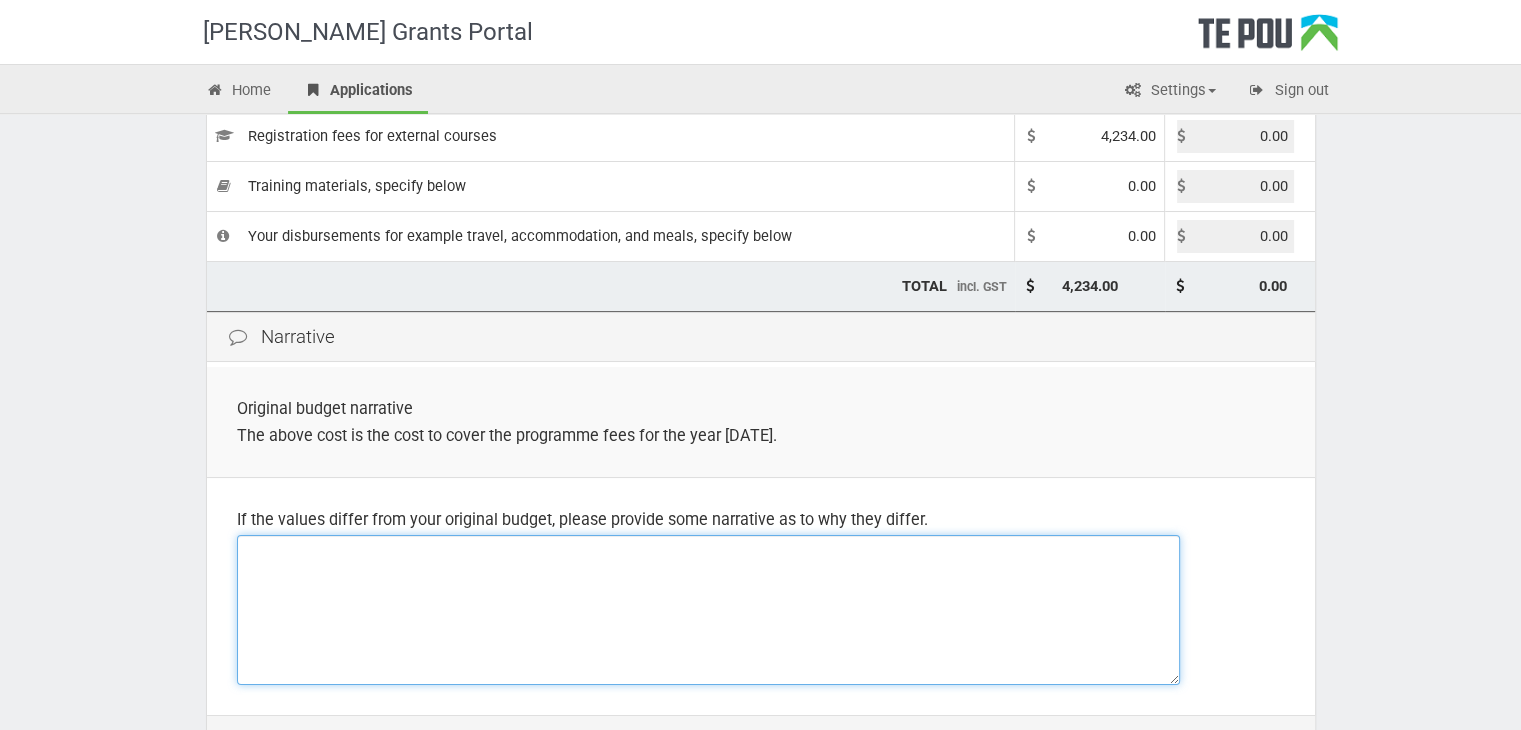 click 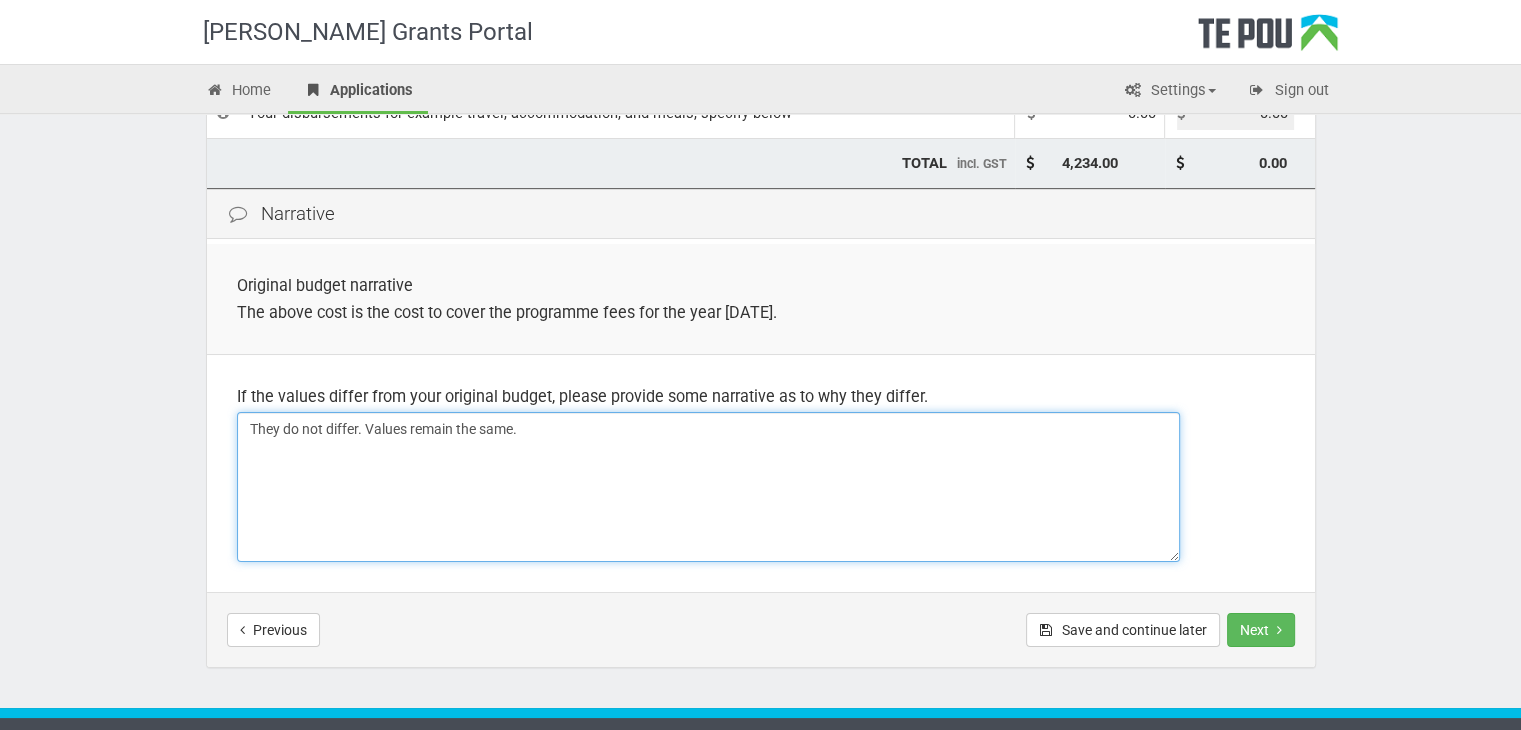 scroll, scrollTop: 464, scrollLeft: 0, axis: vertical 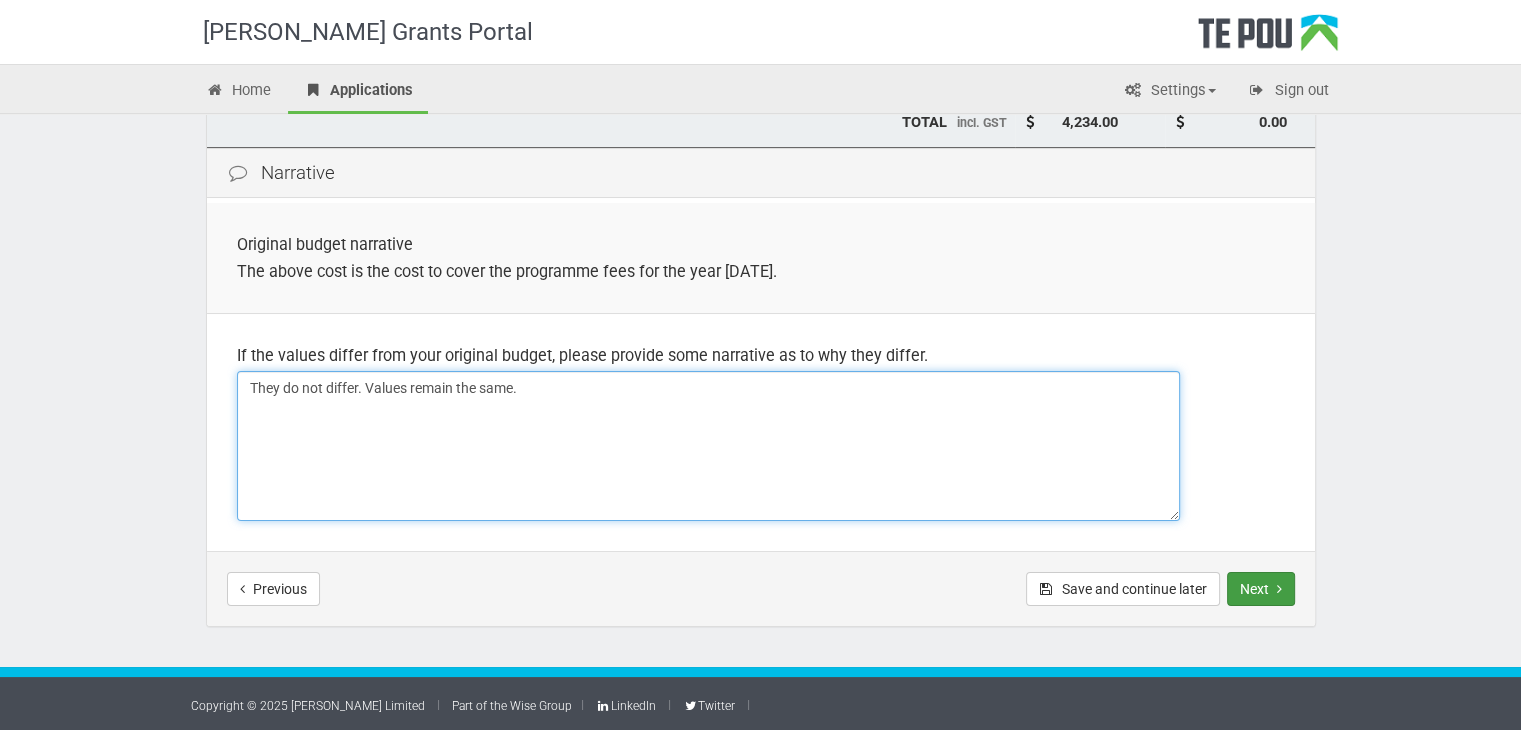 type on "They do not differ. Values remain the same." 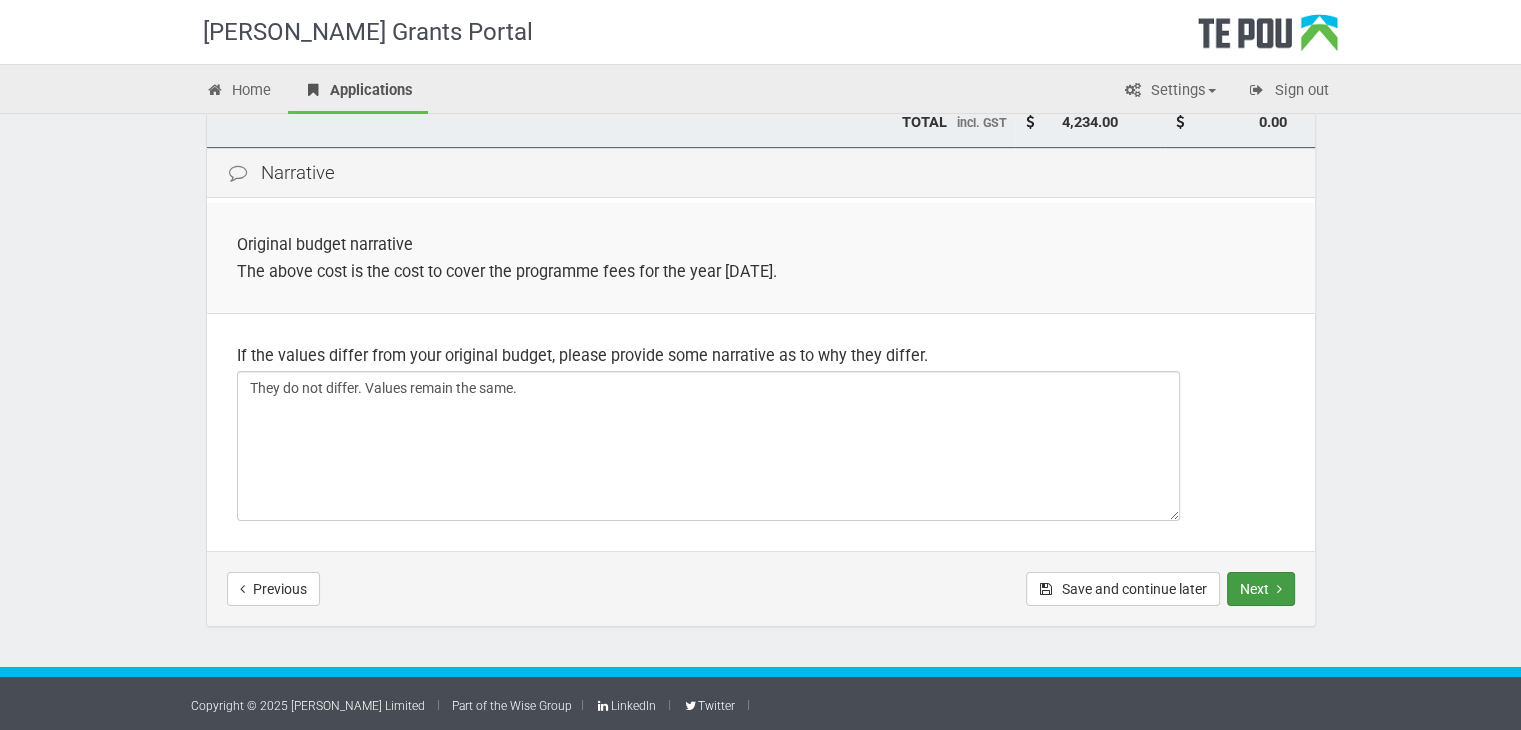 click on "Next" 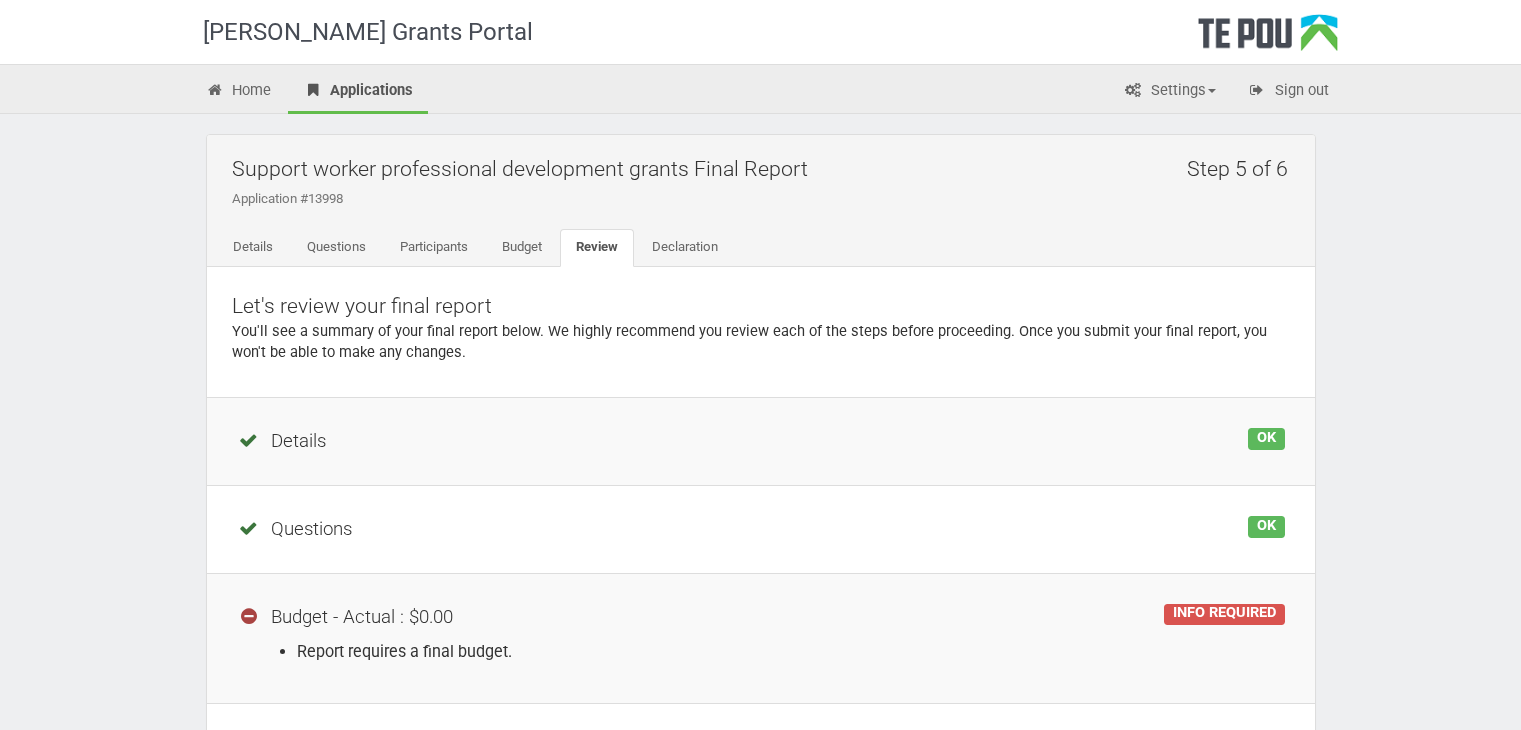scroll, scrollTop: 0, scrollLeft: 0, axis: both 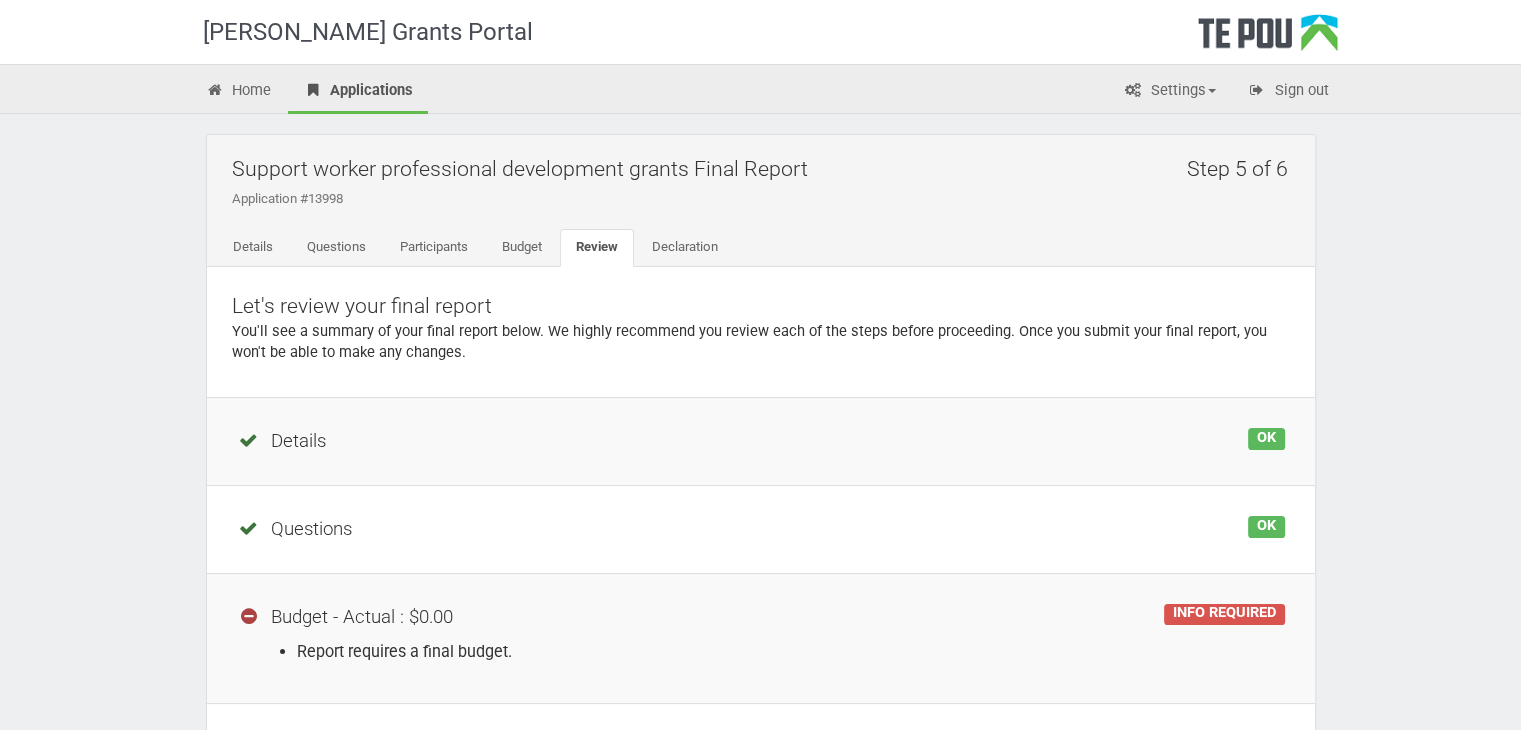 click on "Budget - Actual : $0.00" at bounding box center (761, 617) 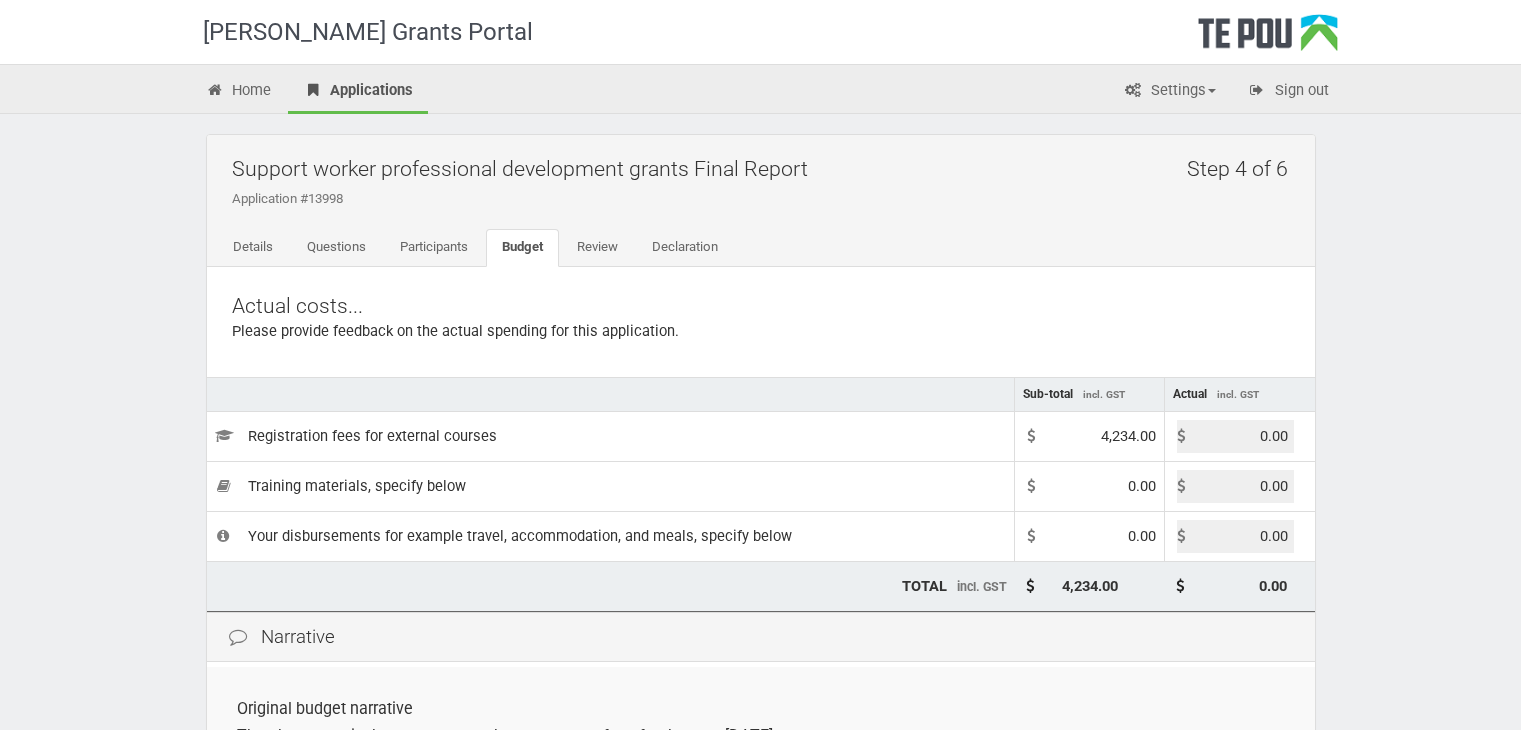 scroll, scrollTop: 0, scrollLeft: 0, axis: both 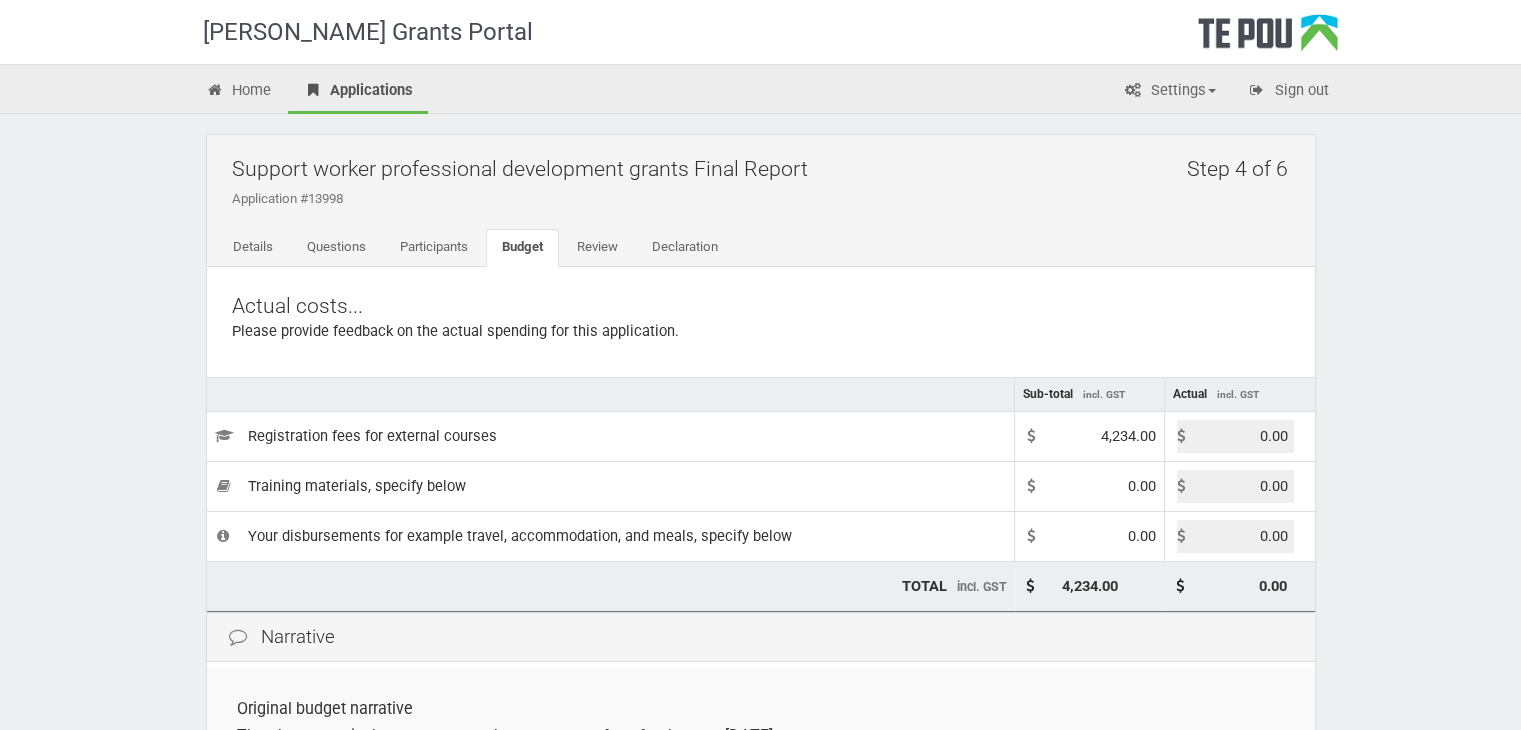 drag, startPoint x: 1248, startPoint y: 434, endPoint x: 1313, endPoint y: 430, distance: 65.12296 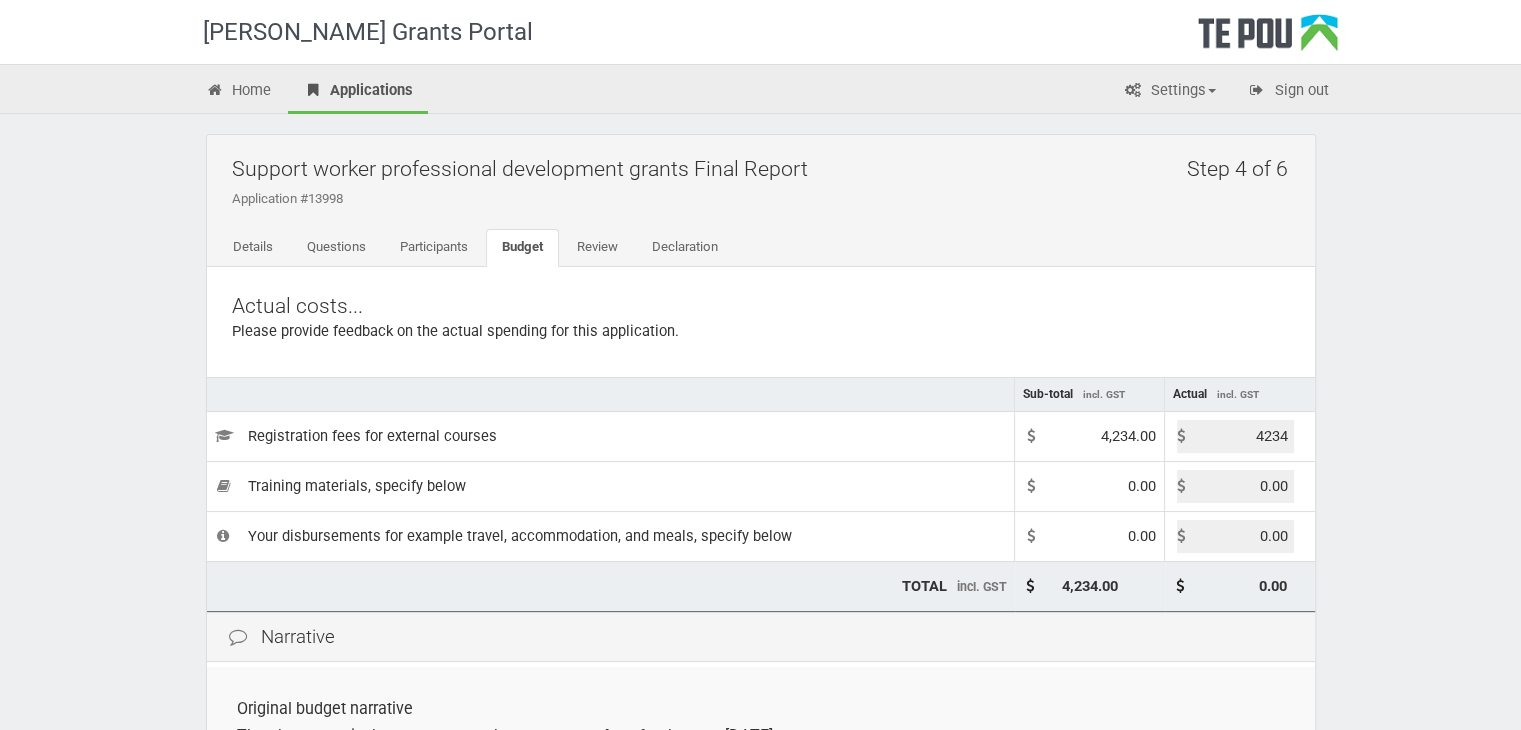 type on "4234.00" 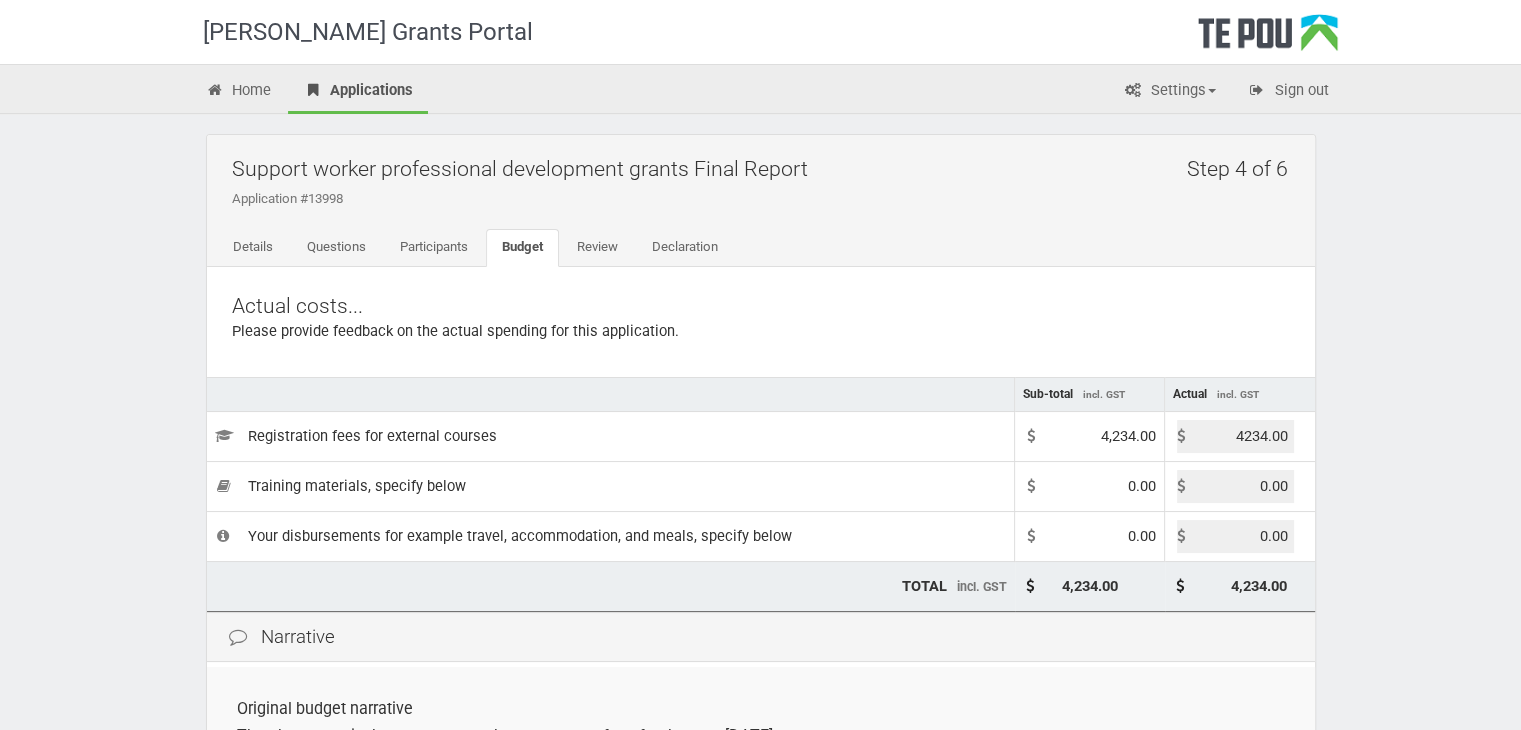 click on "0.00" at bounding box center [1240, 536] 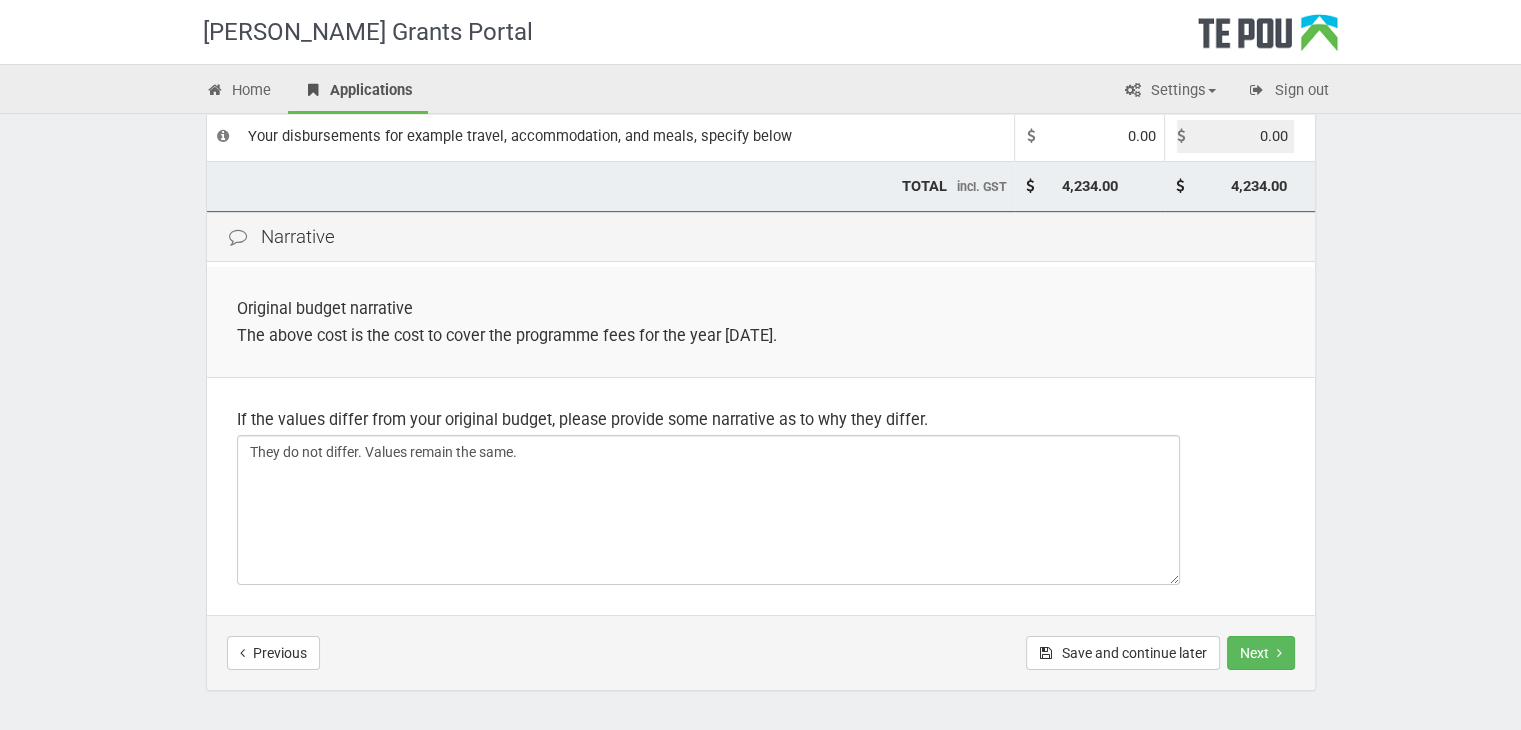 scroll, scrollTop: 464, scrollLeft: 0, axis: vertical 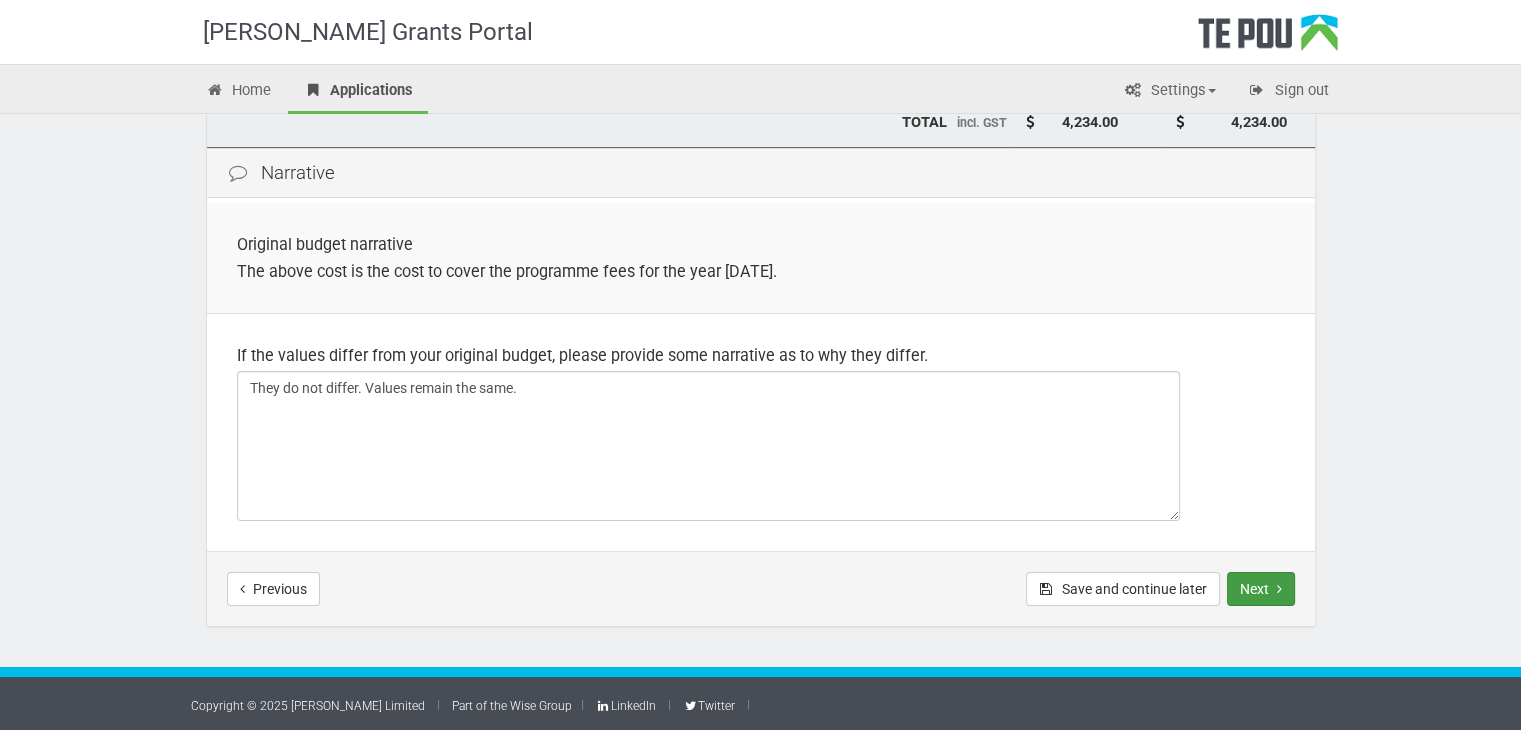 click on "Next" at bounding box center [1261, 589] 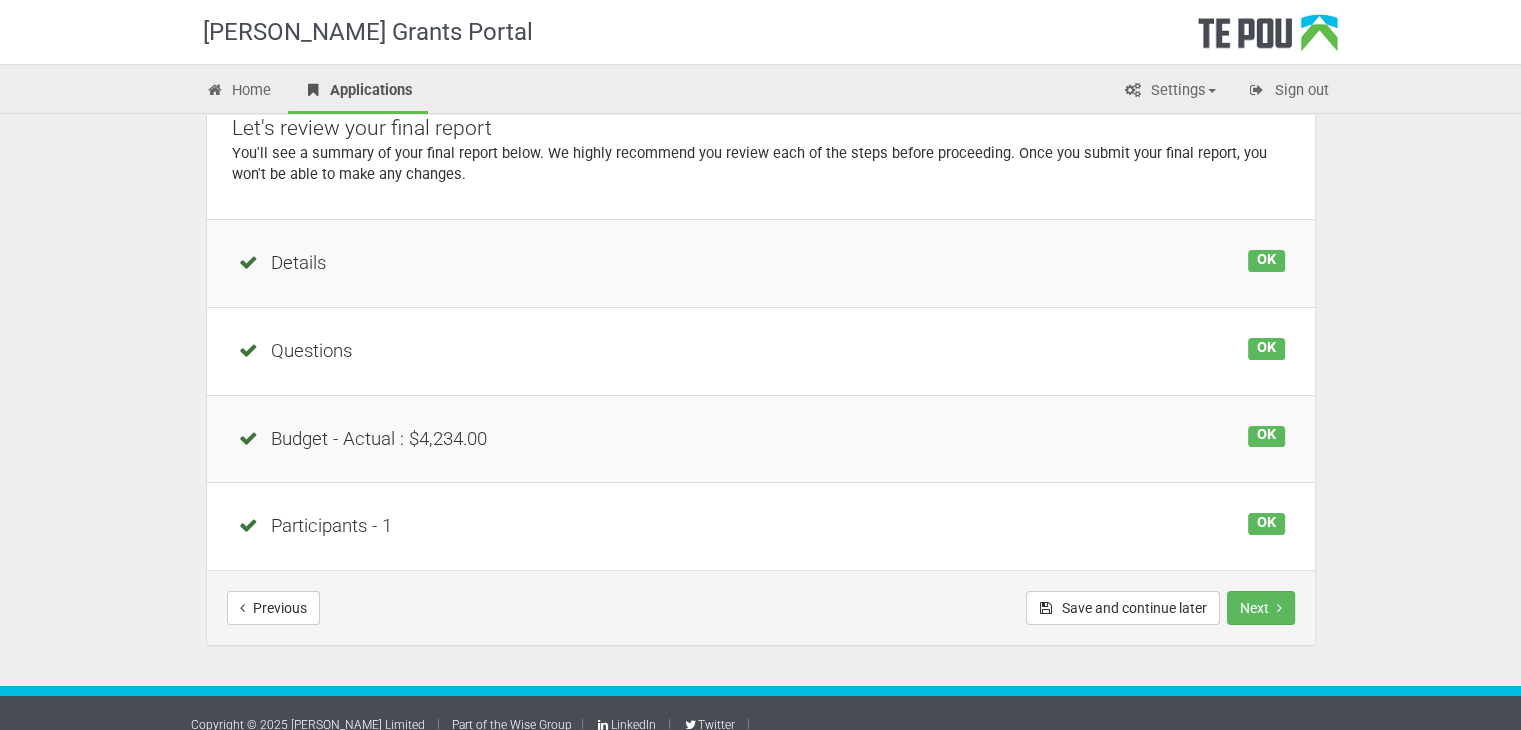 scroll, scrollTop: 197, scrollLeft: 0, axis: vertical 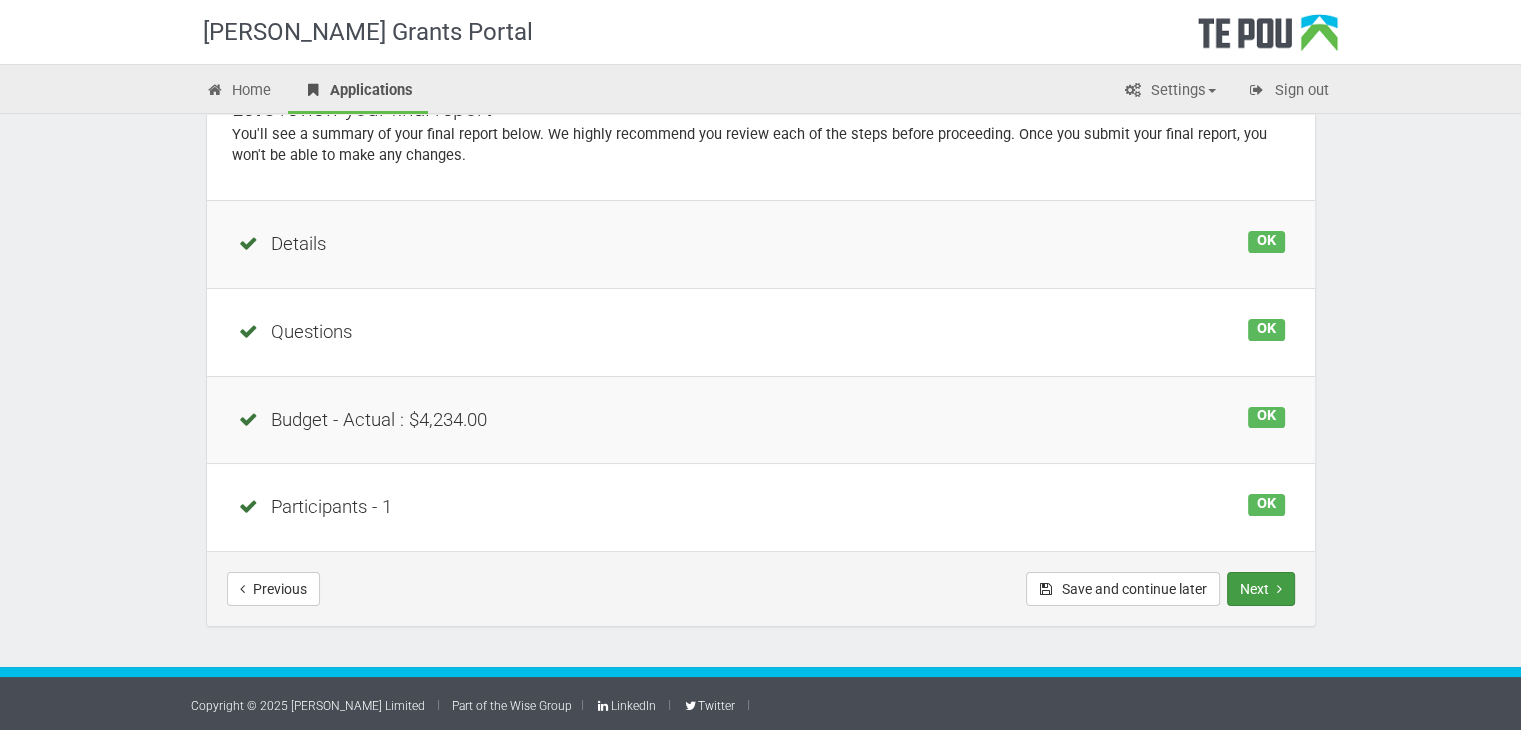 click on "Next" at bounding box center [1261, 589] 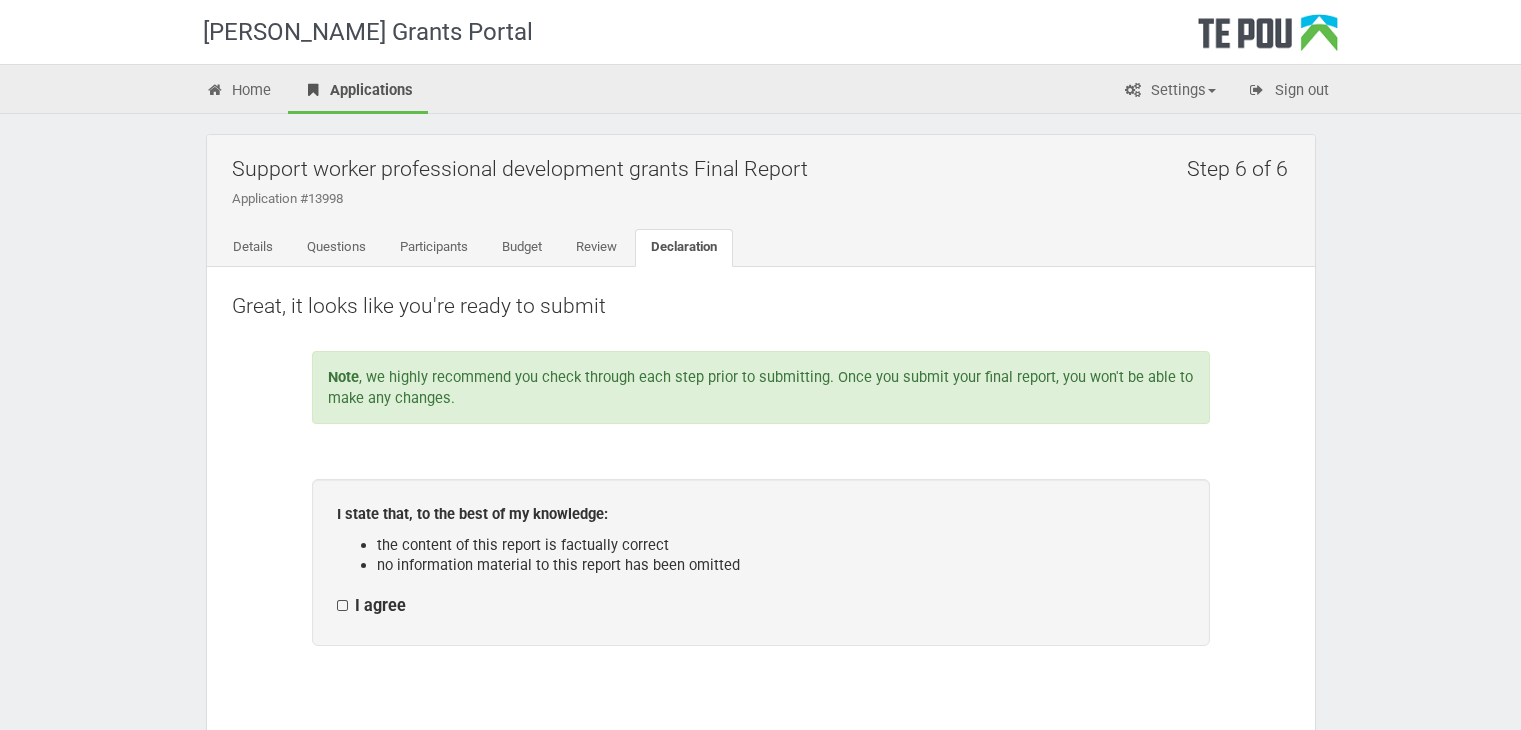 scroll, scrollTop: 0, scrollLeft: 0, axis: both 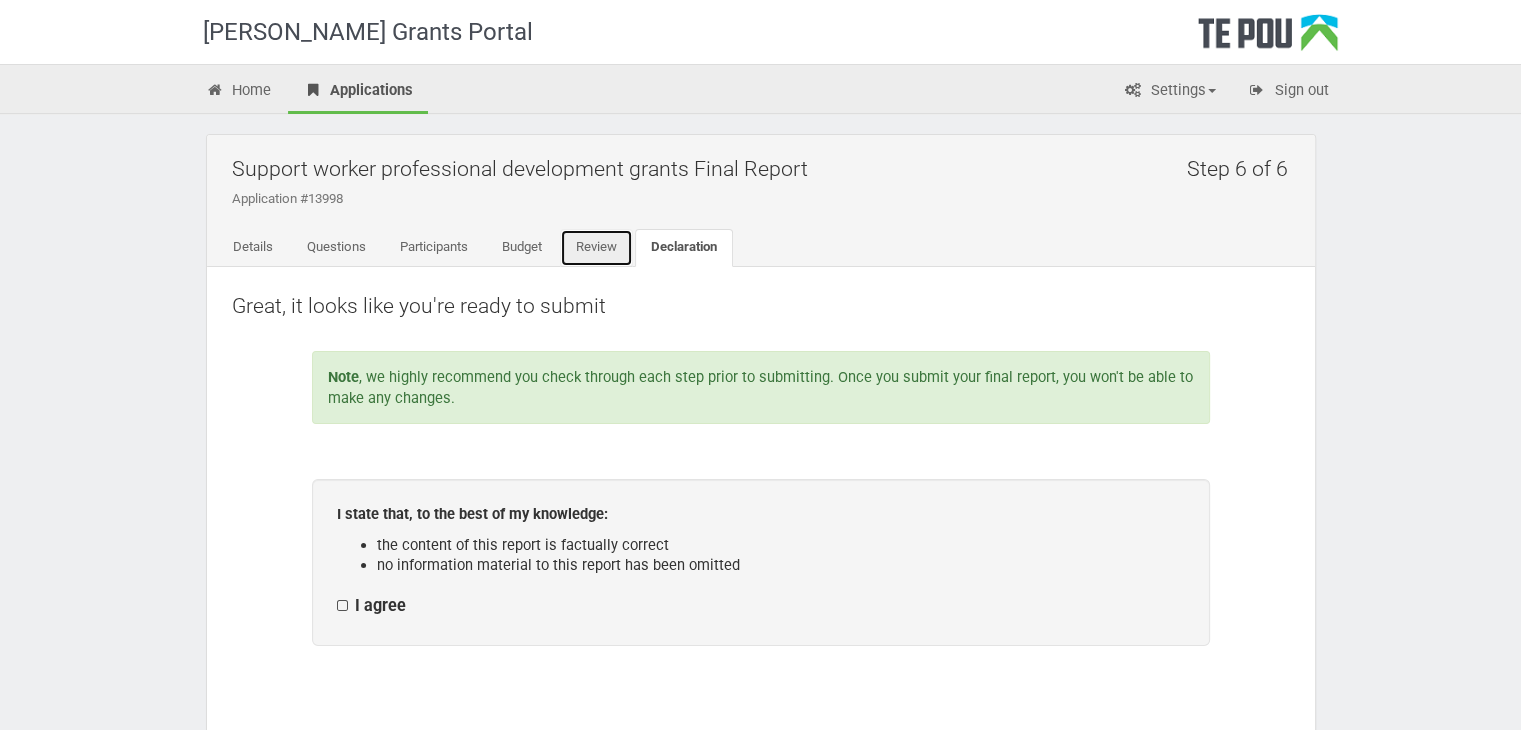 click on "Review" at bounding box center [596, 248] 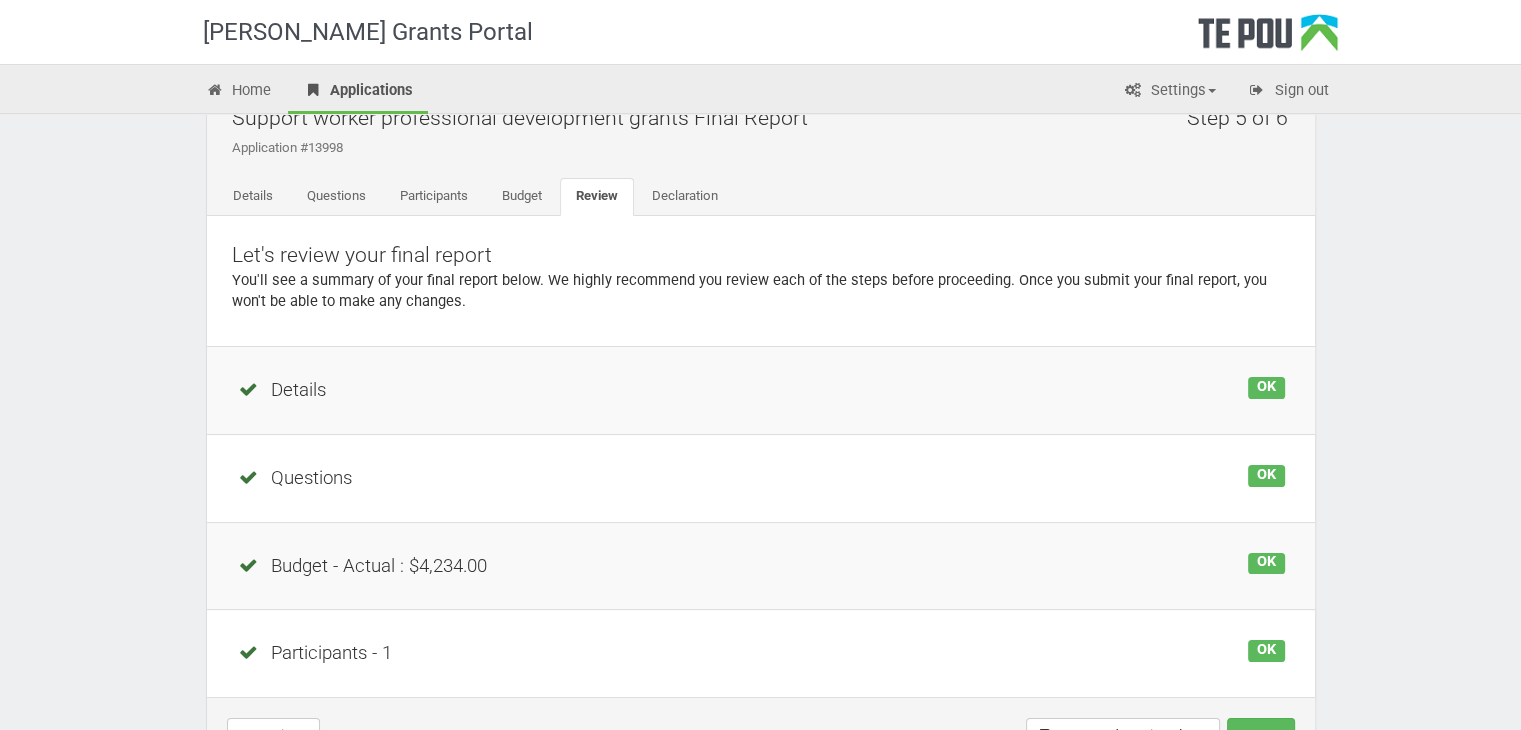 scroll, scrollTop: 100, scrollLeft: 0, axis: vertical 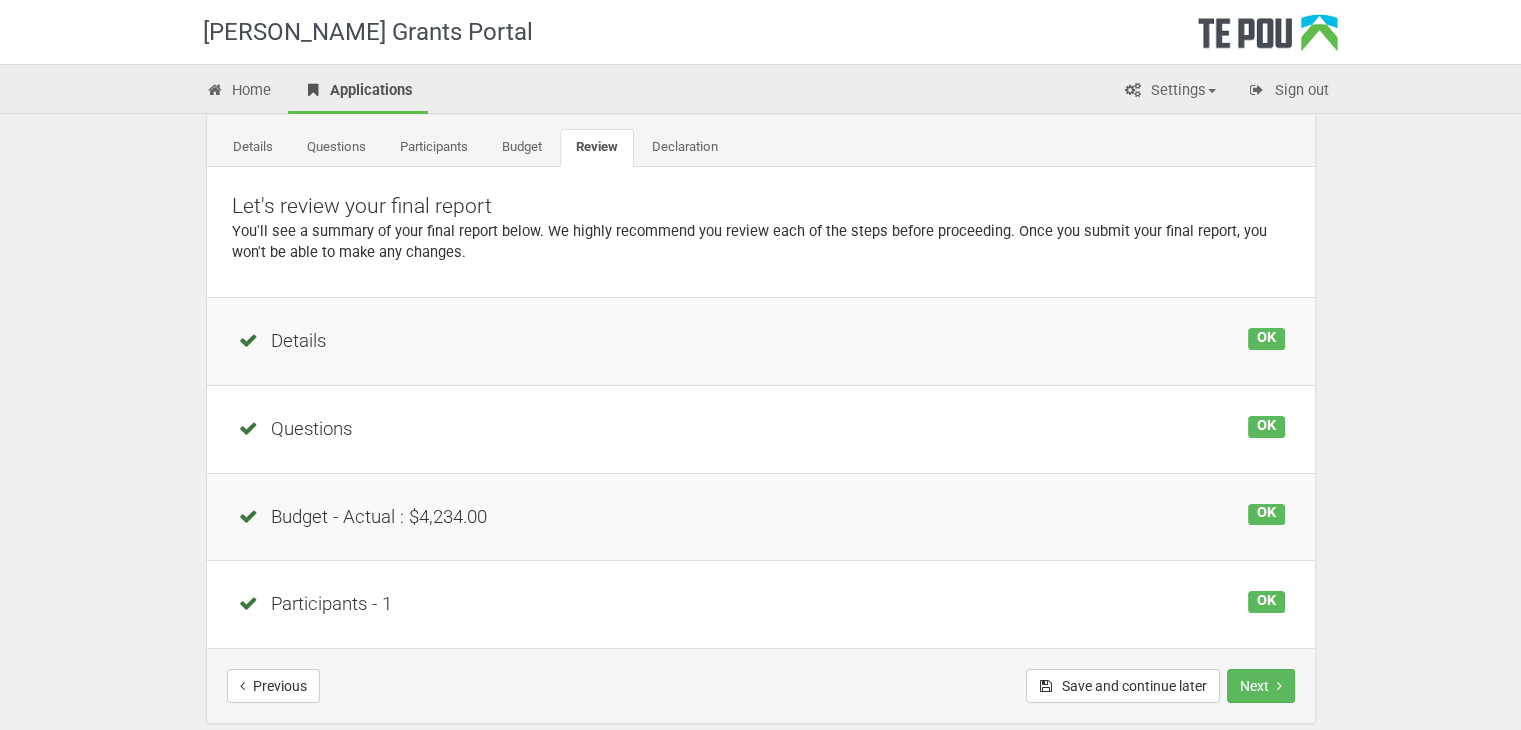 click on "Budget - Actual : $4,234.00" at bounding box center (761, 517) 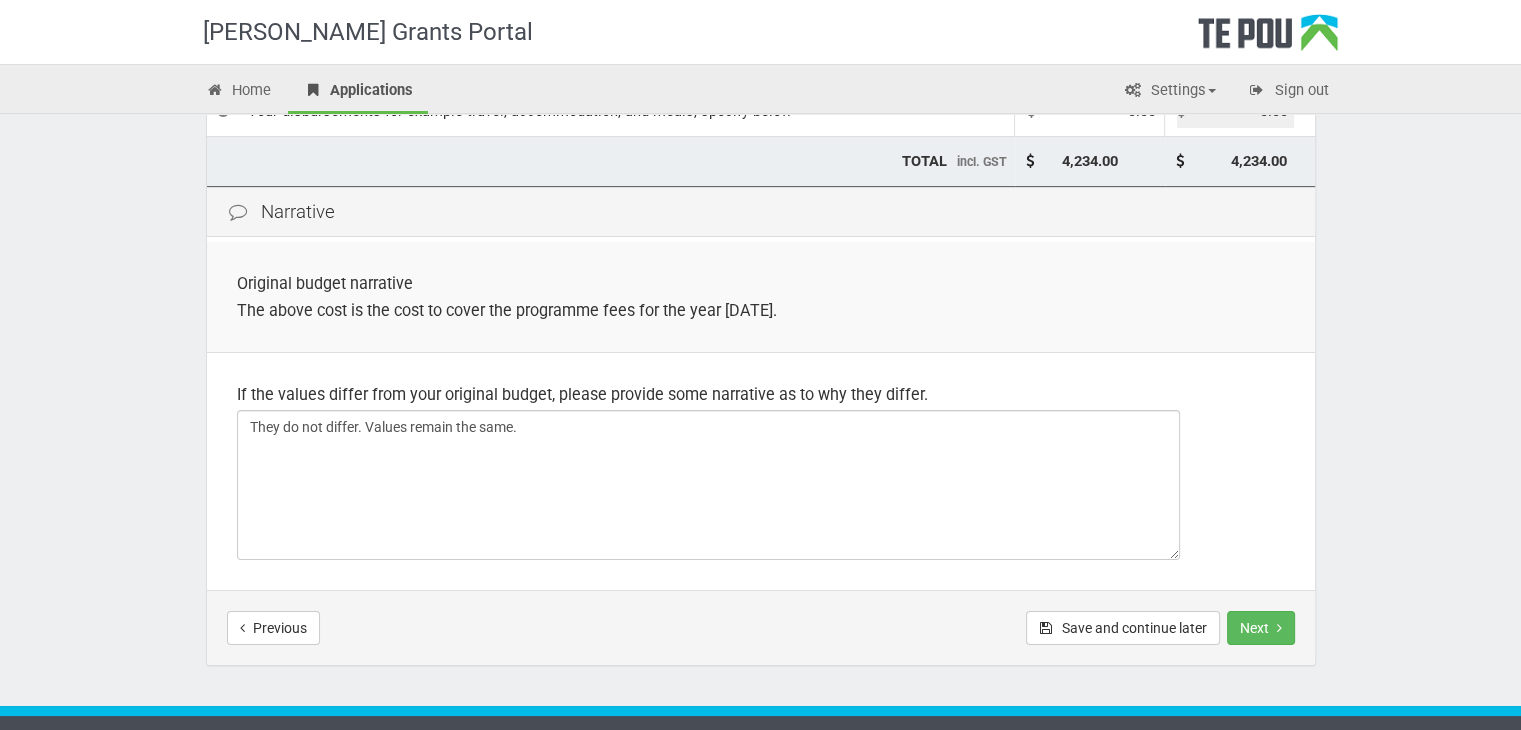 scroll, scrollTop: 464, scrollLeft: 0, axis: vertical 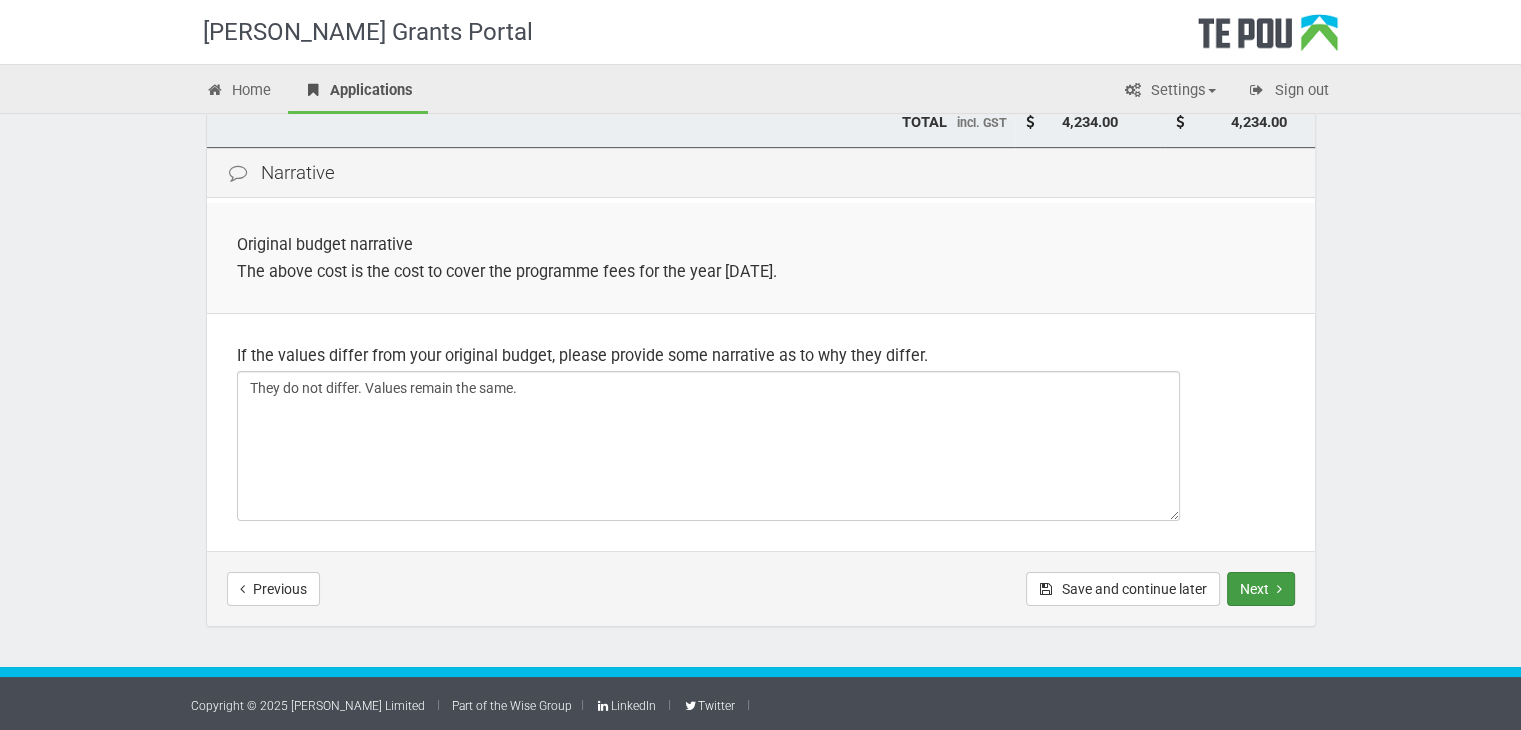 click on "Next" at bounding box center (1261, 589) 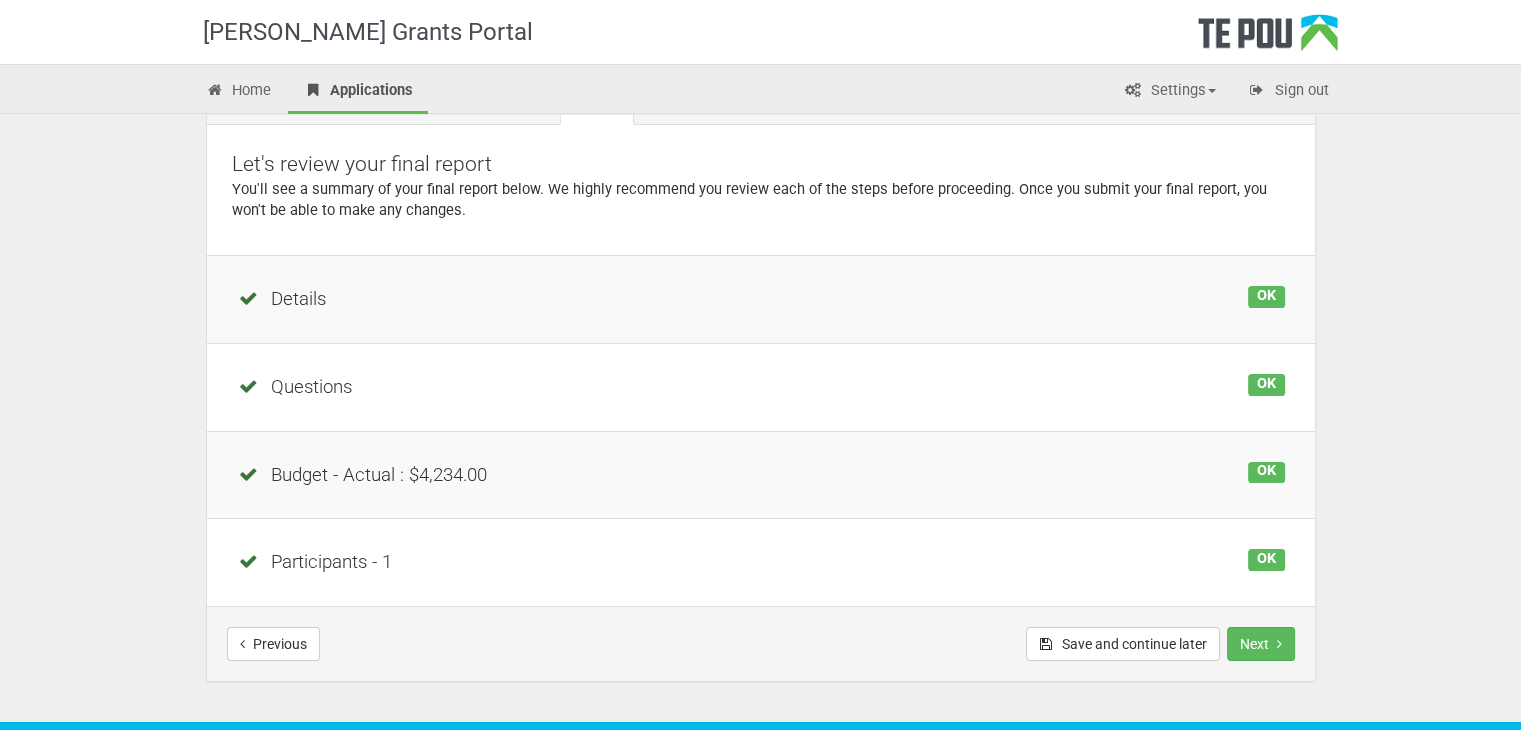scroll, scrollTop: 197, scrollLeft: 0, axis: vertical 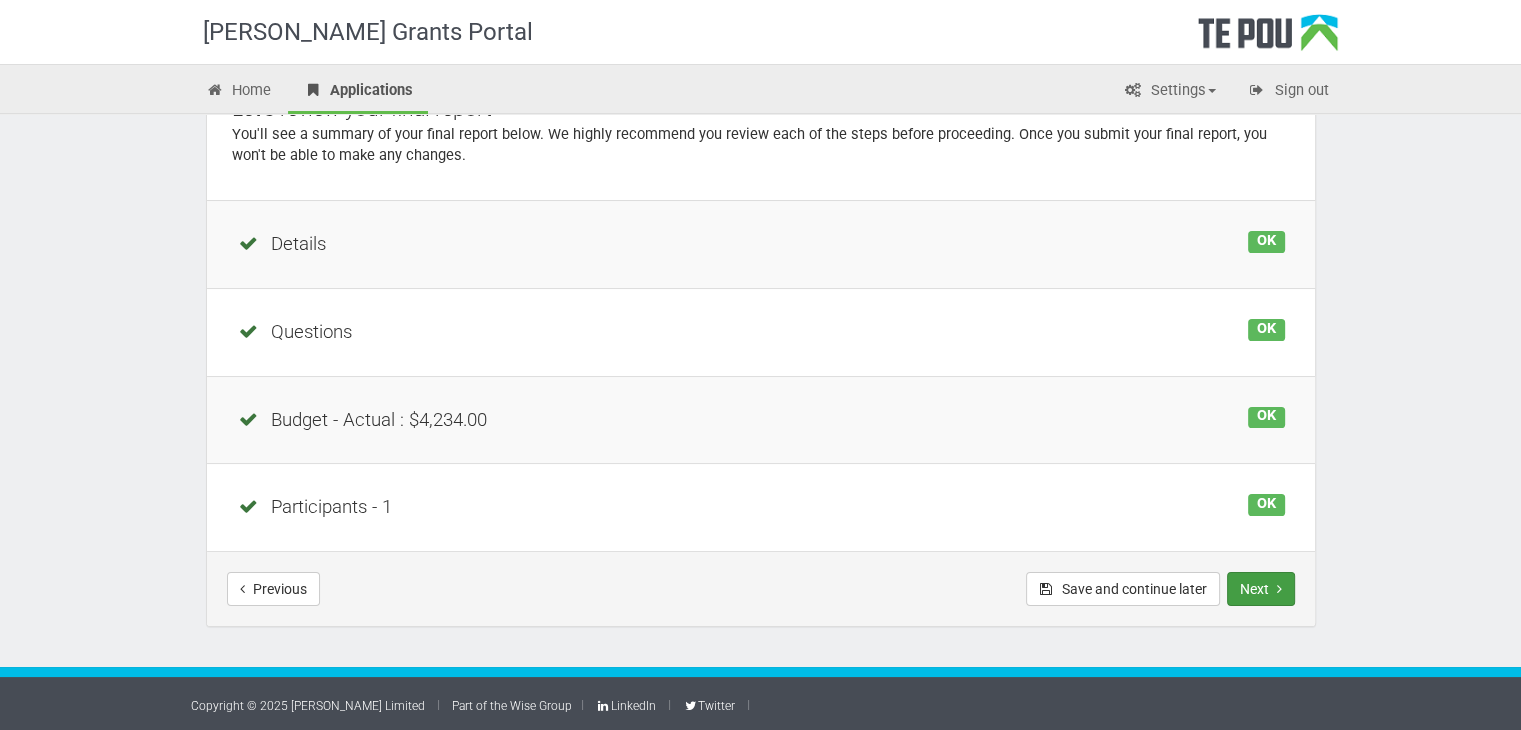 click on "Next" at bounding box center [1261, 589] 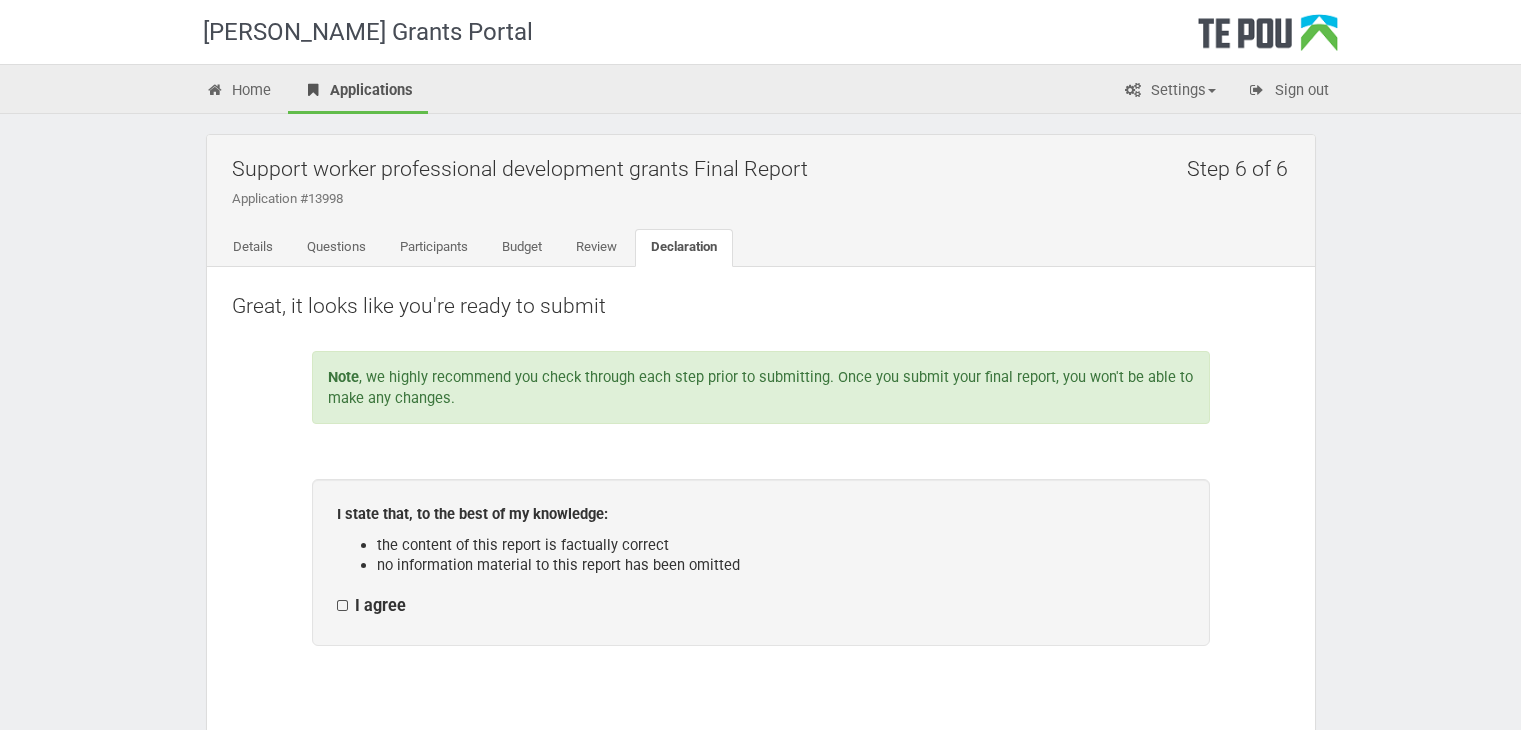 scroll, scrollTop: 0, scrollLeft: 0, axis: both 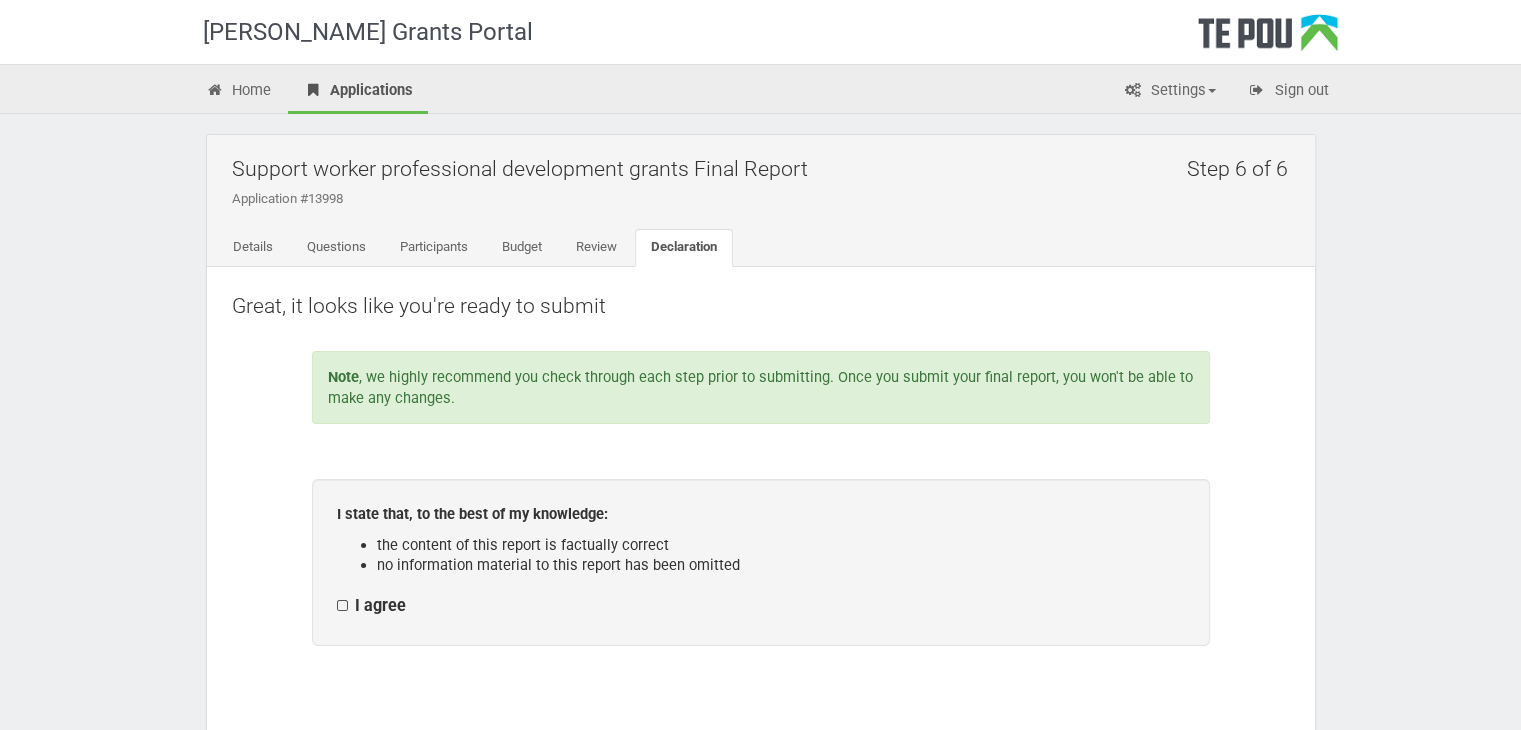 click on "I agree" at bounding box center [371, 606] 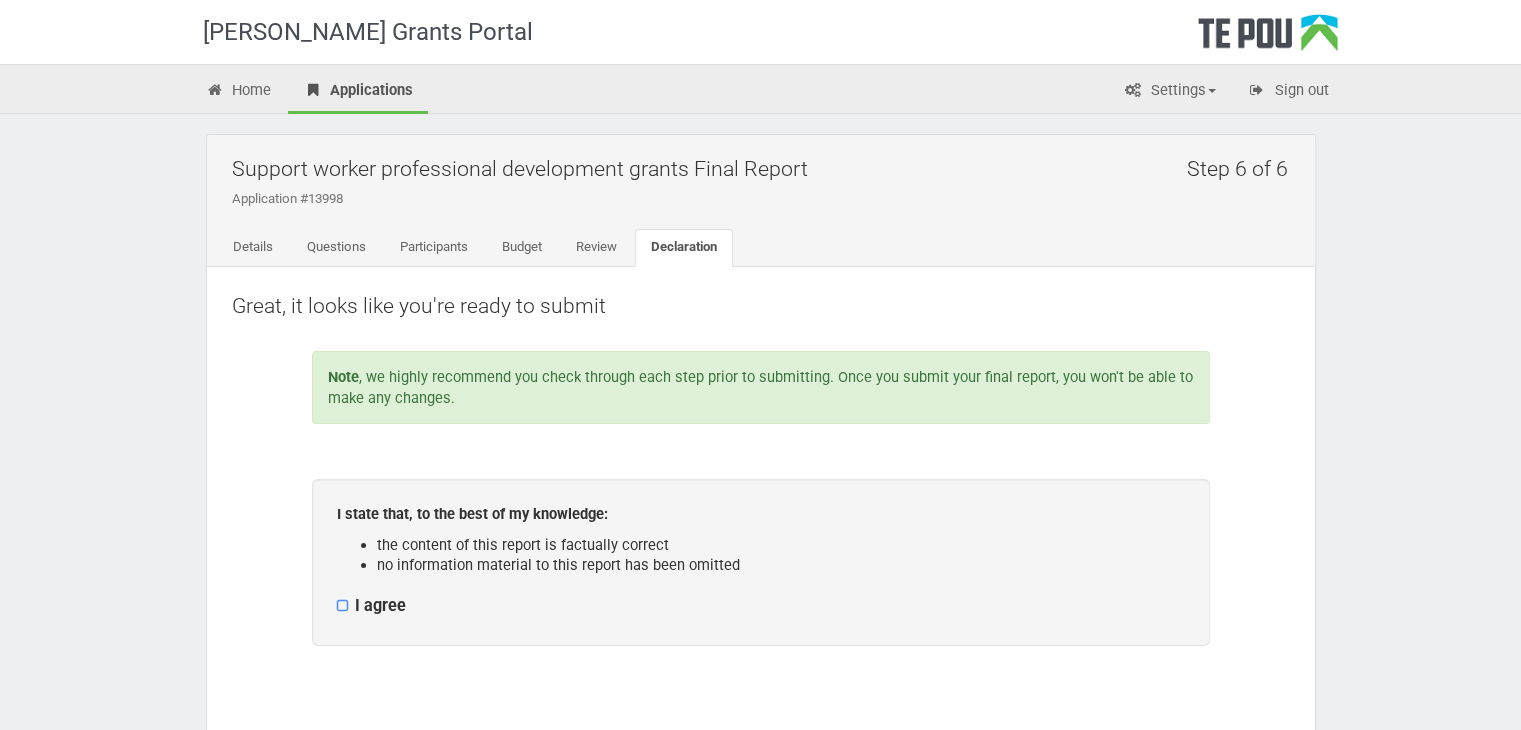 click on "I agree" at bounding box center [336, 595] 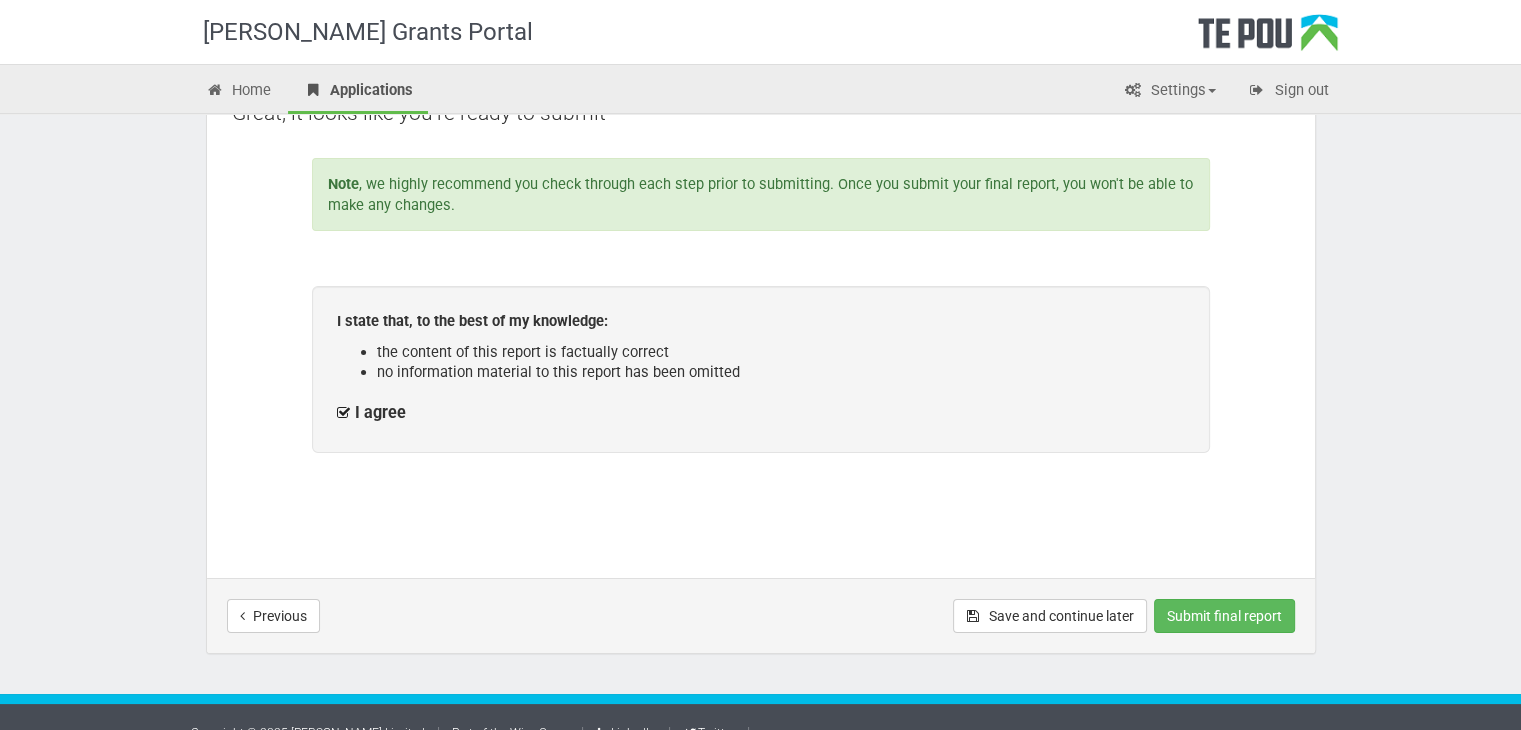 scroll, scrollTop: 200, scrollLeft: 0, axis: vertical 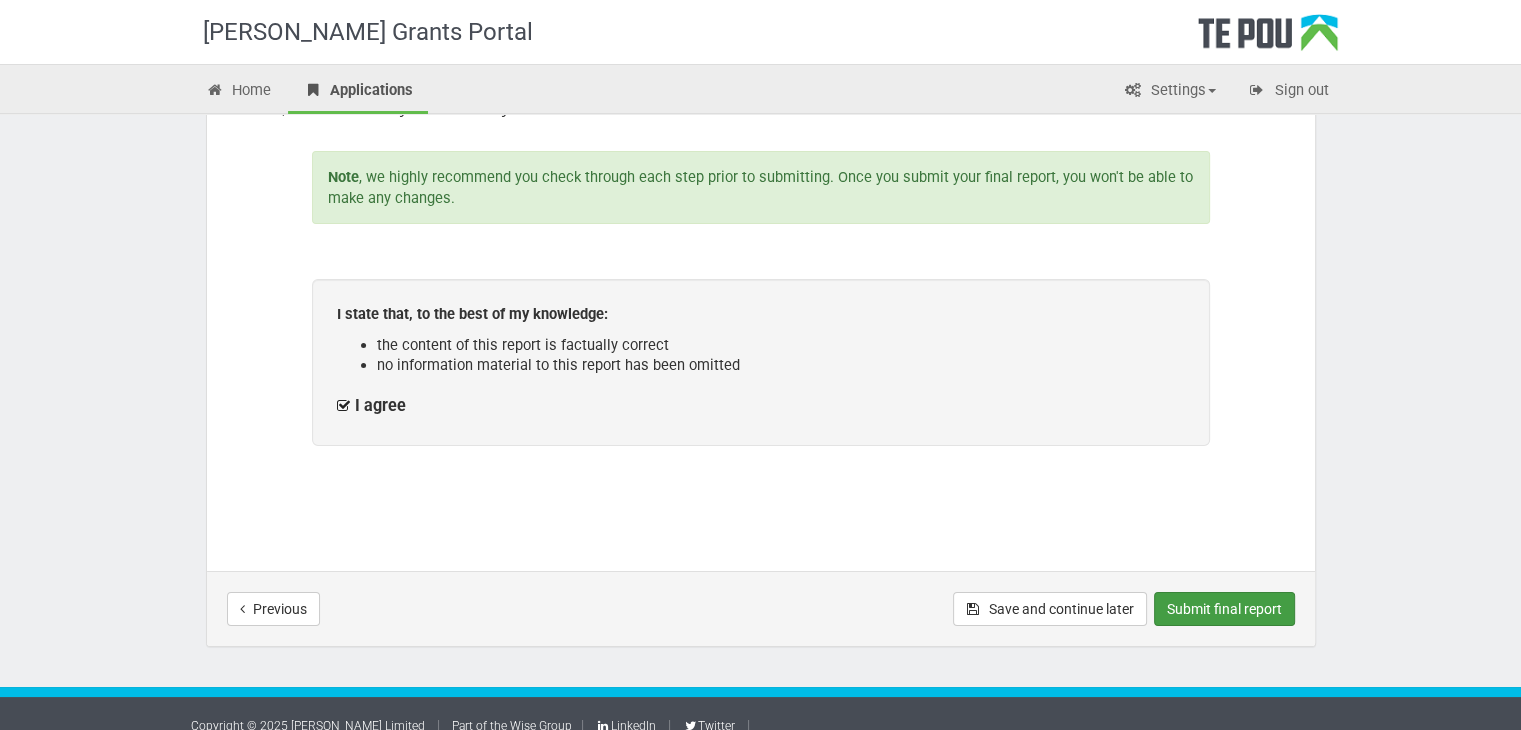 click on "Submit final report" at bounding box center [1224, 609] 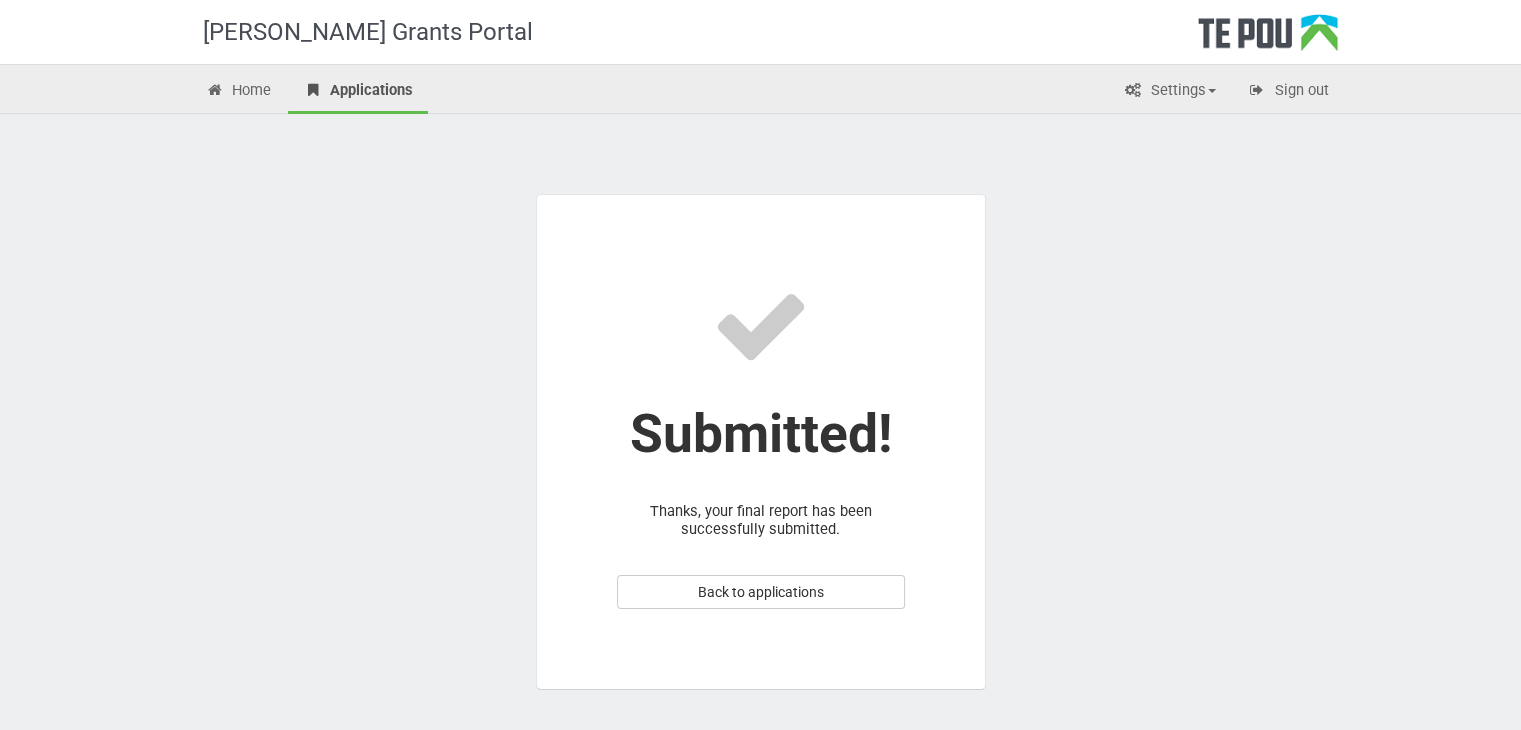 scroll, scrollTop: 0, scrollLeft: 0, axis: both 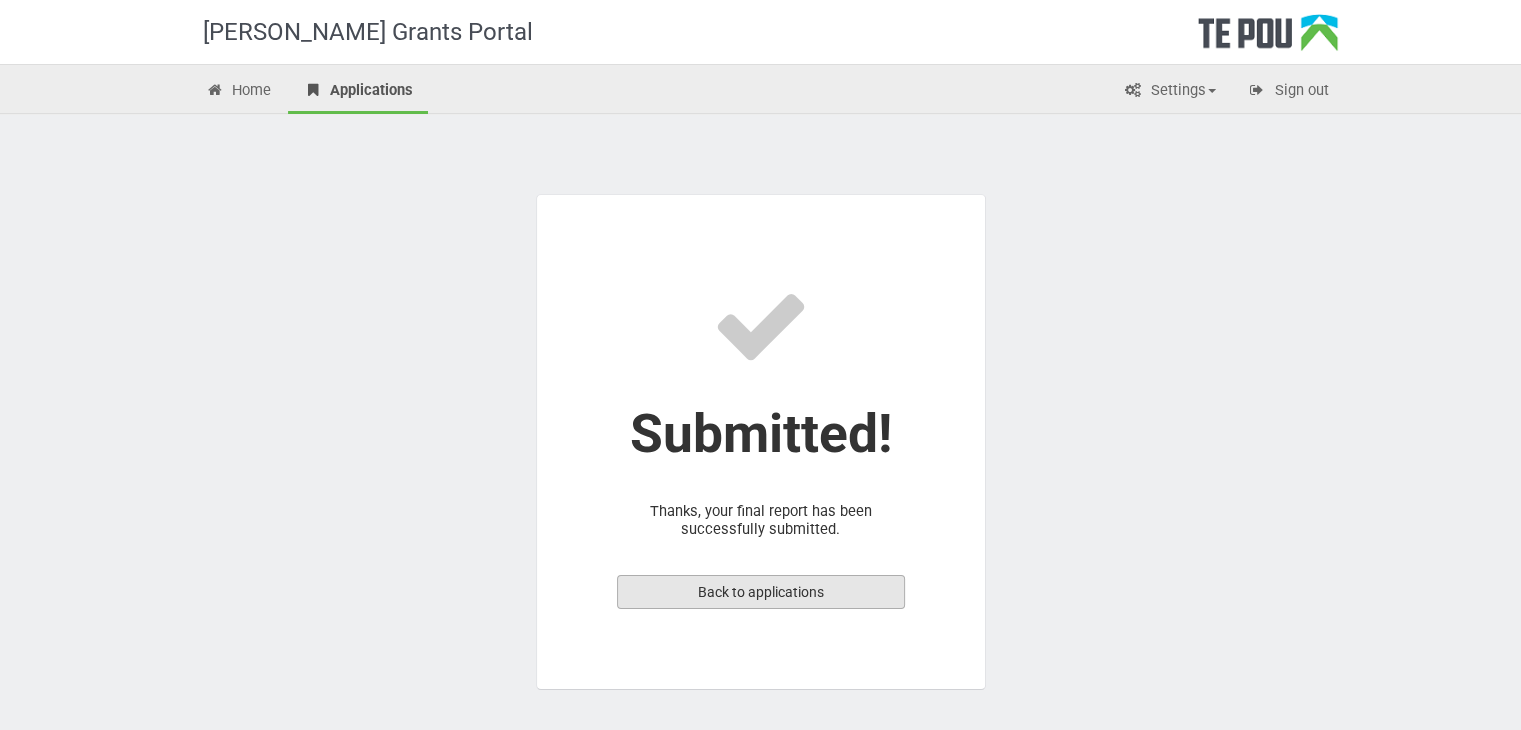 click on "Back to applications" at bounding box center [761, 592] 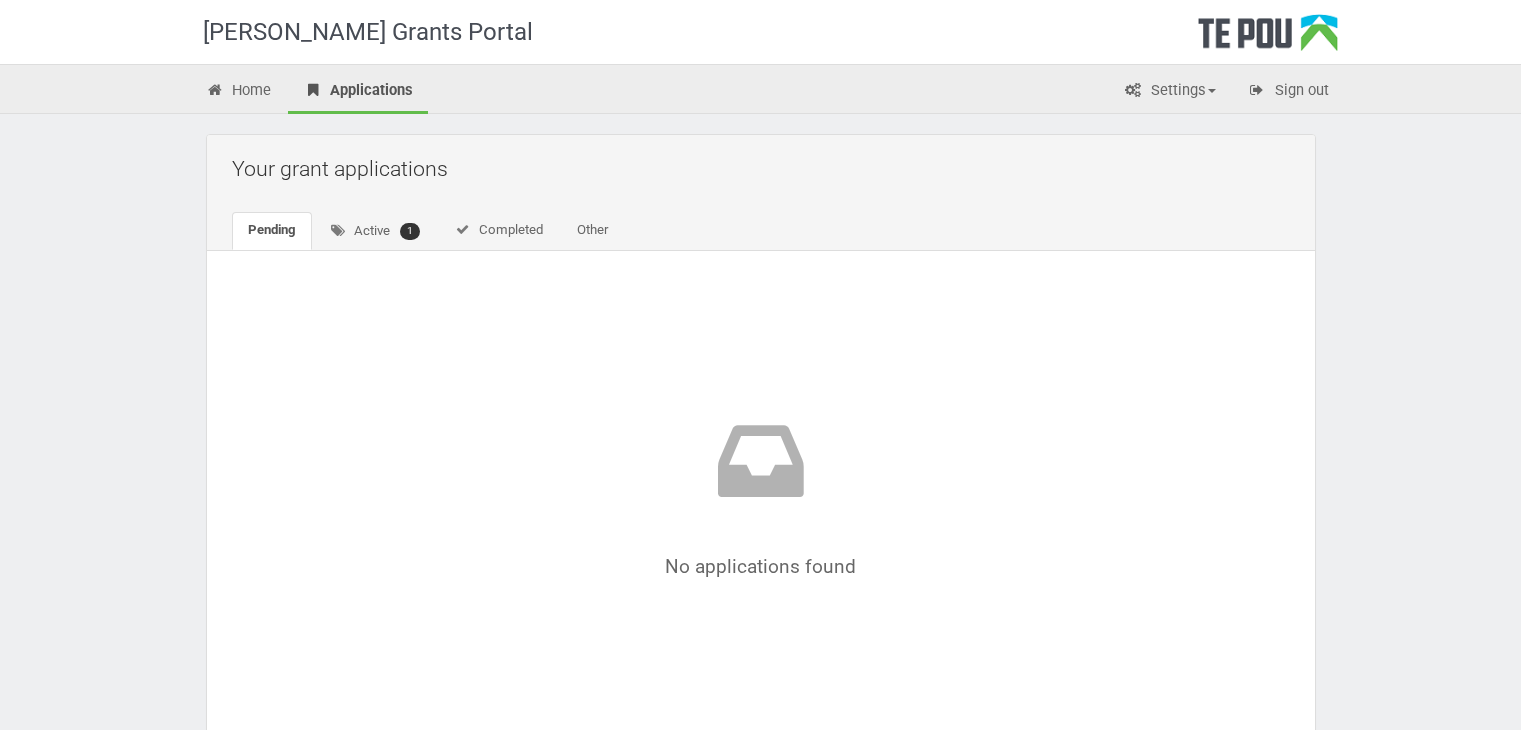 scroll, scrollTop: 0, scrollLeft: 0, axis: both 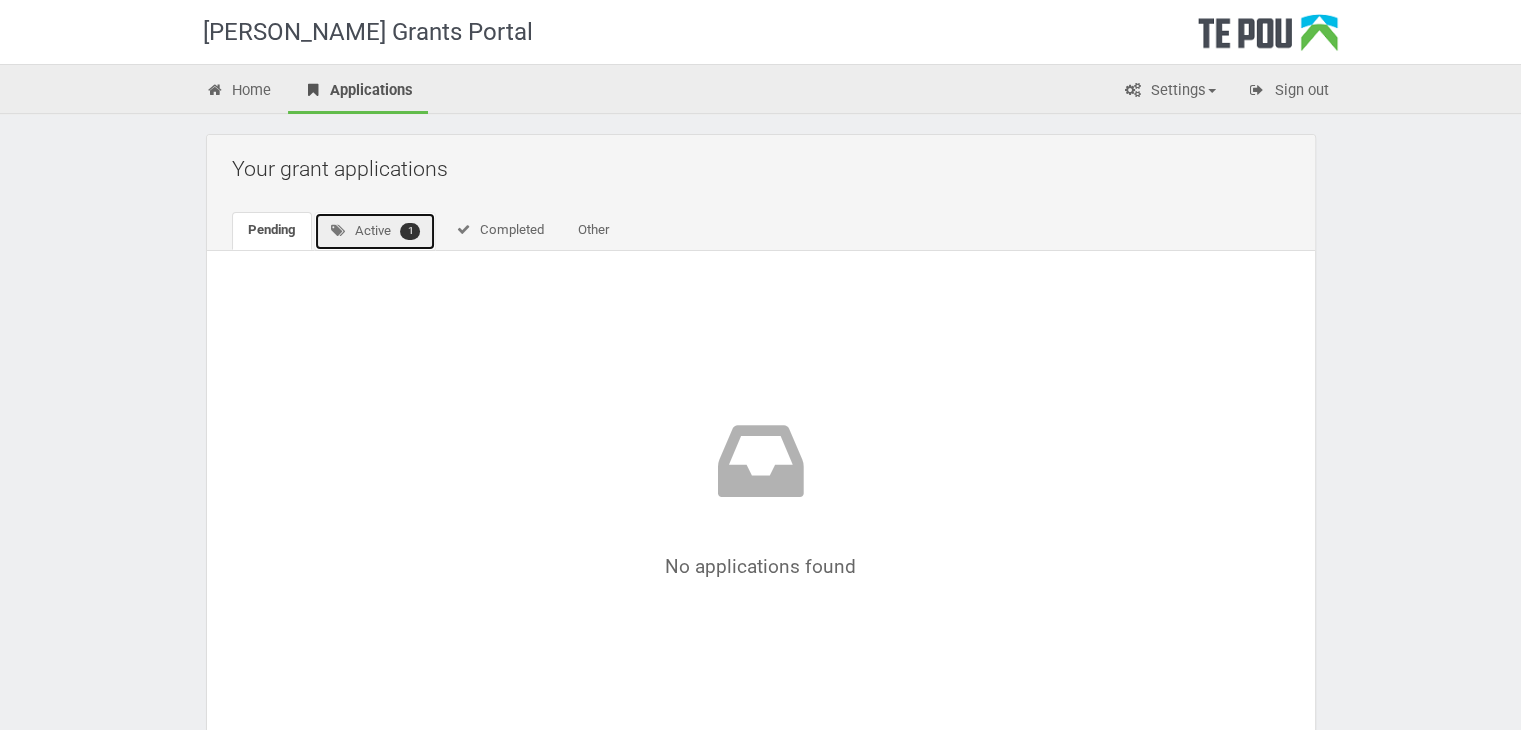 click on "Active
1" at bounding box center (375, 231) 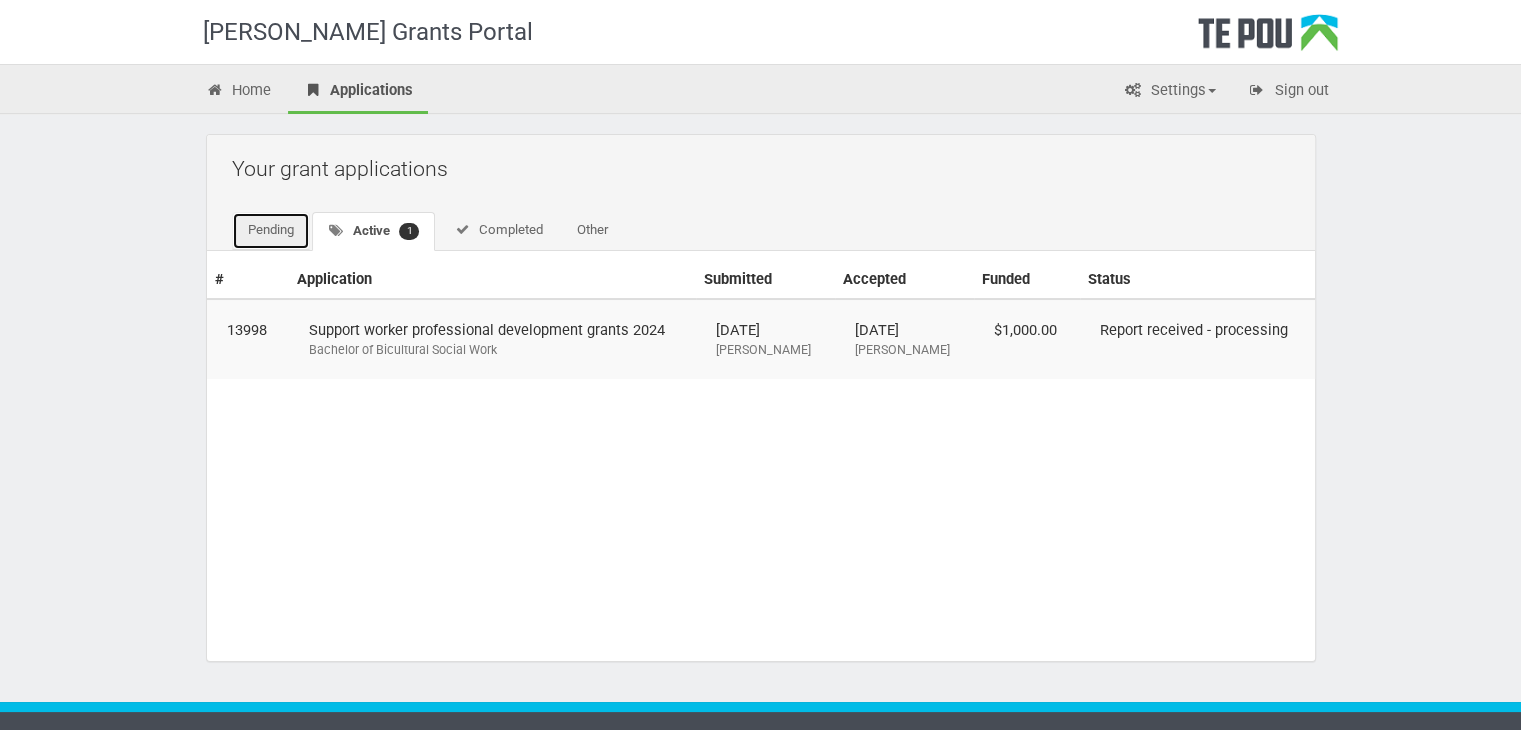 click on "Pending" at bounding box center (271, 231) 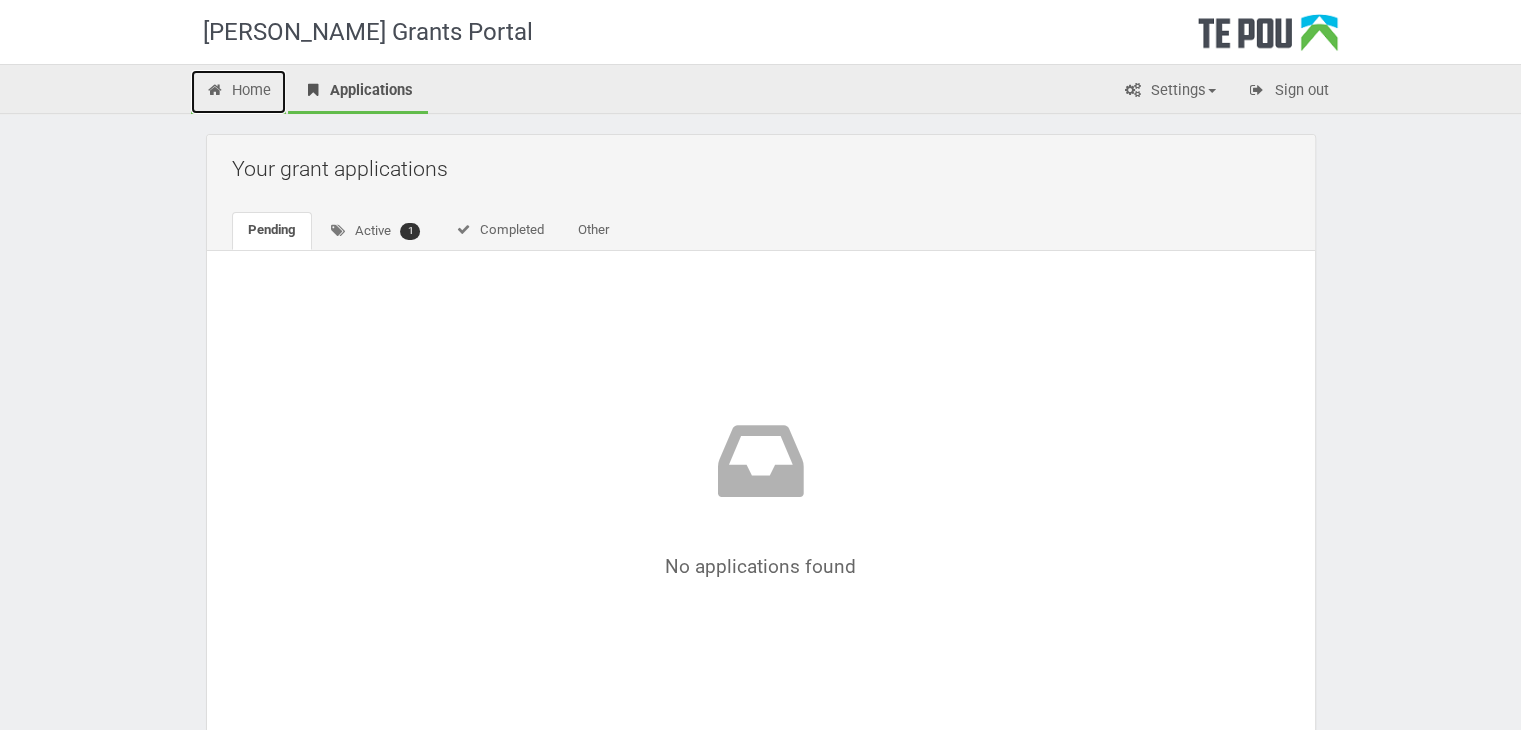 click on "Home" at bounding box center (239, 92) 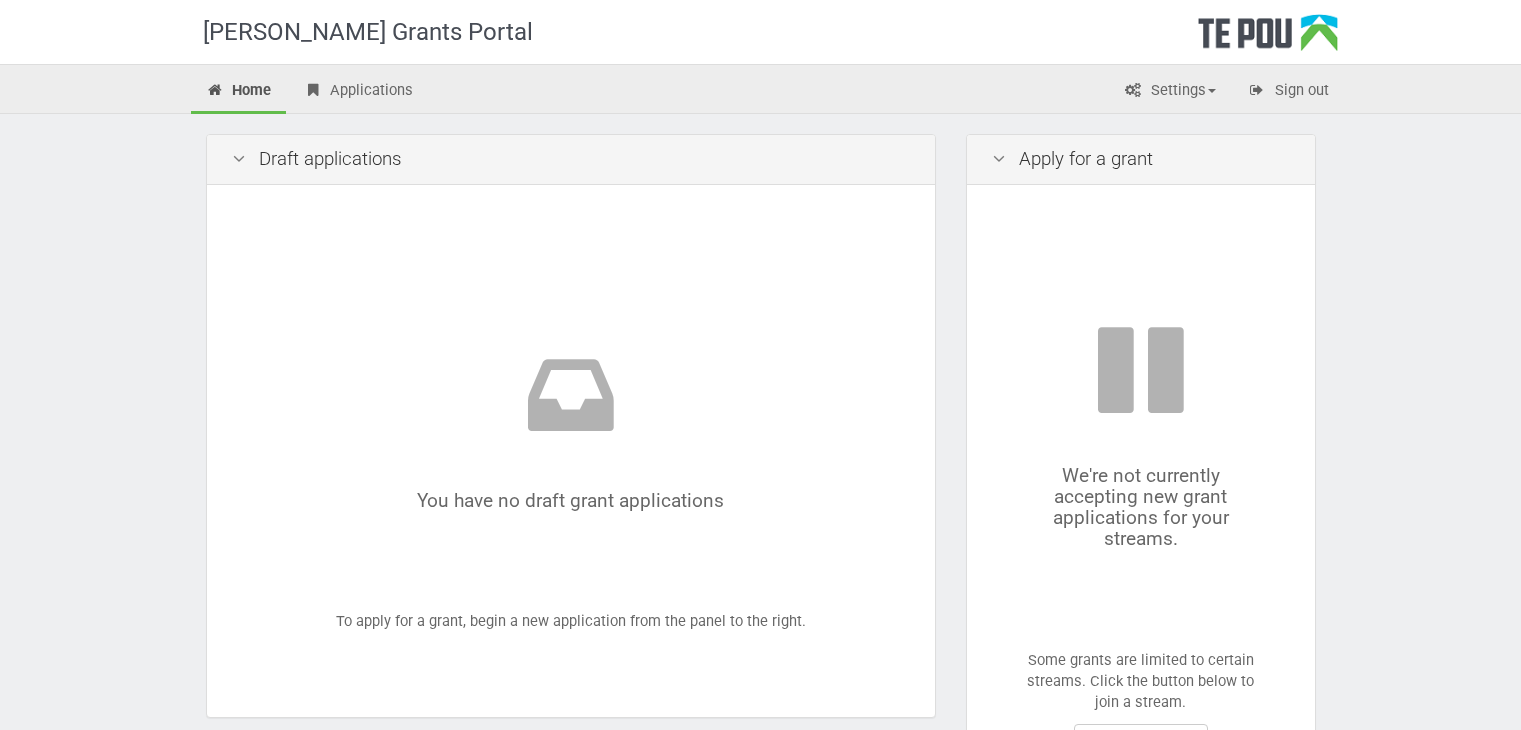 scroll, scrollTop: 0, scrollLeft: 0, axis: both 